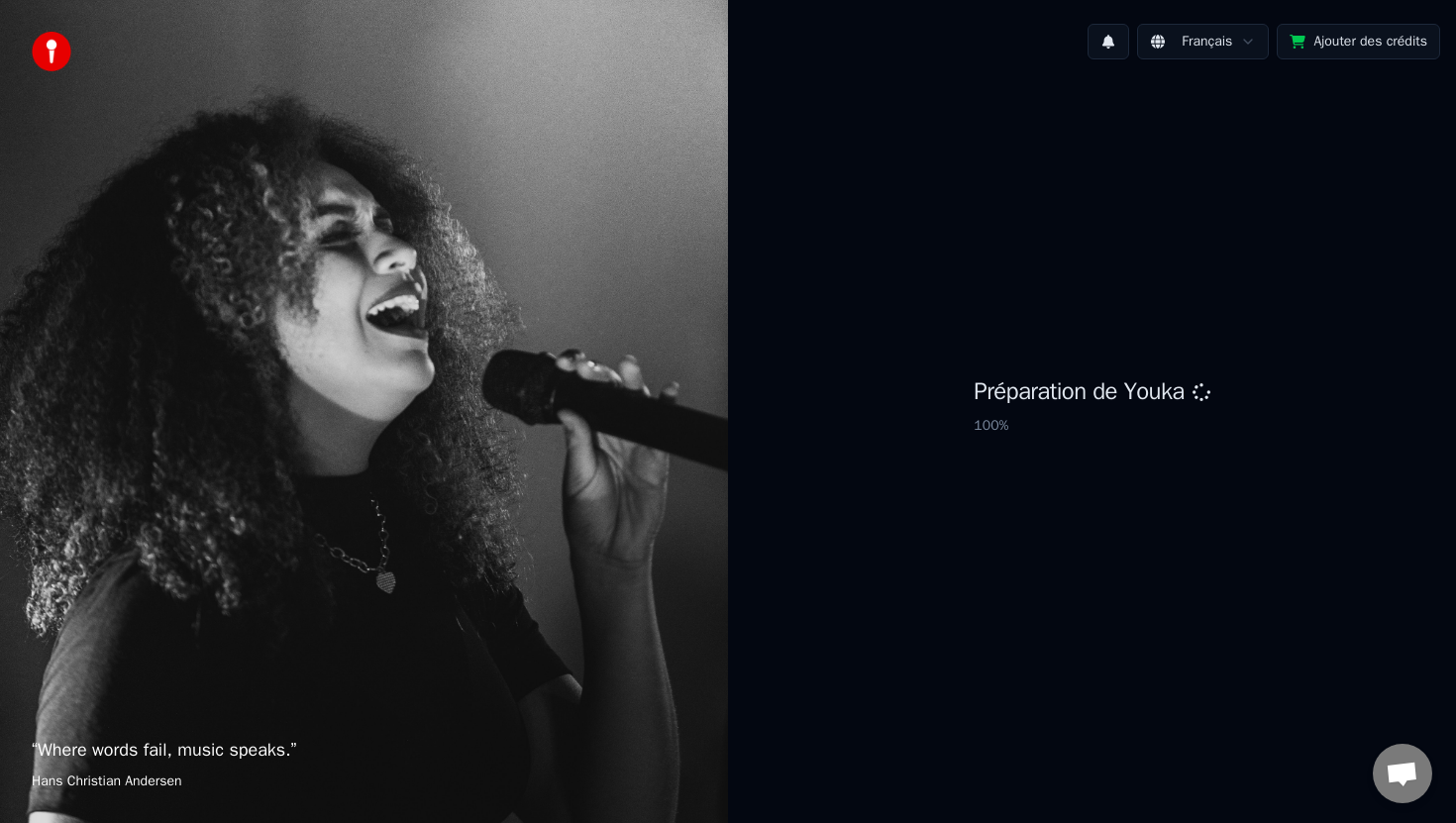 scroll, scrollTop: 0, scrollLeft: 0, axis: both 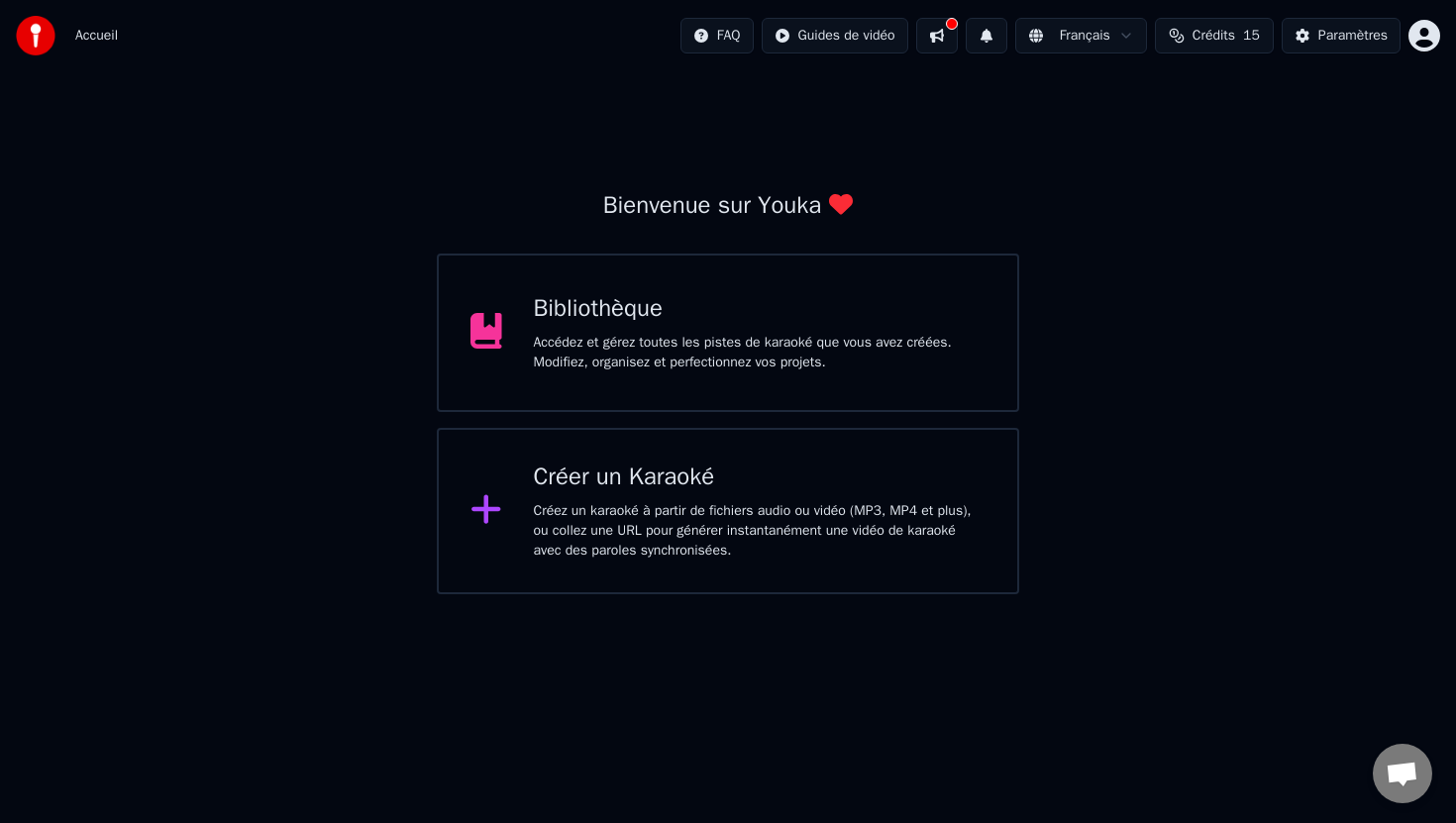 click on "Créer un Karaoké Créez un karaoké à partir de fichiers audio ou vidéo (MP3, MP4 et plus), ou collez une URL pour générer instantanément une vidéo de karaoké avec des paroles synchronisées." at bounding box center (760, 511) 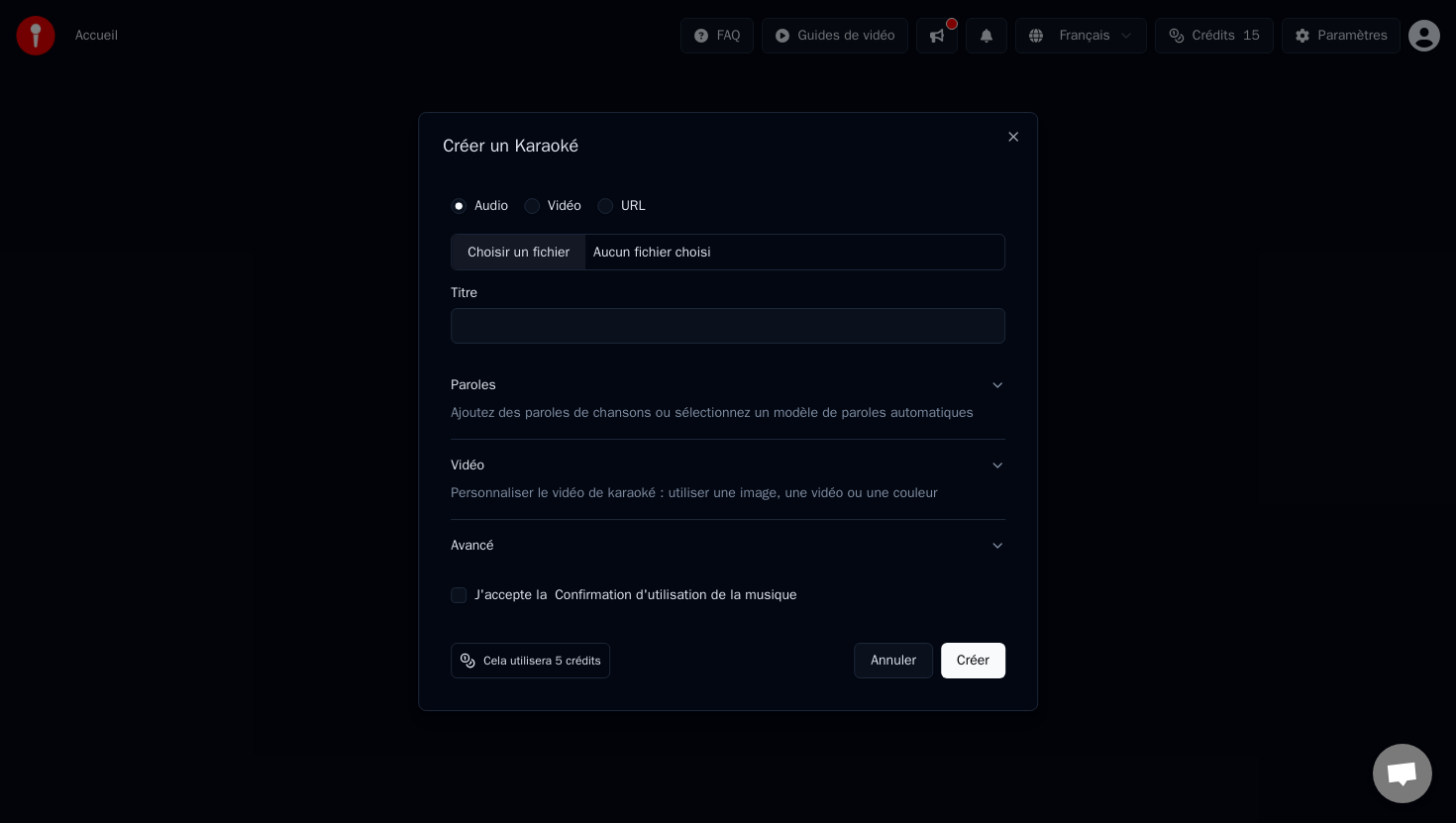 click on "Titre" at bounding box center [728, 327] 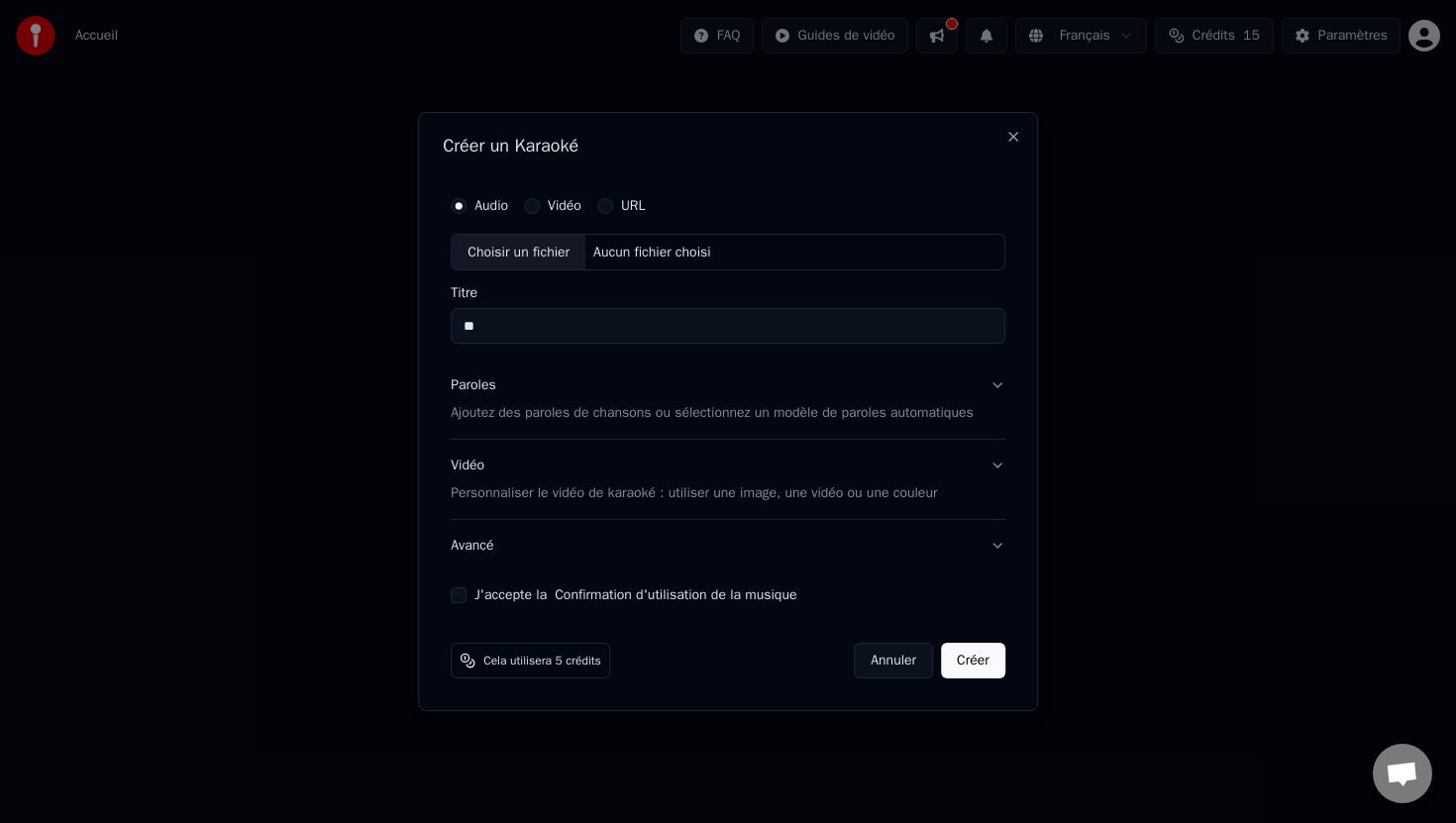 type on "*" 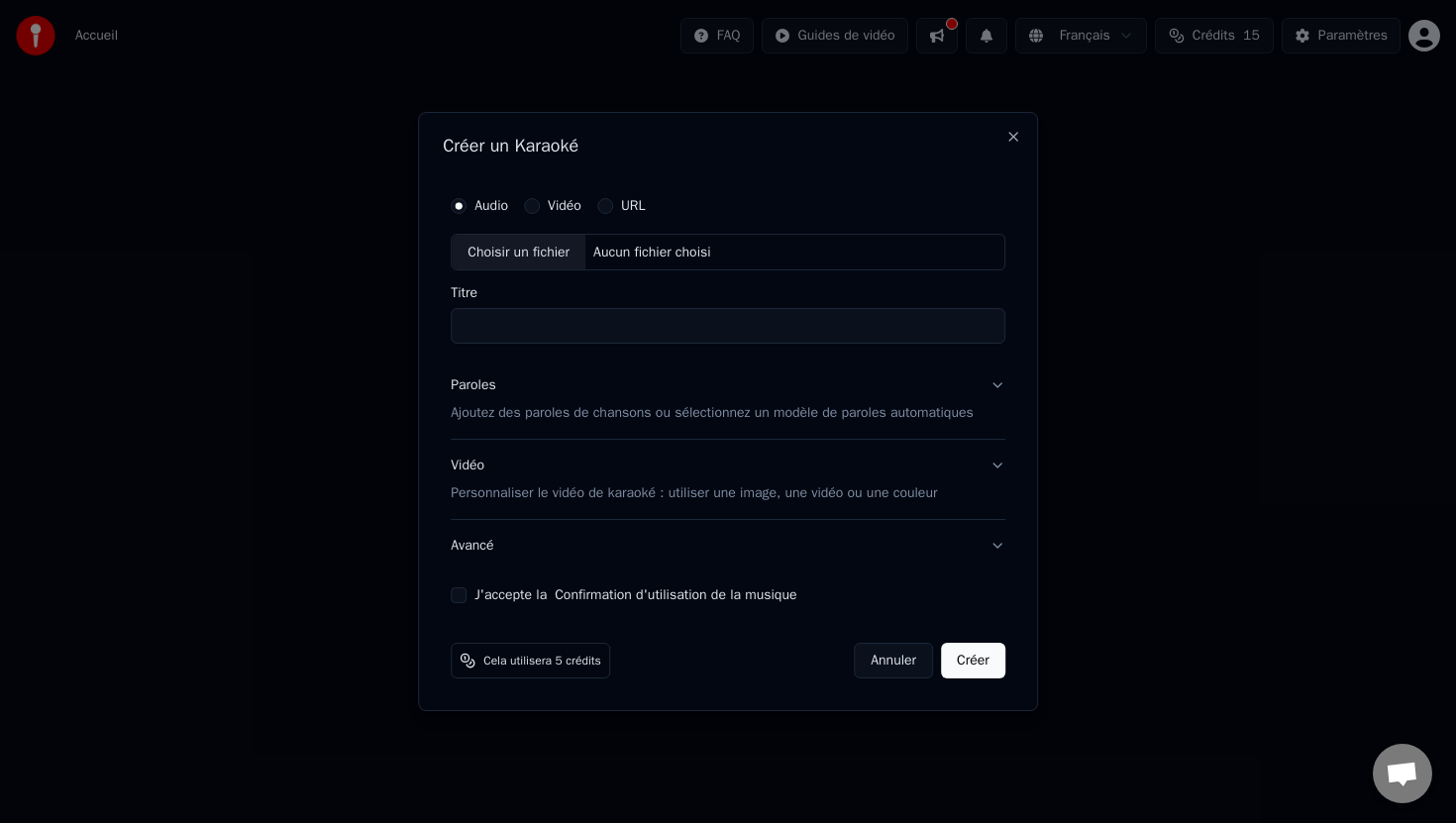 paste on "**********" 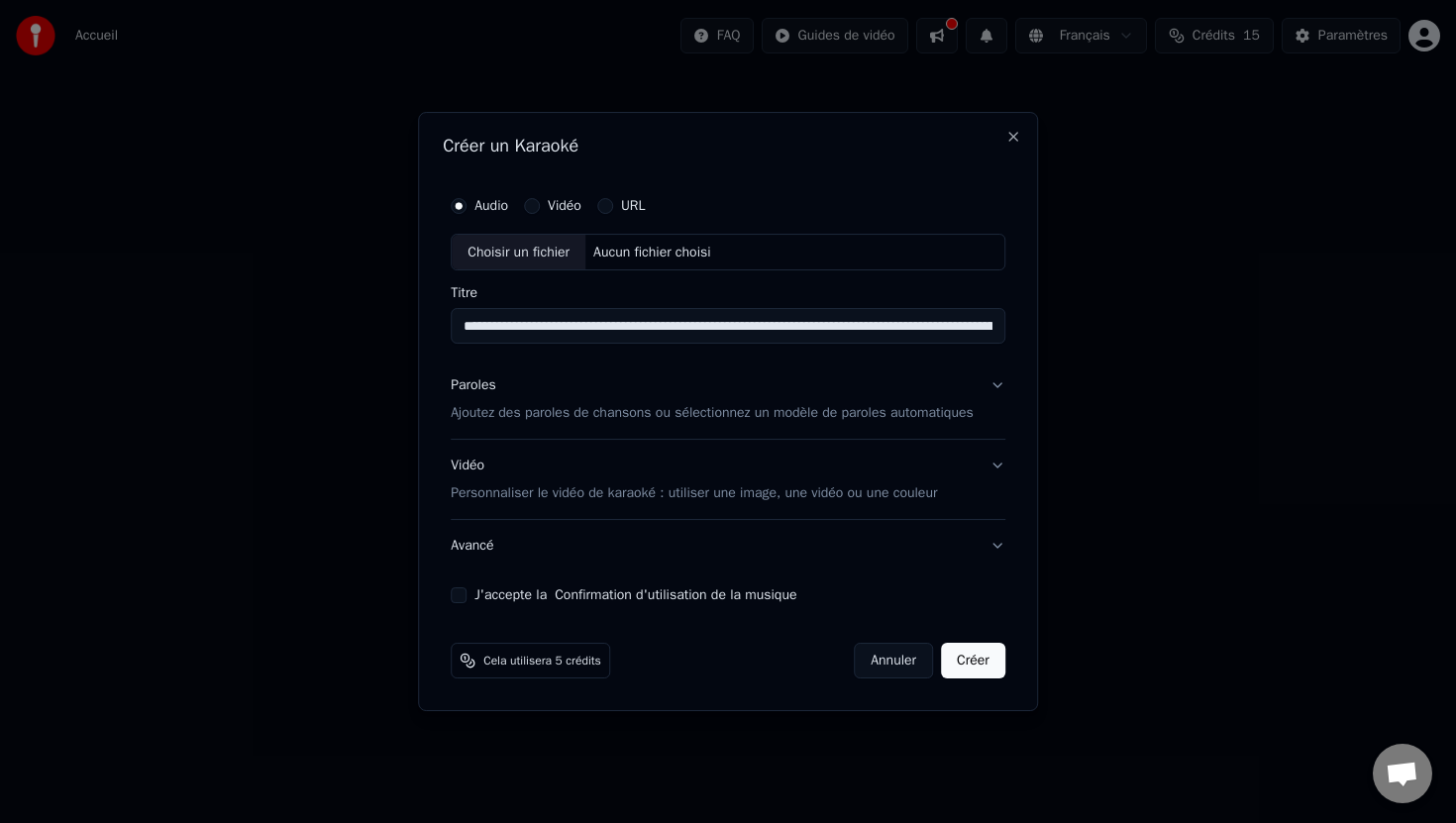 scroll, scrollTop: 0, scrollLeft: 9071, axis: horizontal 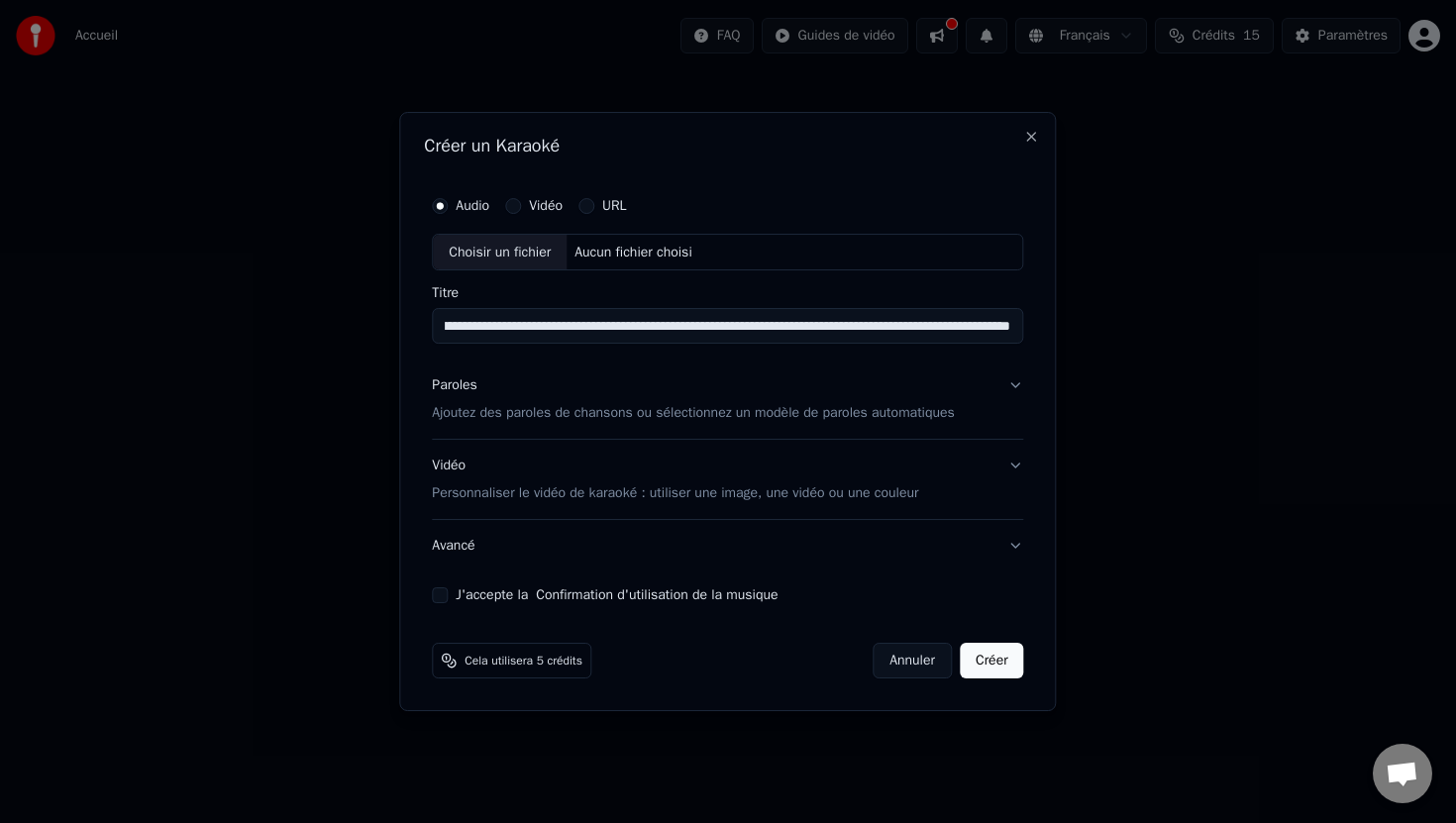 type 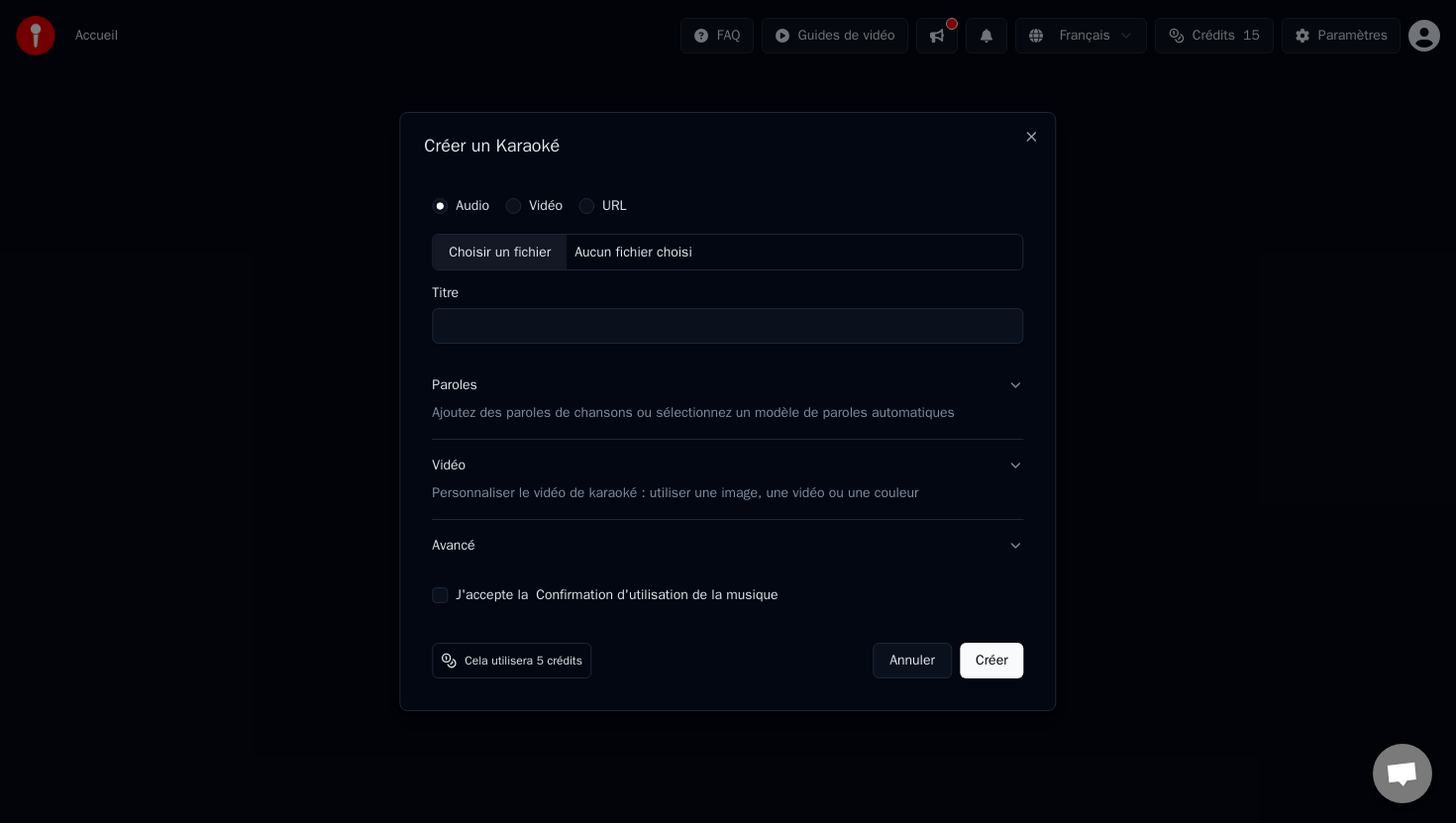 scroll, scrollTop: 0, scrollLeft: 0, axis: both 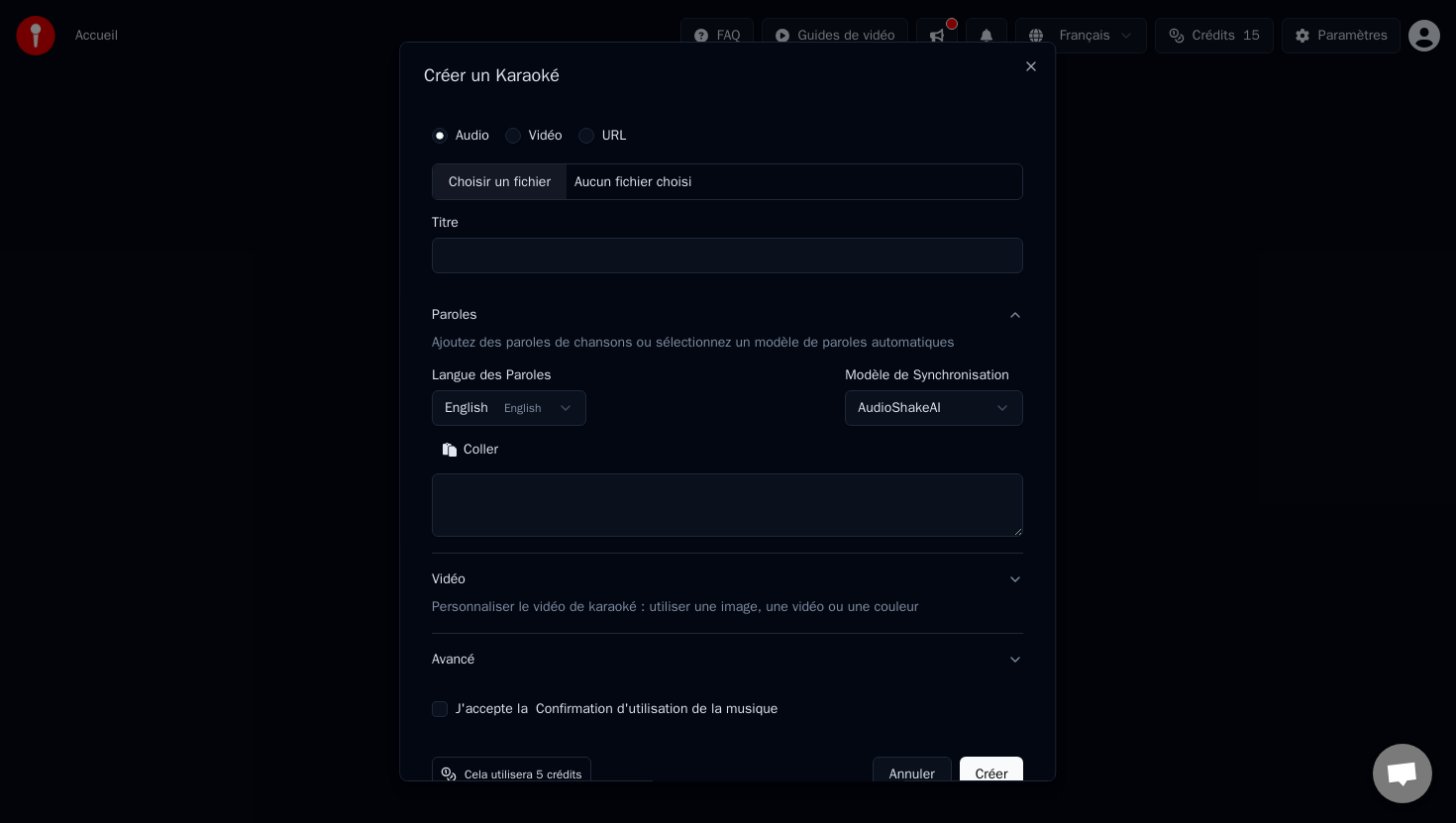 click at bounding box center (727, 506) 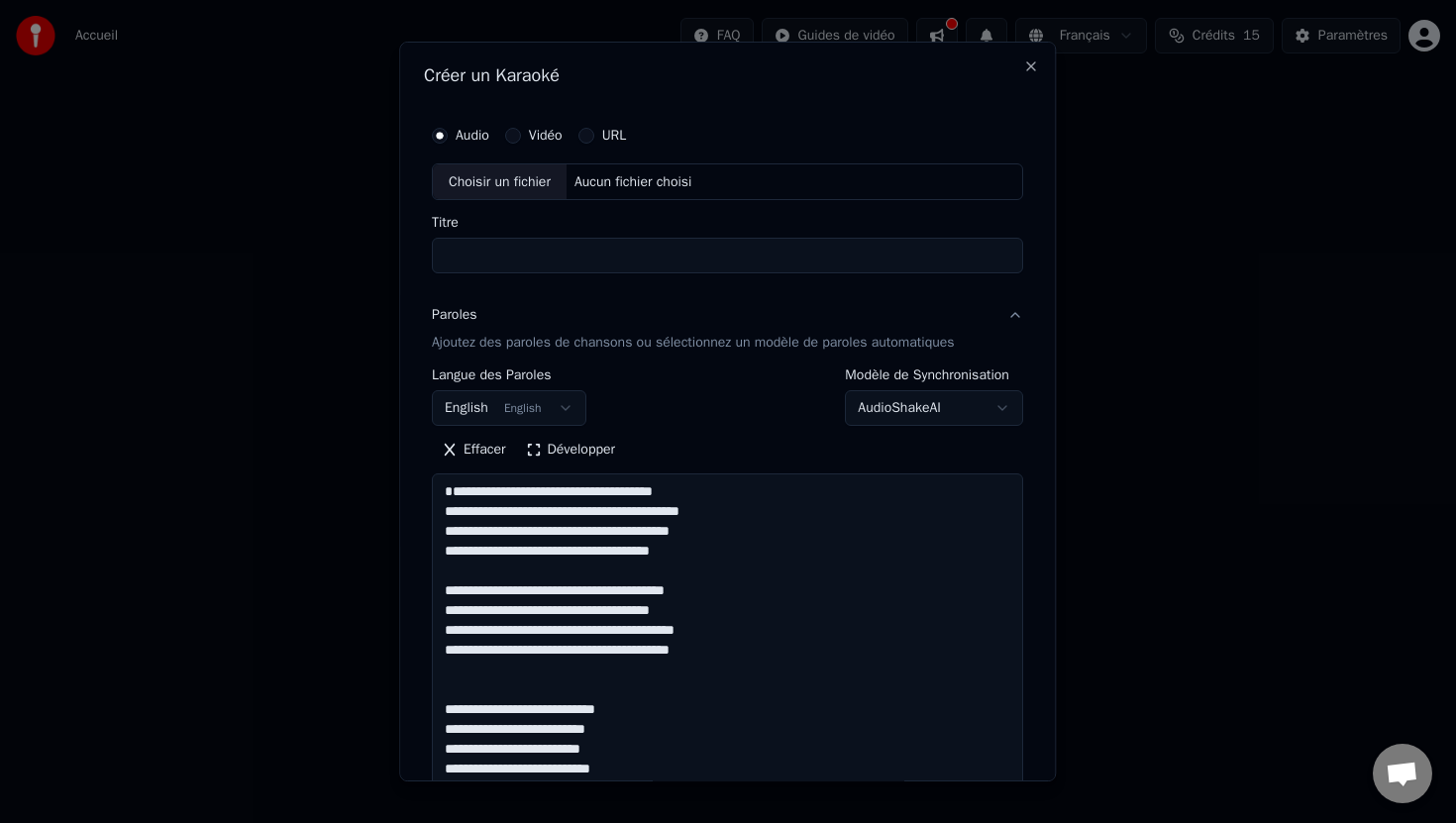scroll, scrollTop: 1054, scrollLeft: 0, axis: vertical 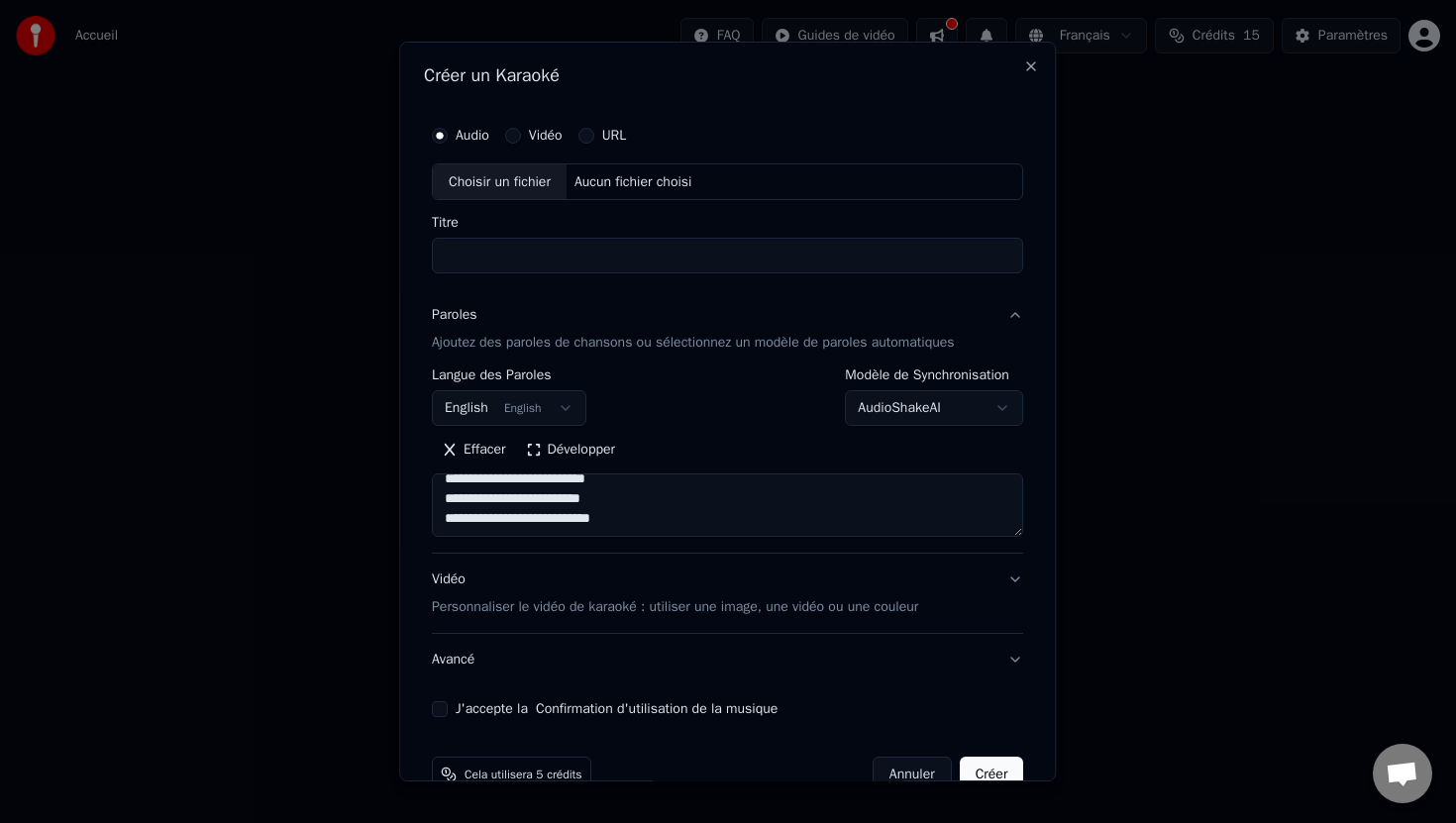 type on "**********" 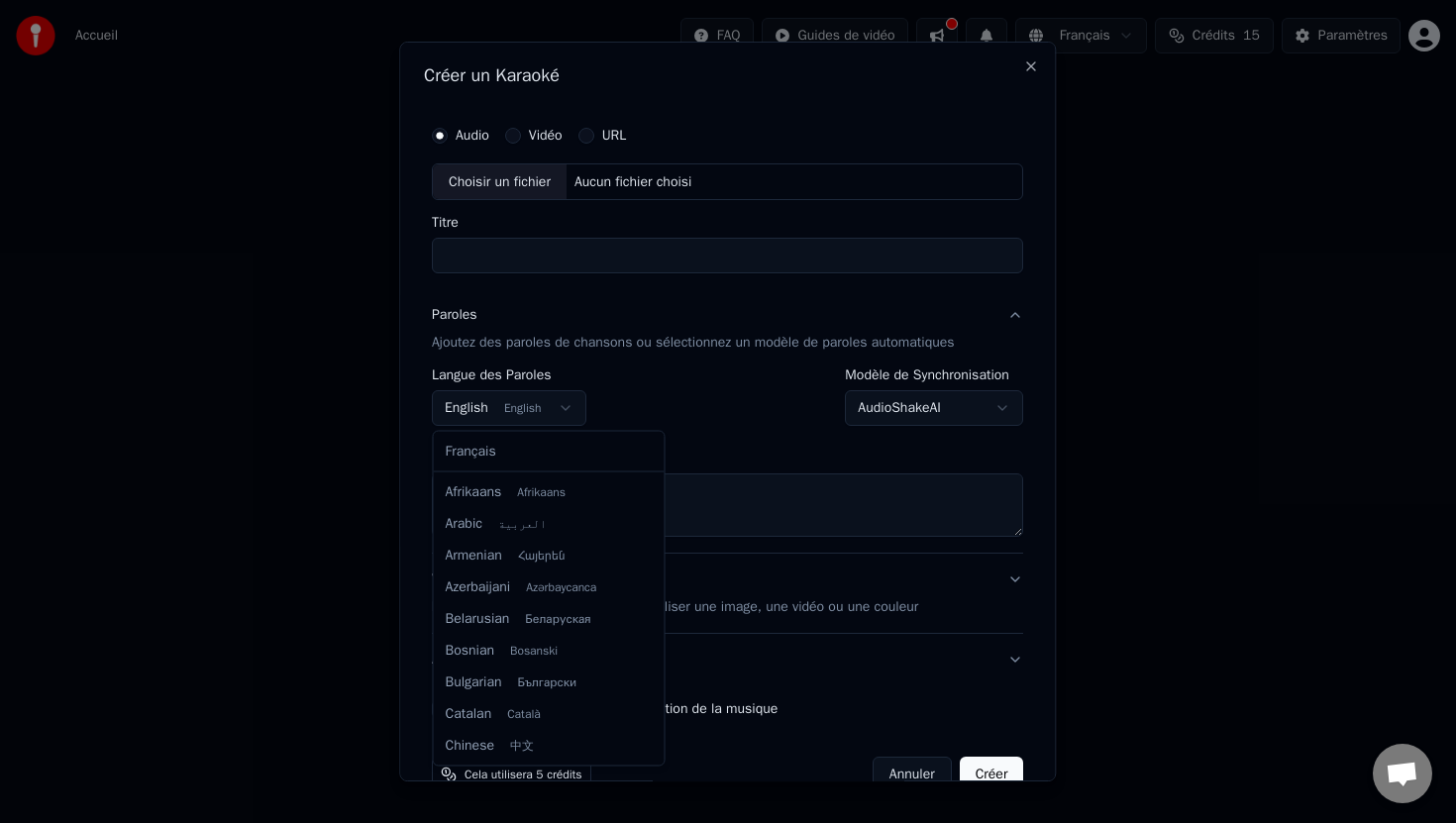 scroll, scrollTop: 158, scrollLeft: 0, axis: vertical 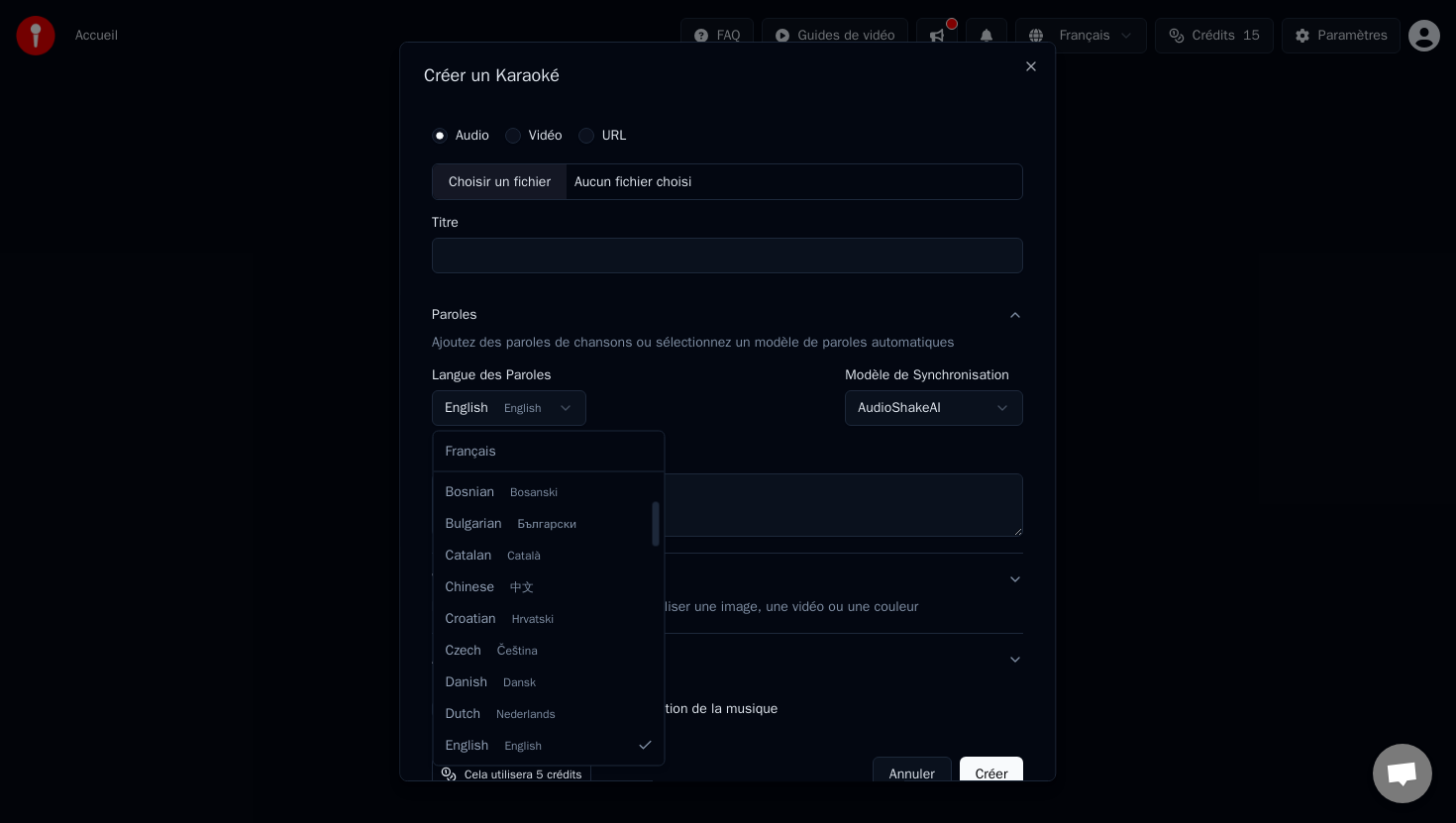 select on "**" 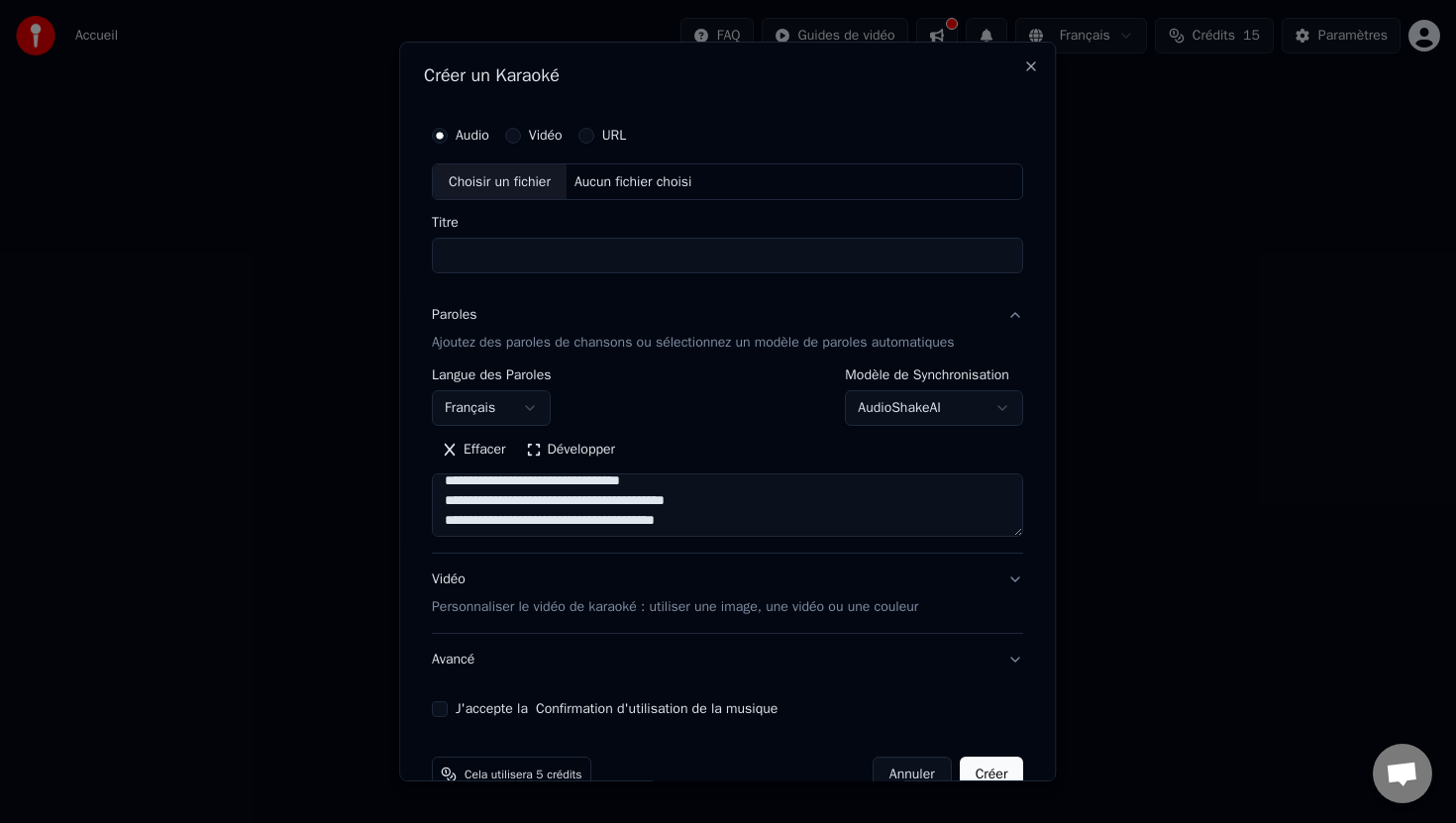 scroll, scrollTop: 0, scrollLeft: 0, axis: both 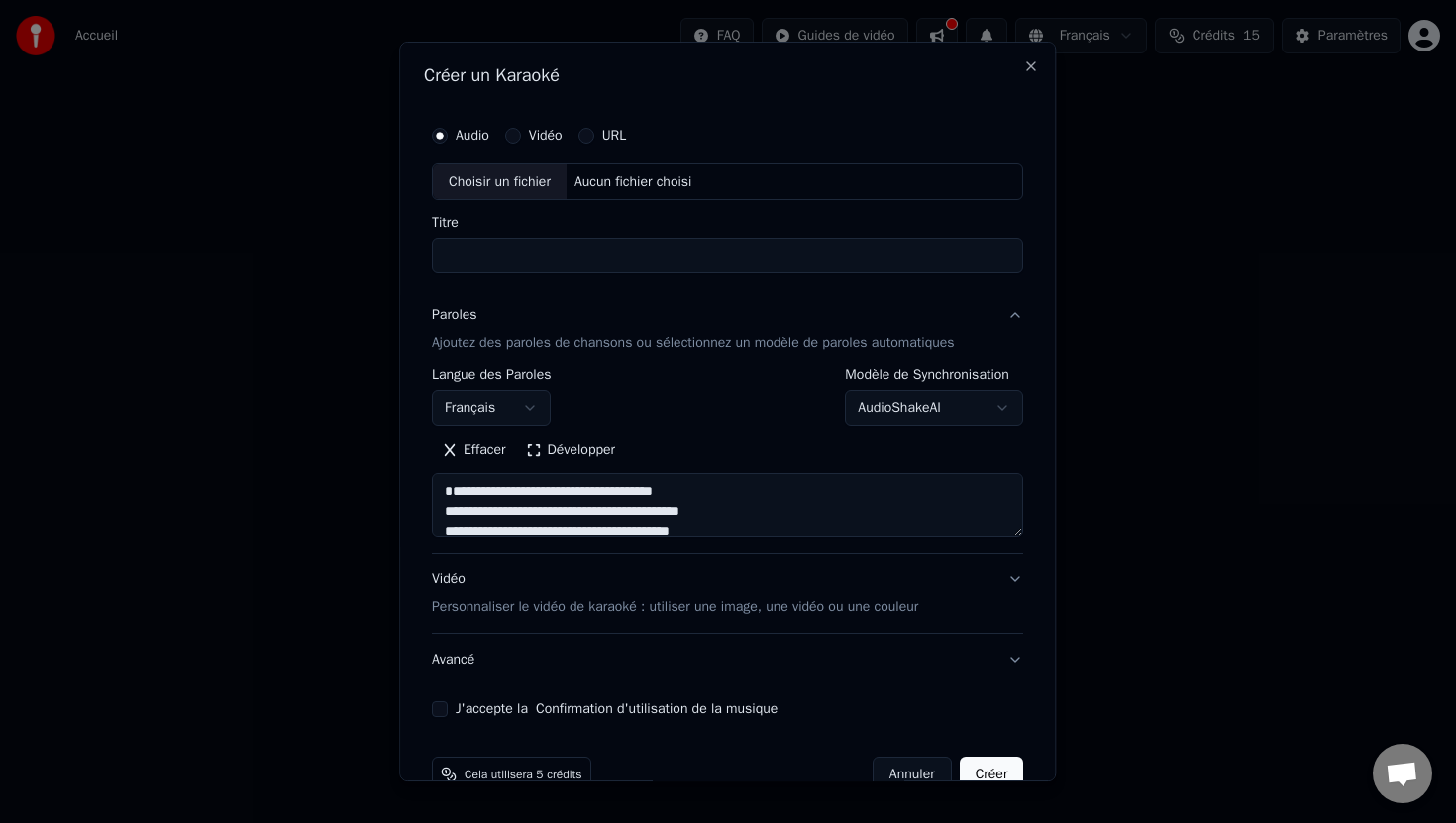 click at bounding box center (727, 506) 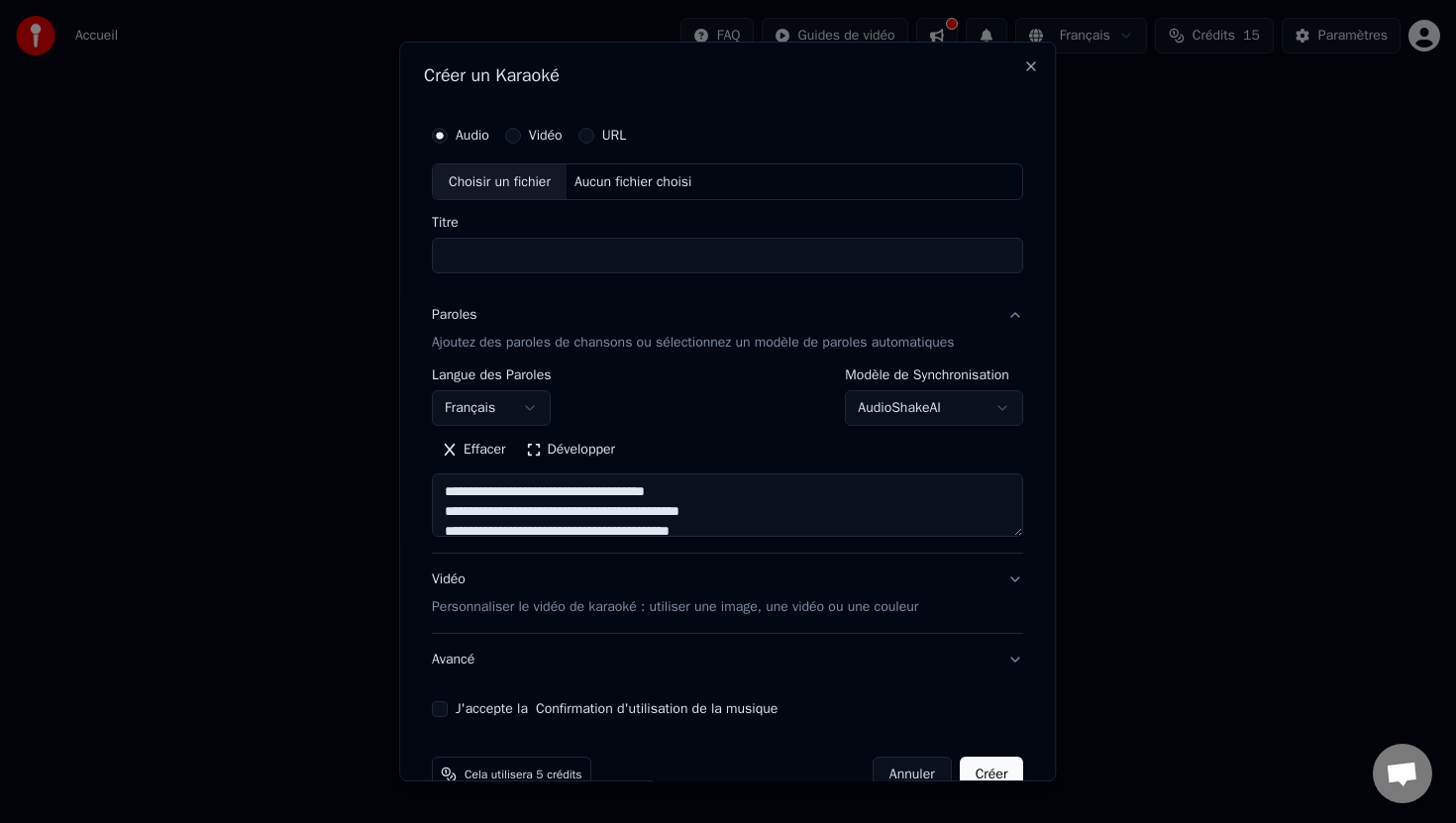 click at bounding box center [727, 506] 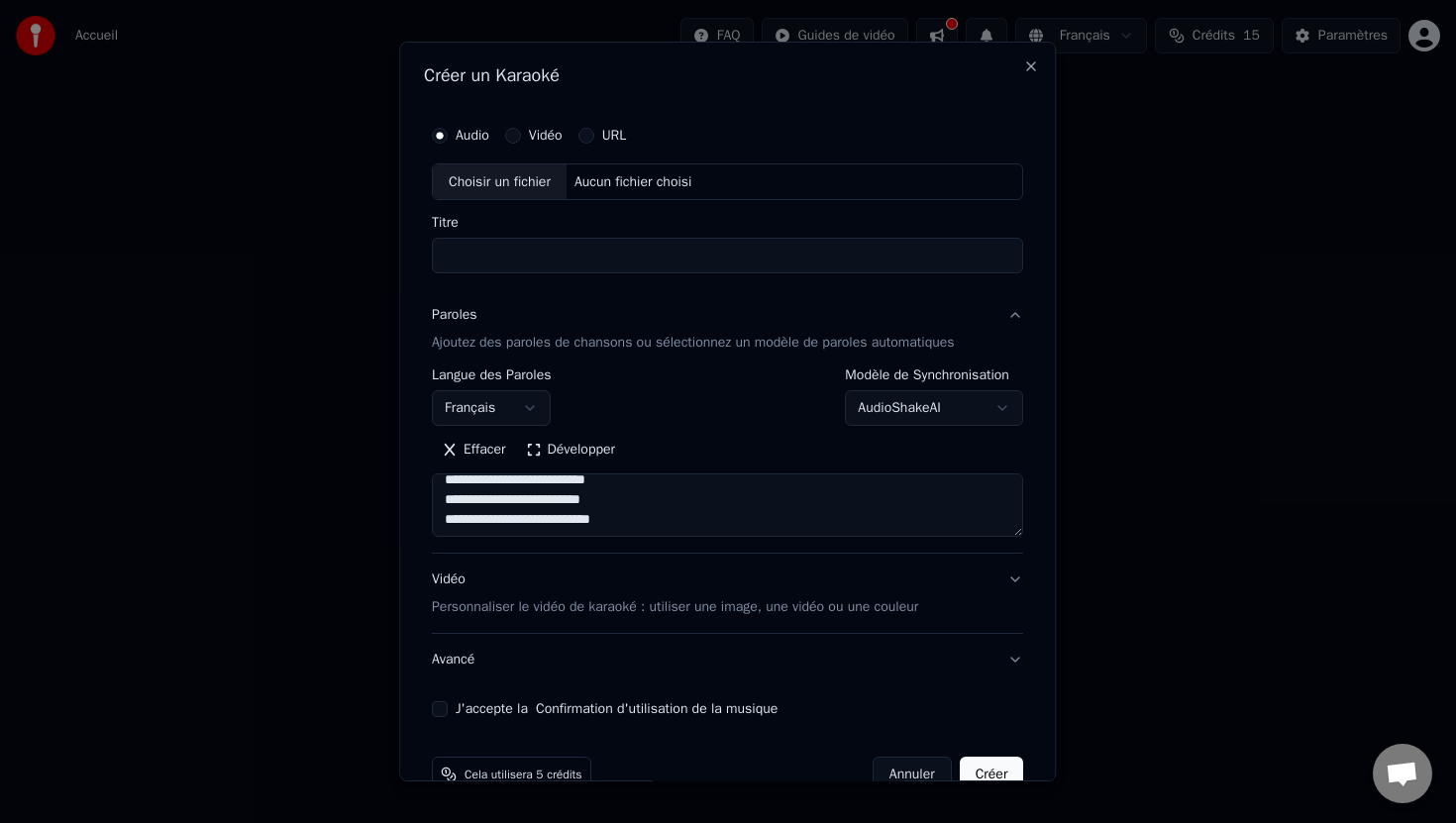 scroll, scrollTop: 1043, scrollLeft: 0, axis: vertical 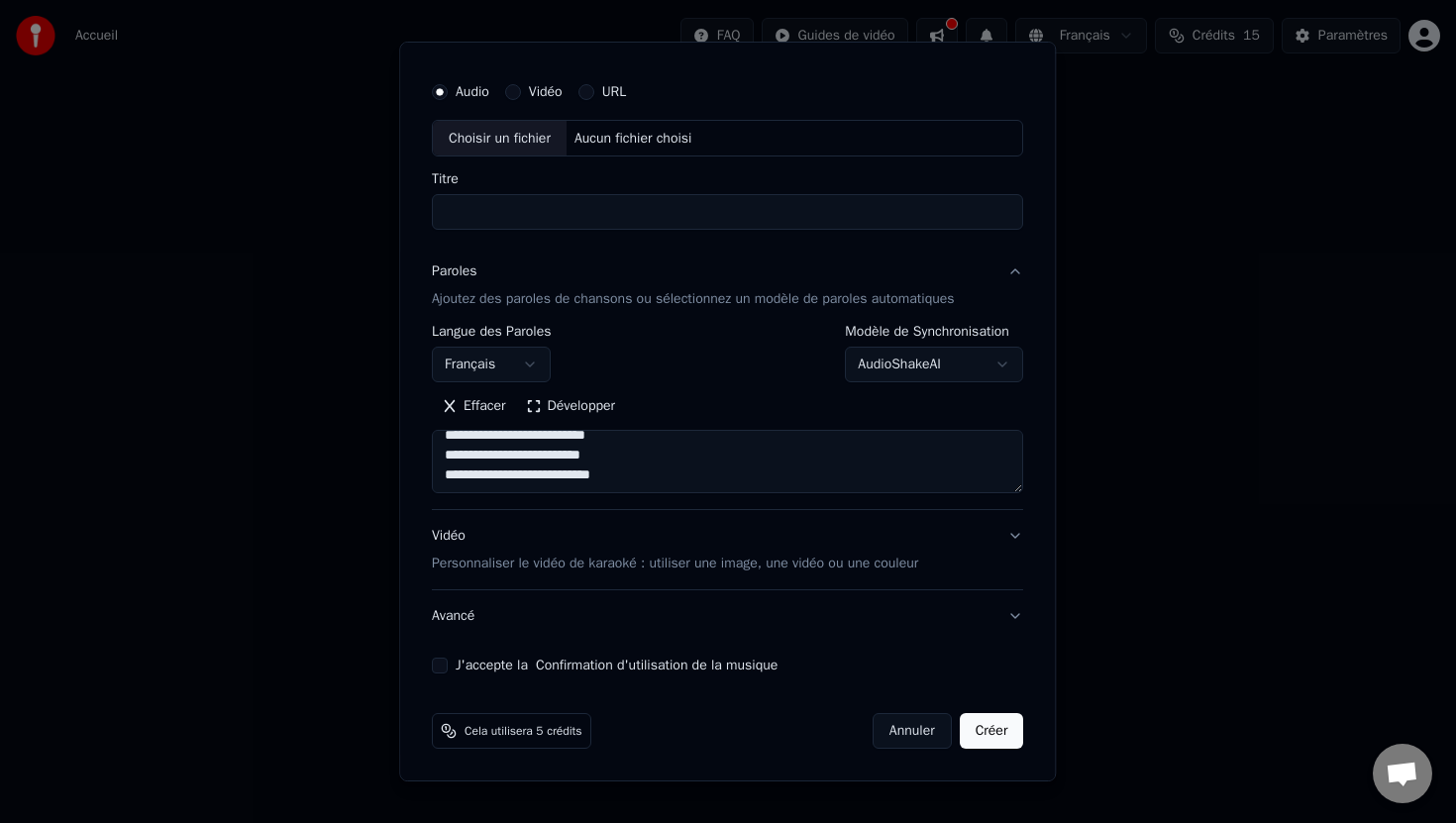 type on "**********" 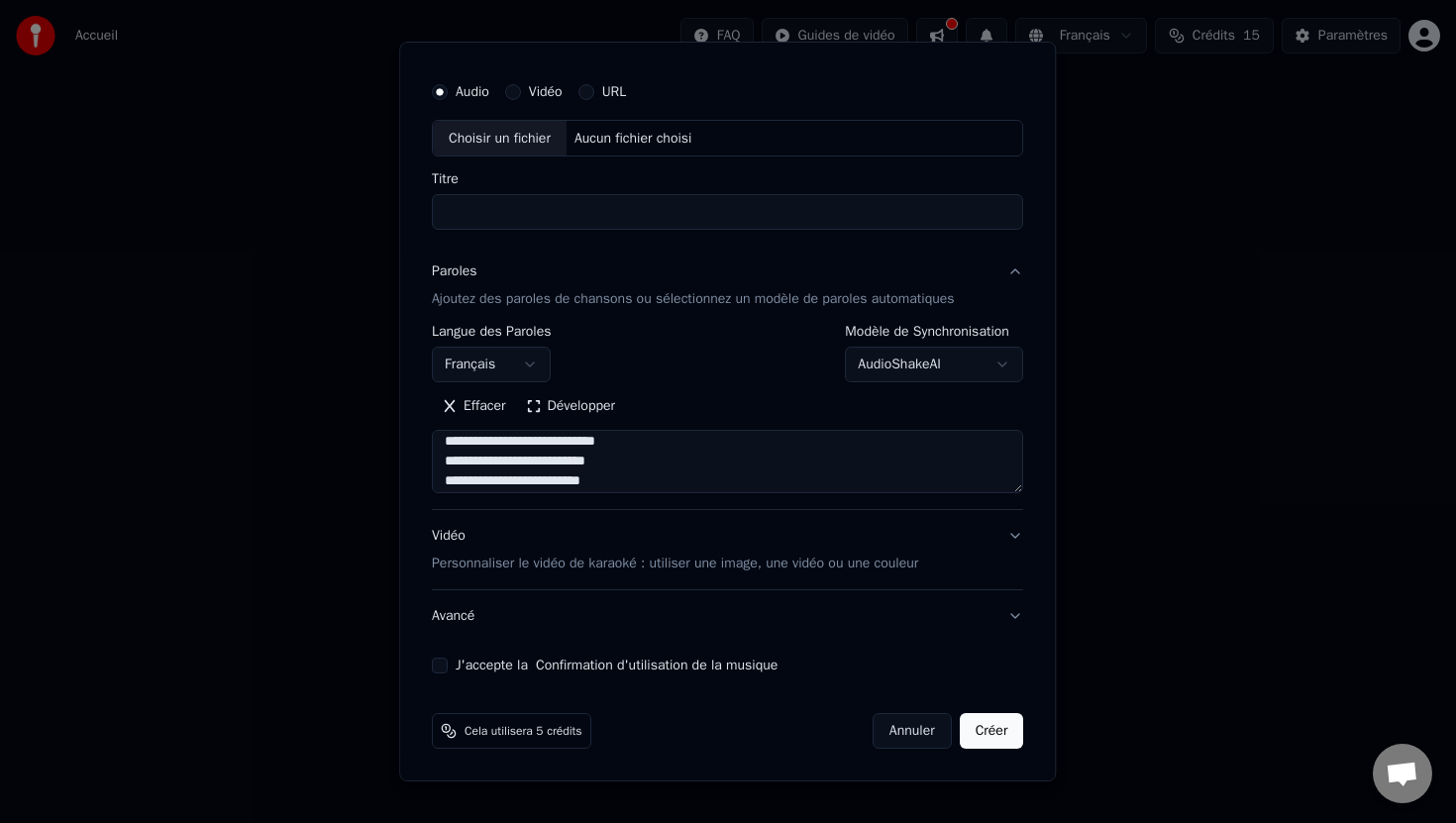 scroll, scrollTop: 1021, scrollLeft: 0, axis: vertical 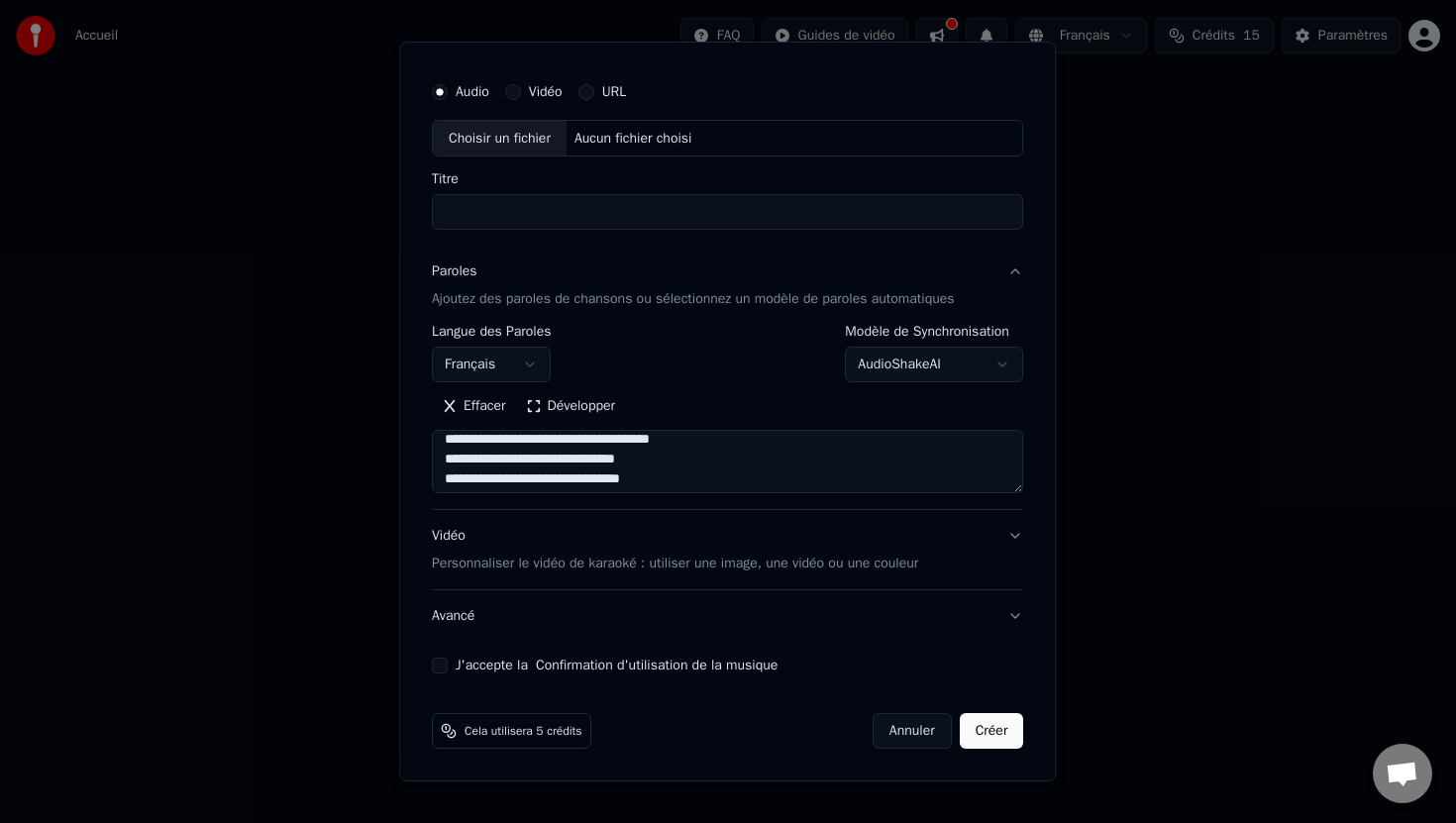 drag, startPoint x: 447, startPoint y: 437, endPoint x: 626, endPoint y: 433, distance: 179.04469 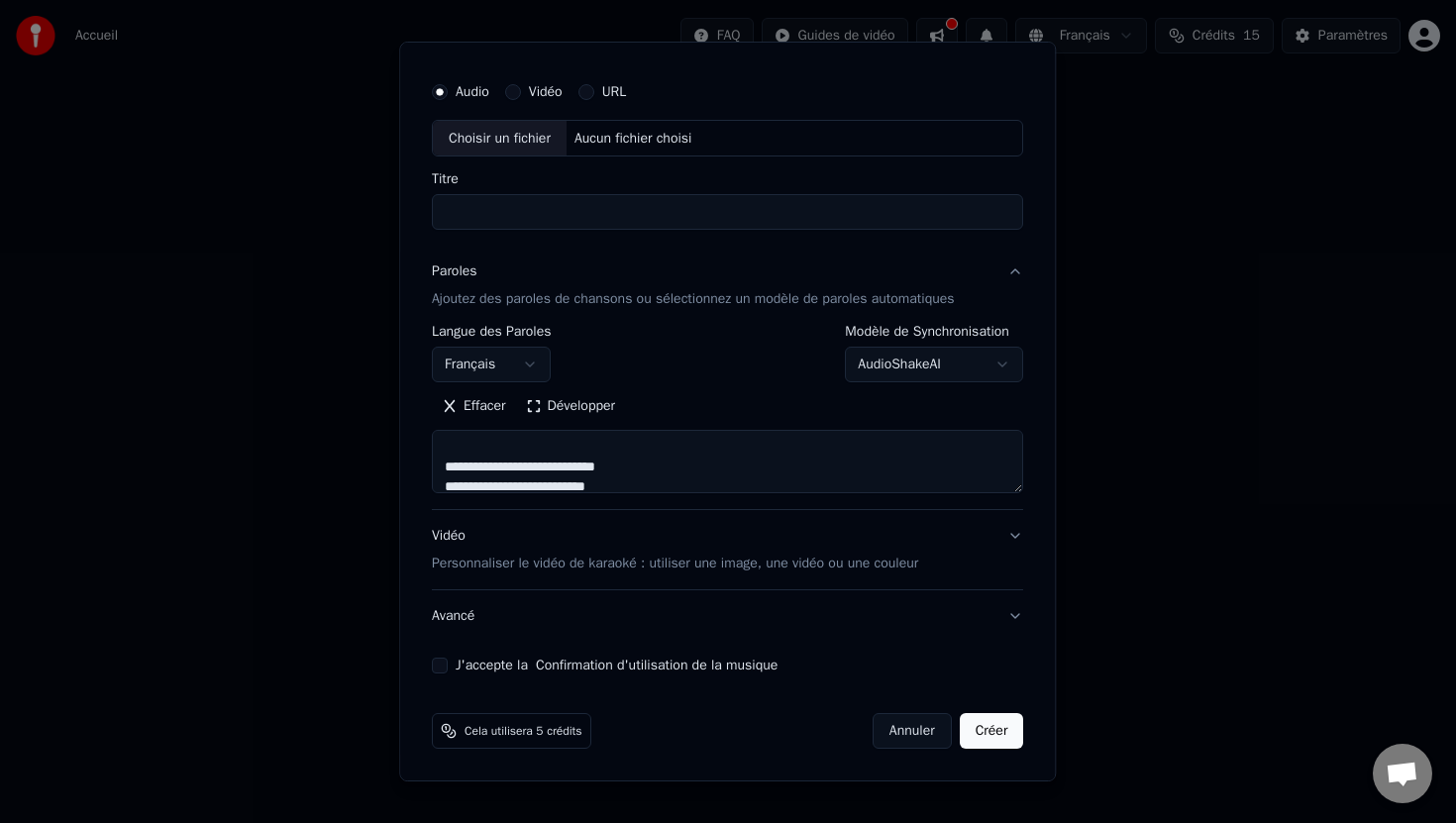scroll, scrollTop: 983, scrollLeft: 0, axis: vertical 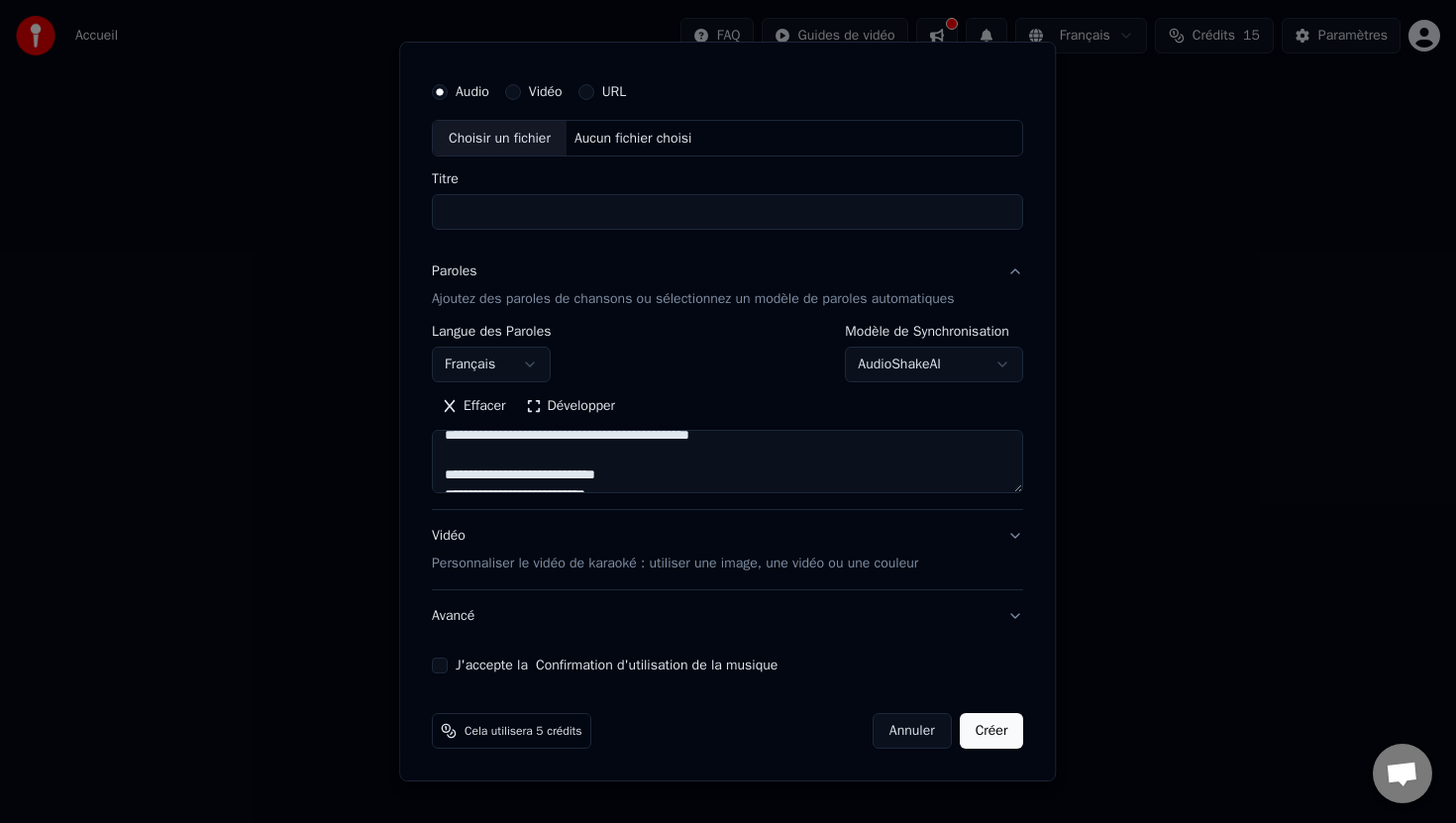 click at bounding box center (727, 463) 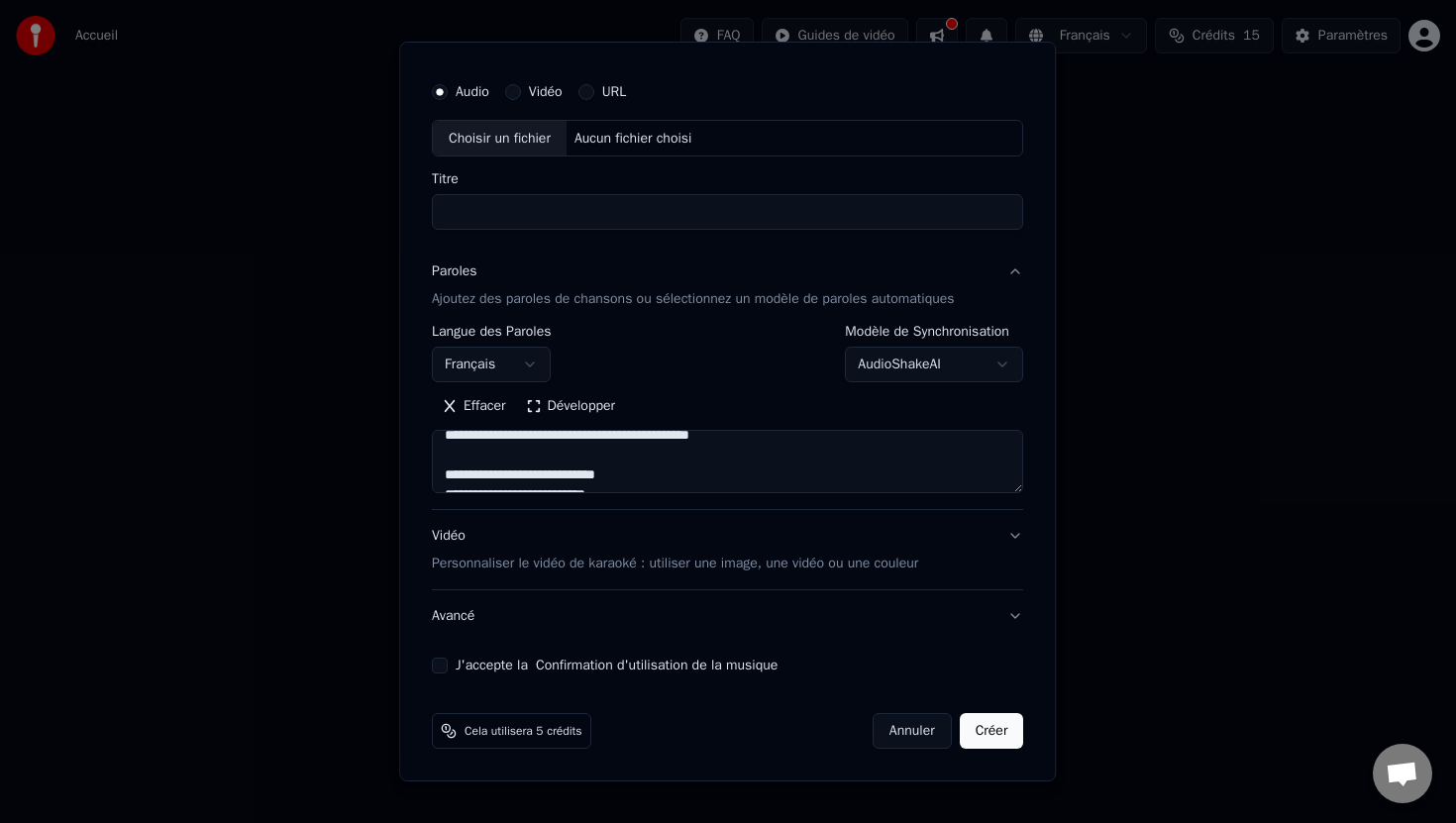 click on "Titre" at bounding box center (727, 213) 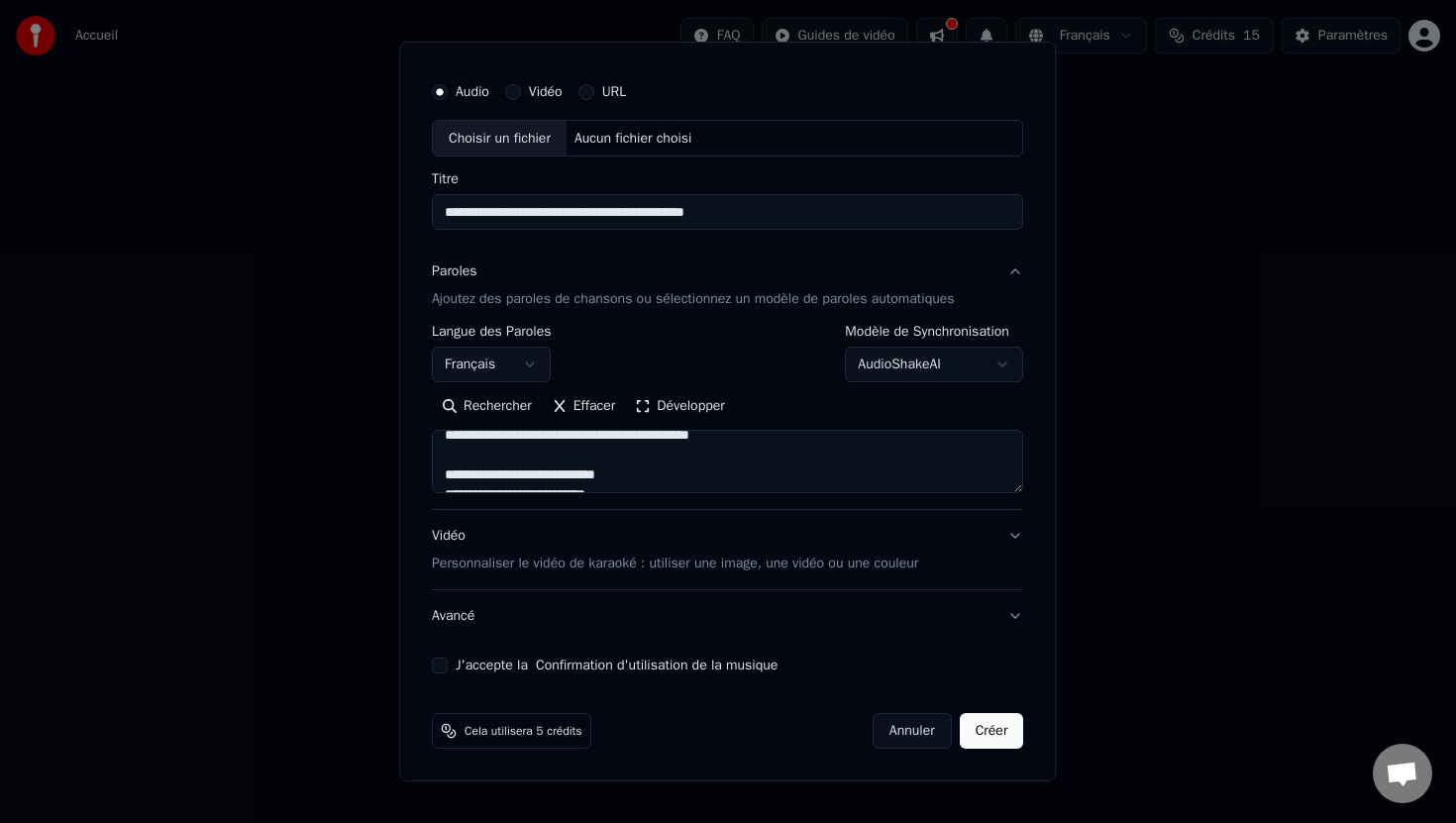 click on "**********" at bounding box center [727, 213] 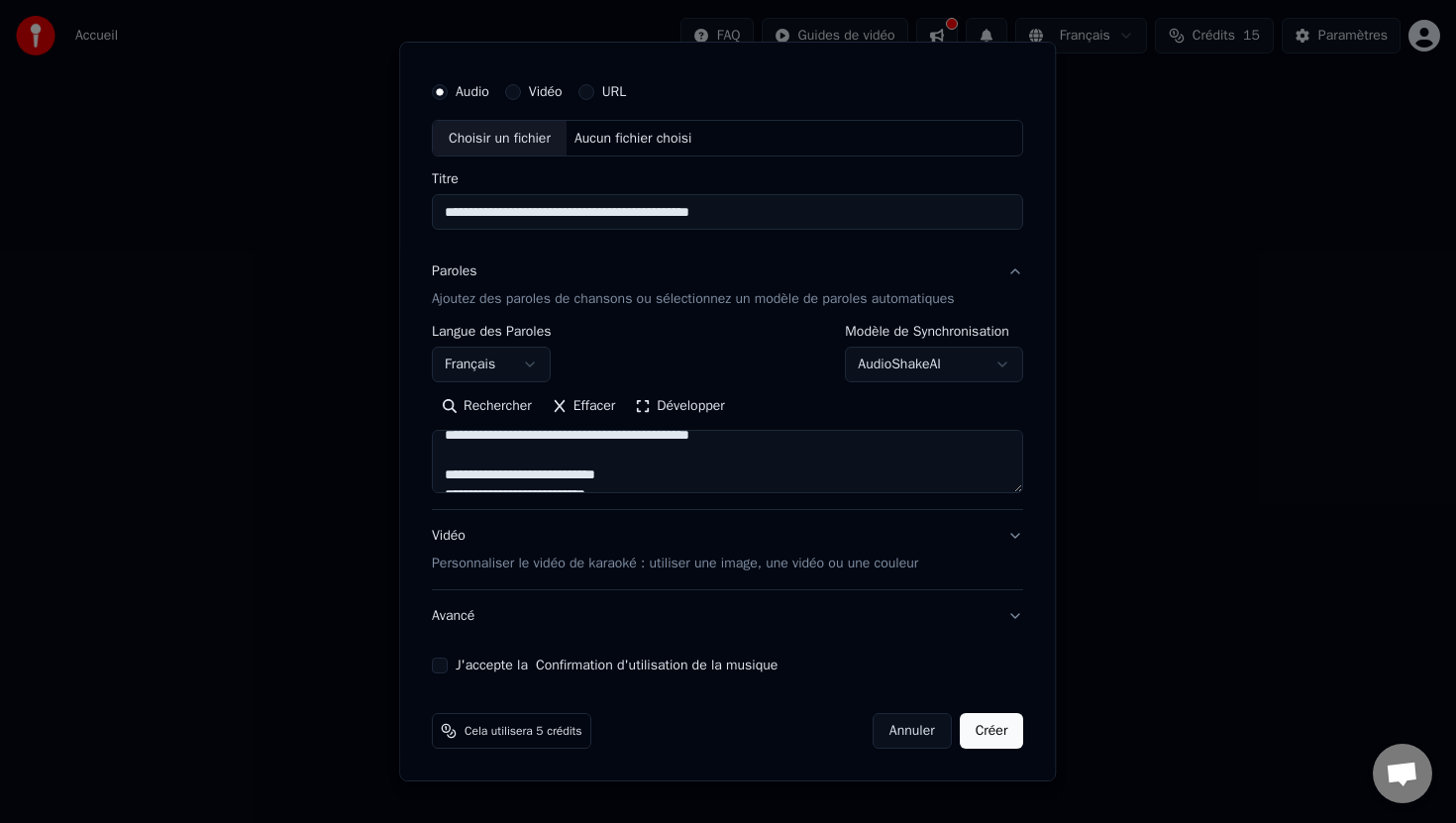 click on "Vidéo Personnaliser le vidéo de karaoké : utiliser une image, une vidéo ou une couleur" at bounding box center (727, 551) 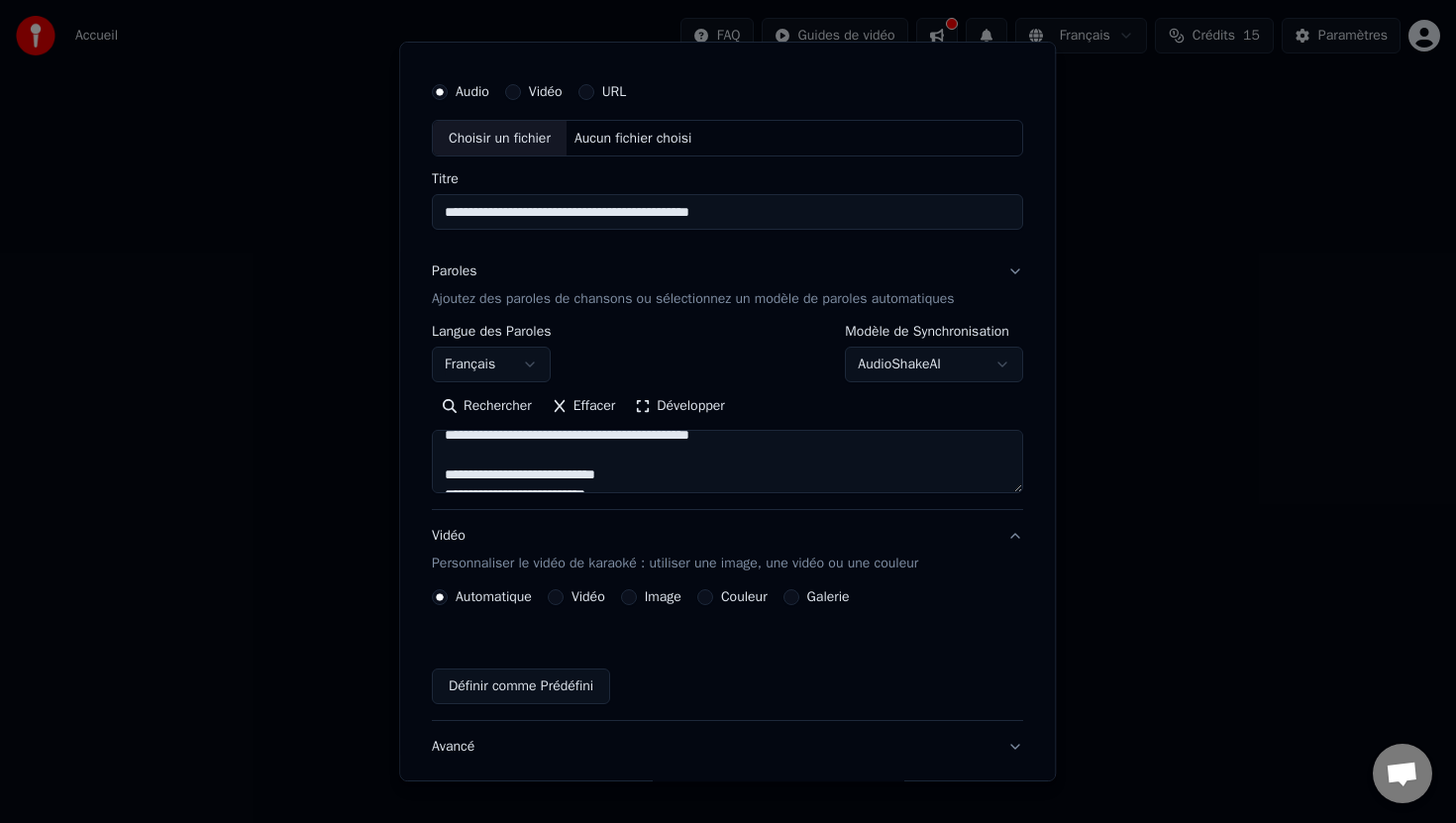 scroll, scrollTop: 0, scrollLeft: 0, axis: both 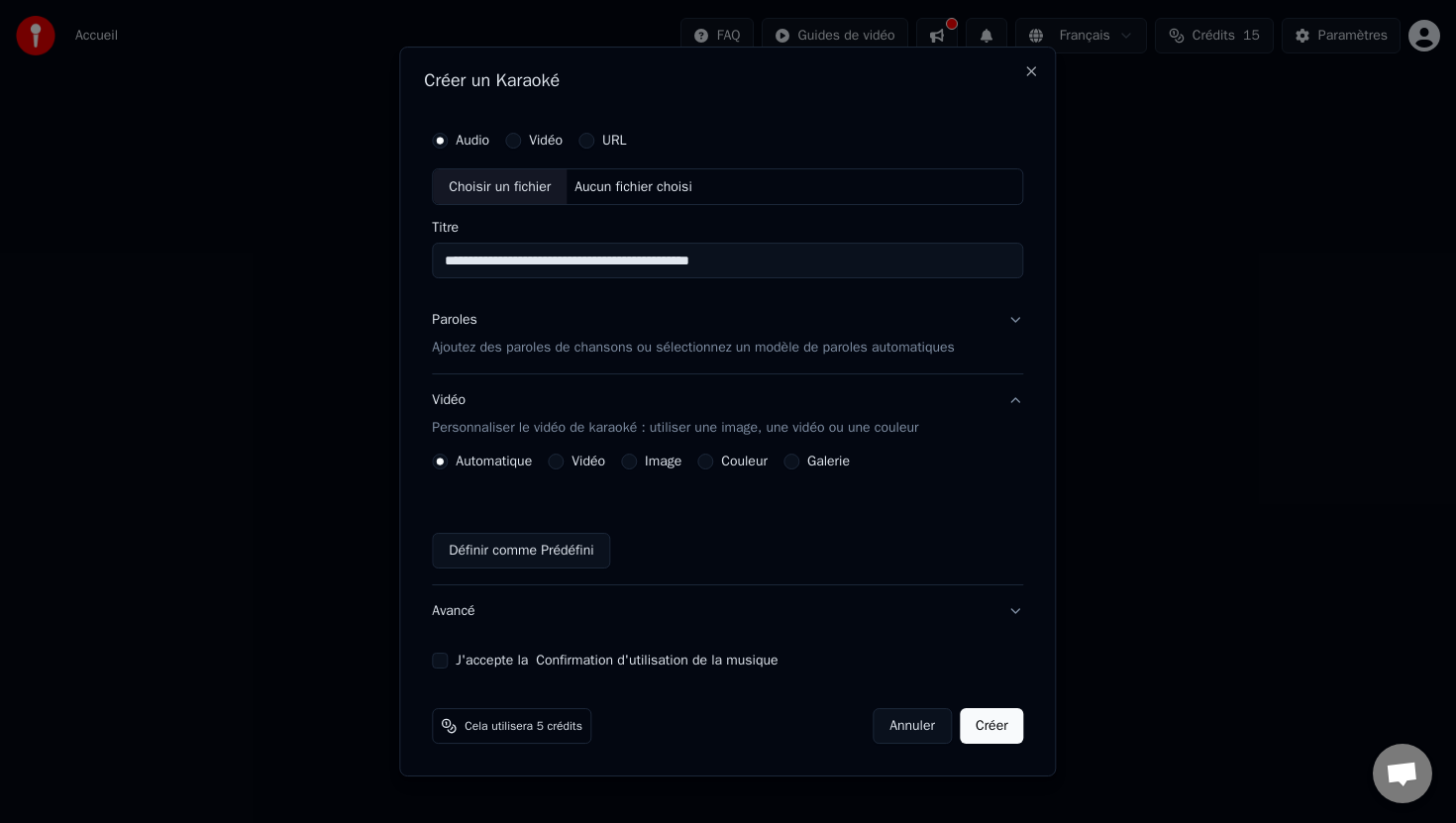 click on "Vidéo" at bounding box center [576, 462] 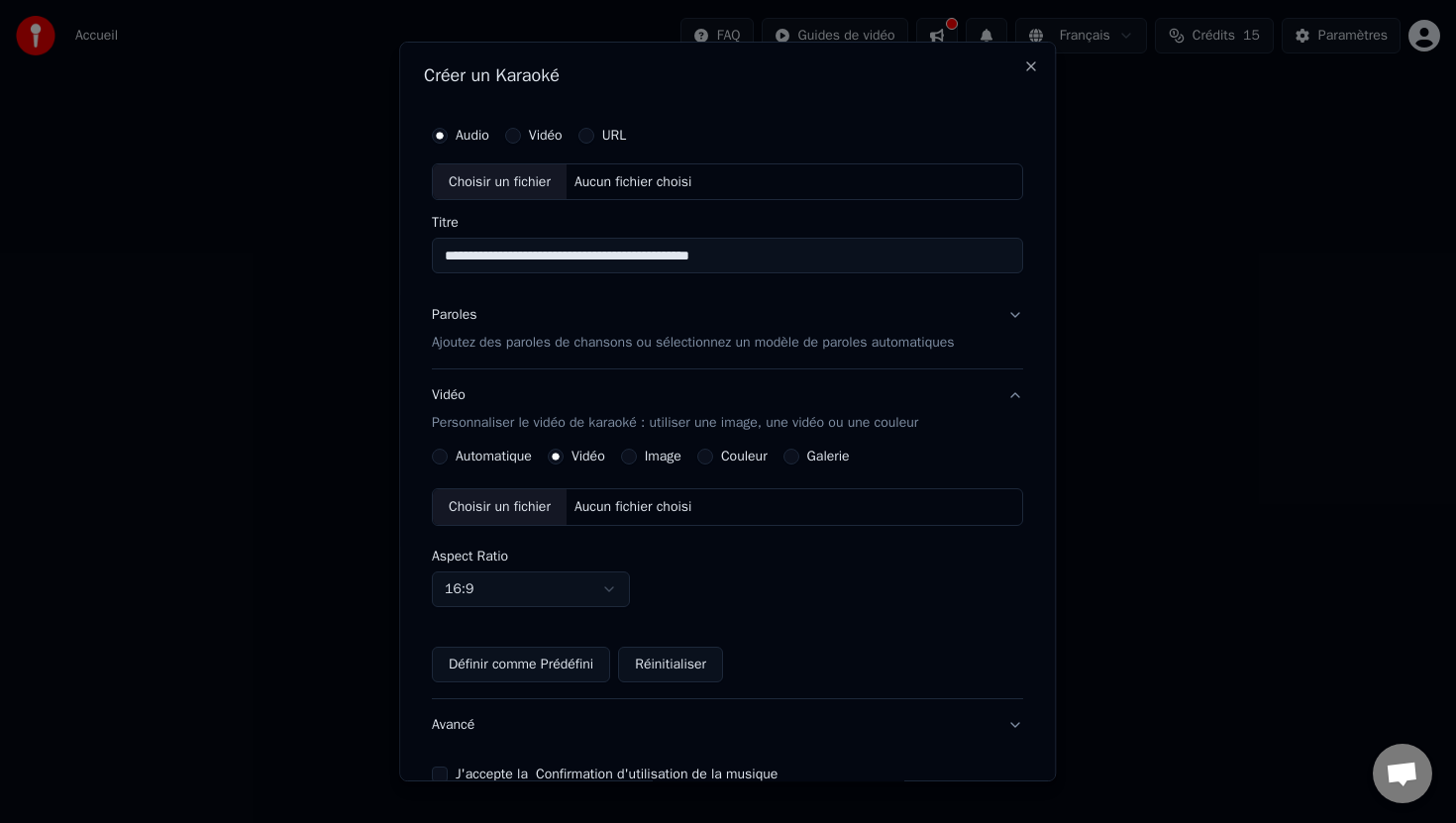 click on "Choisir un fichier" at bounding box center [499, 507] 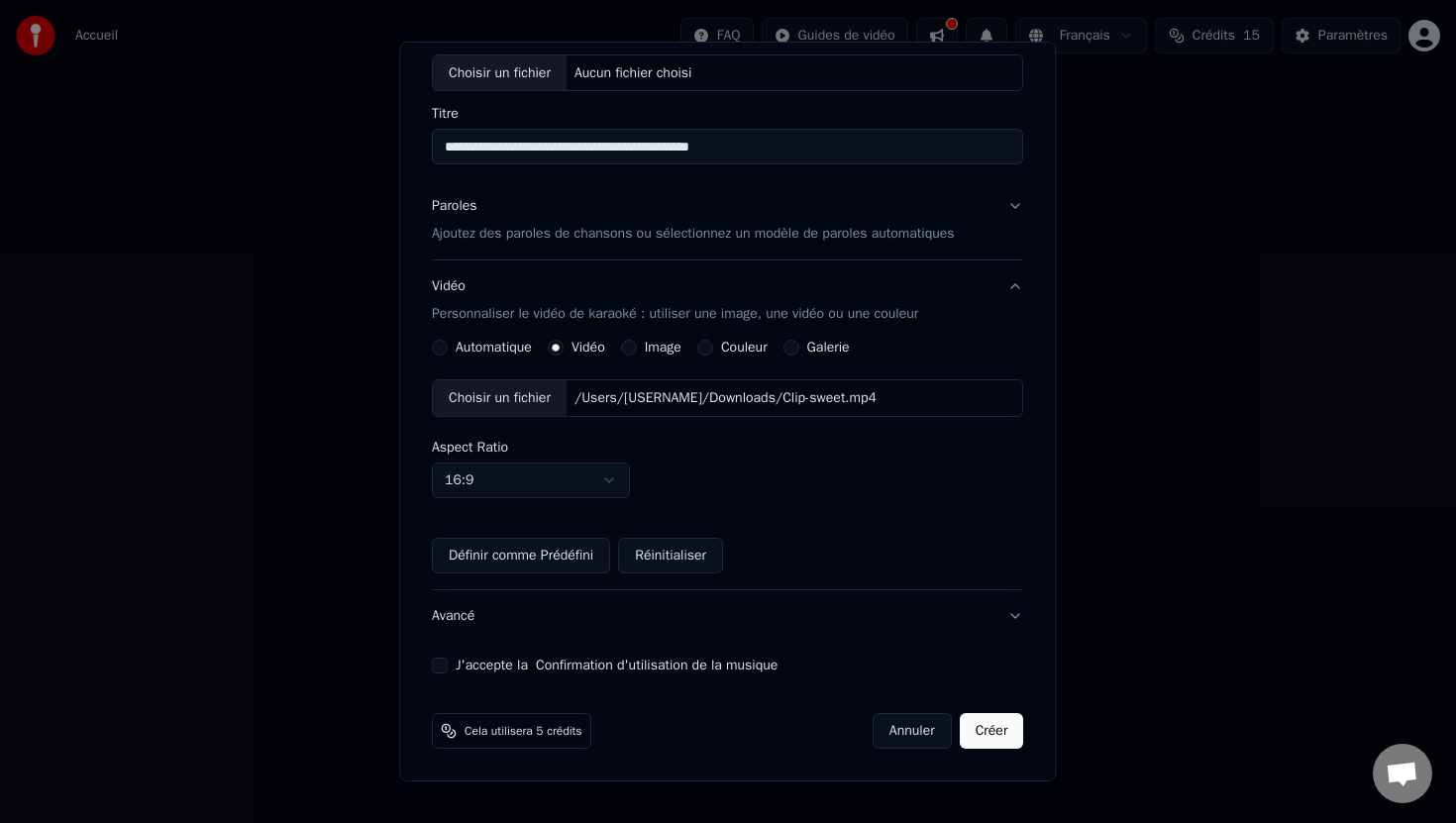 scroll, scrollTop: 0, scrollLeft: 0, axis: both 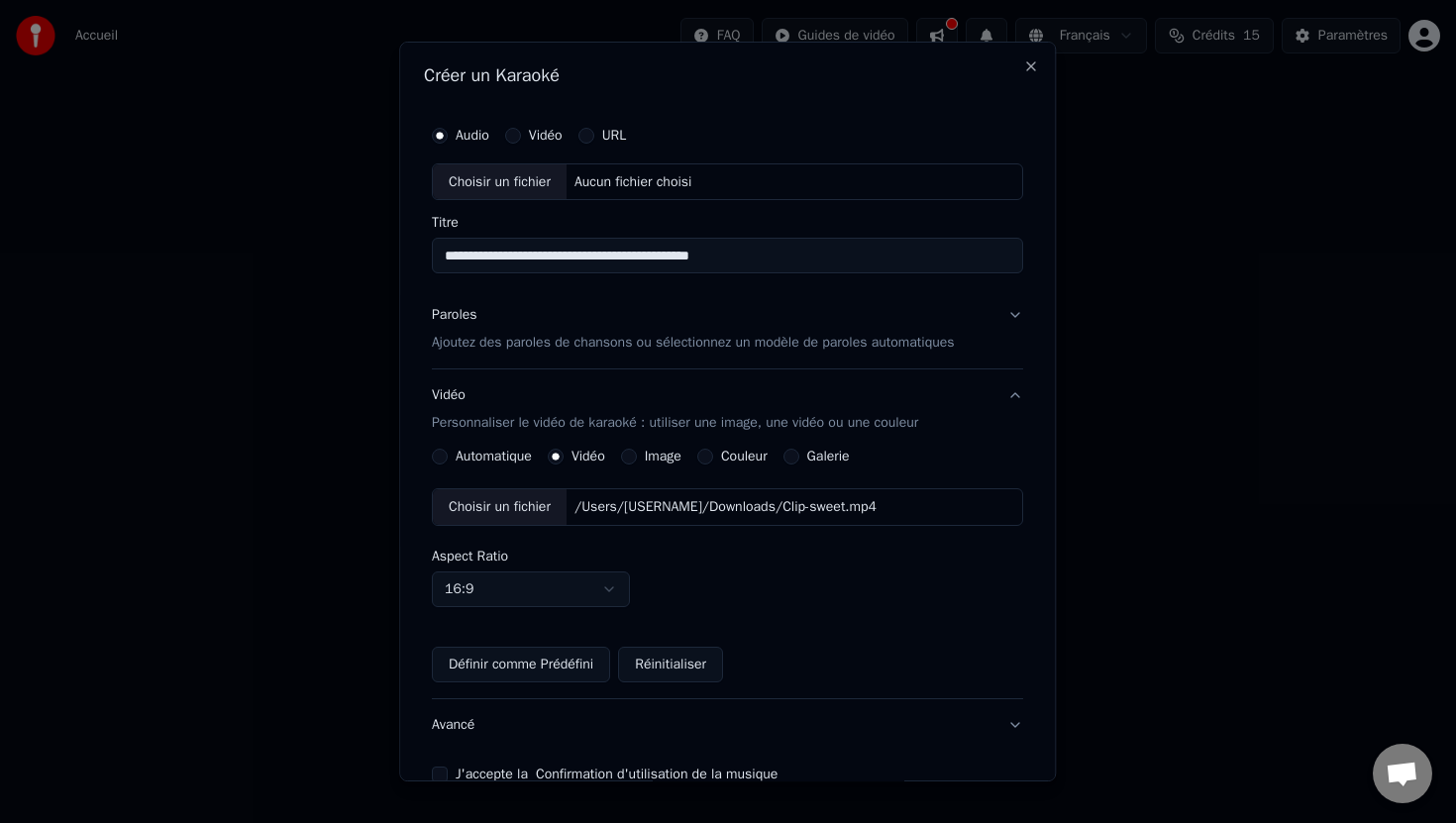 click on "Choisir un fichier" at bounding box center (499, 182) 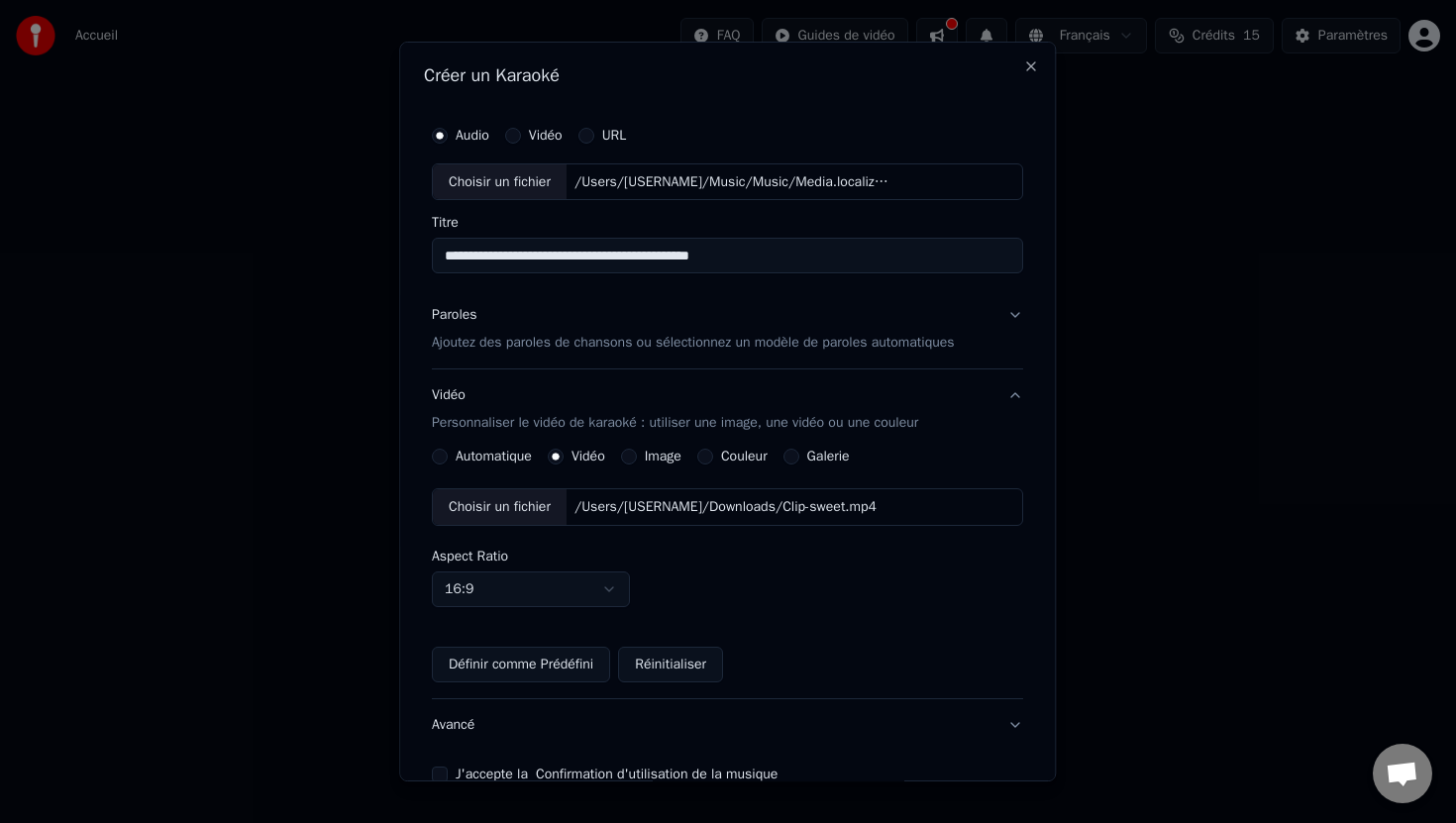 type on "**********" 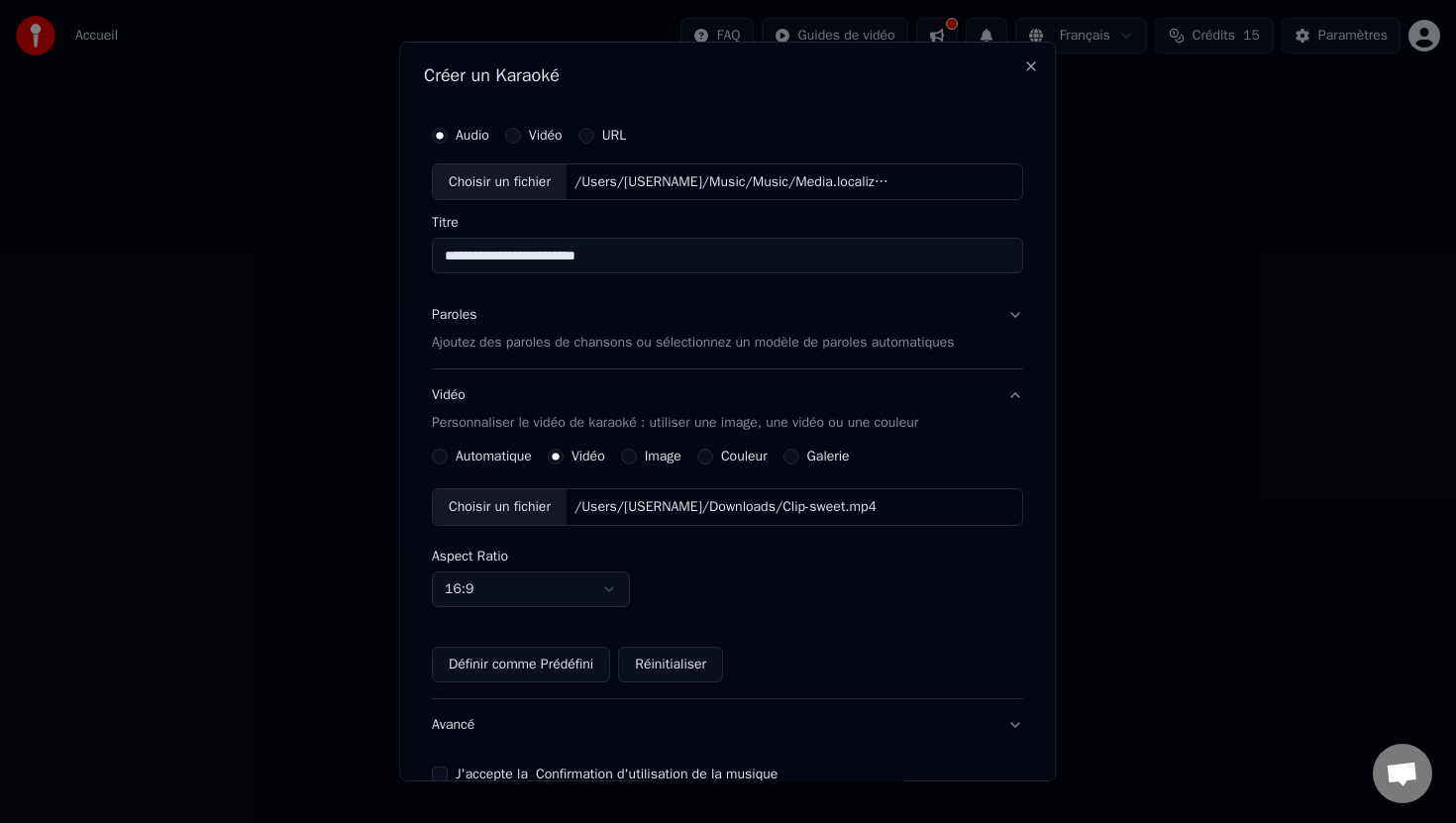 scroll, scrollTop: 109, scrollLeft: 0, axis: vertical 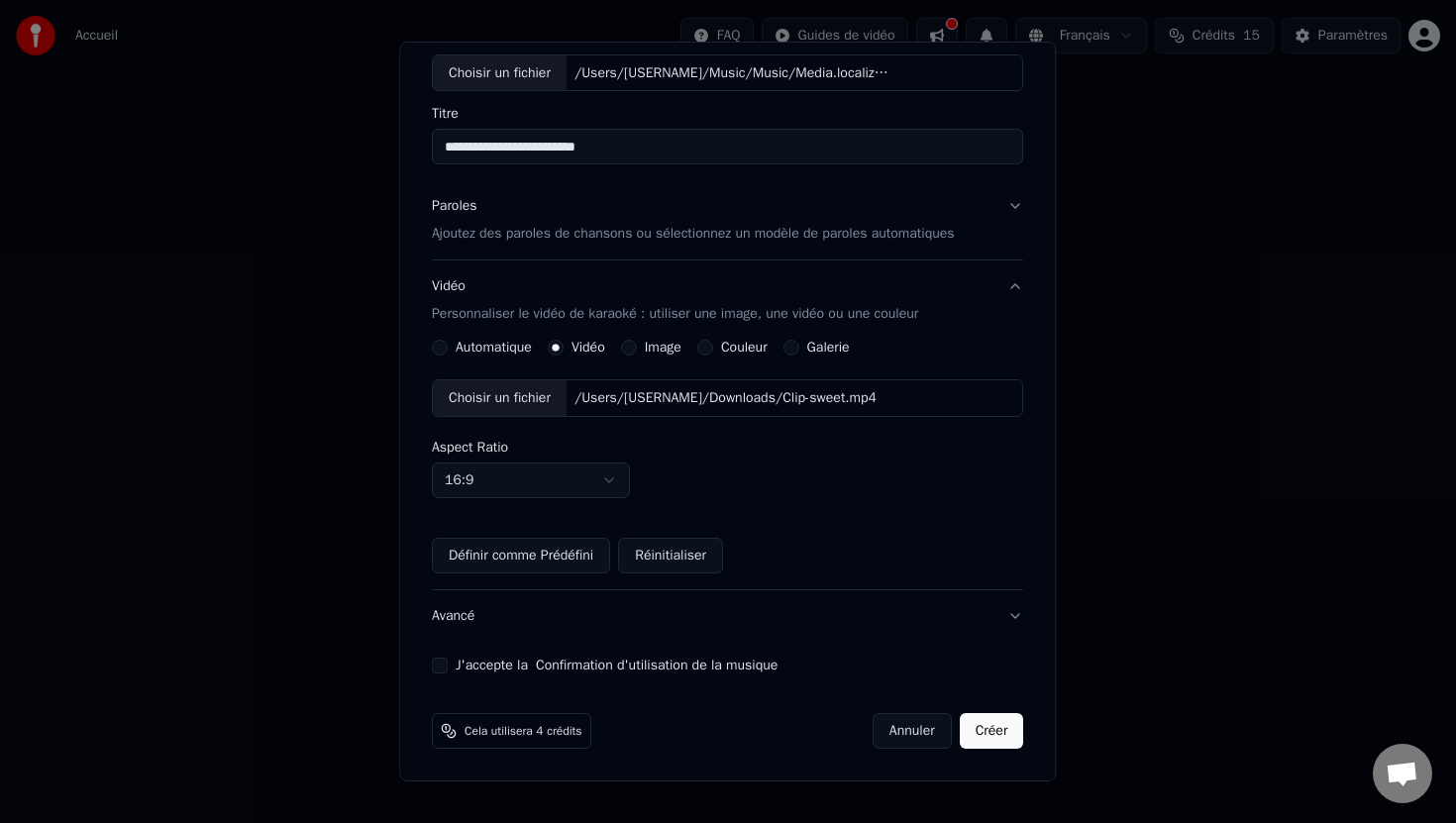 click on "J'accepte la   Confirmation d'utilisation de la musique" at bounding box center [727, 666] 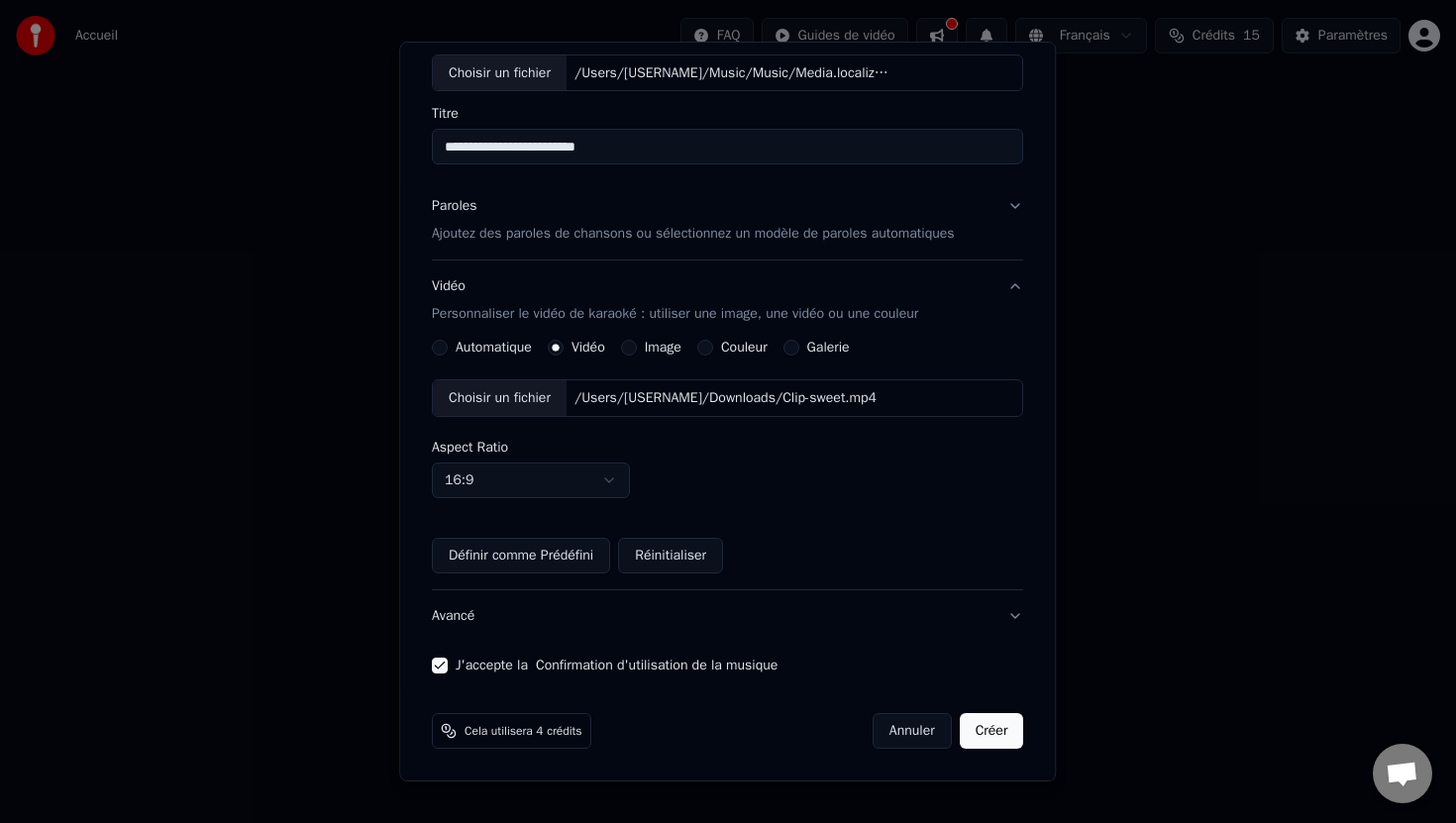 click on "Créer" at bounding box center (991, 731) 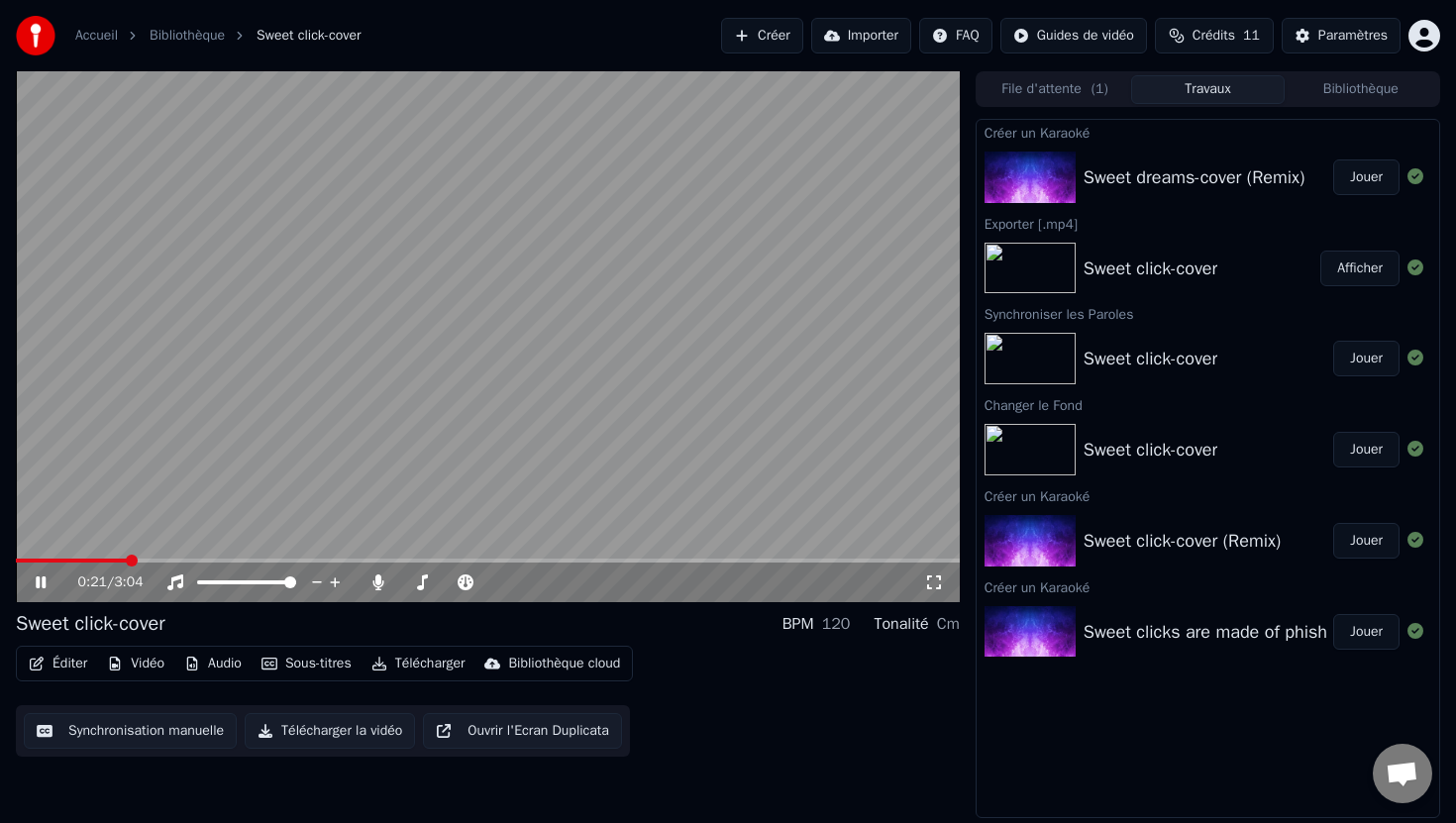 click at bounding box center (71, 561) 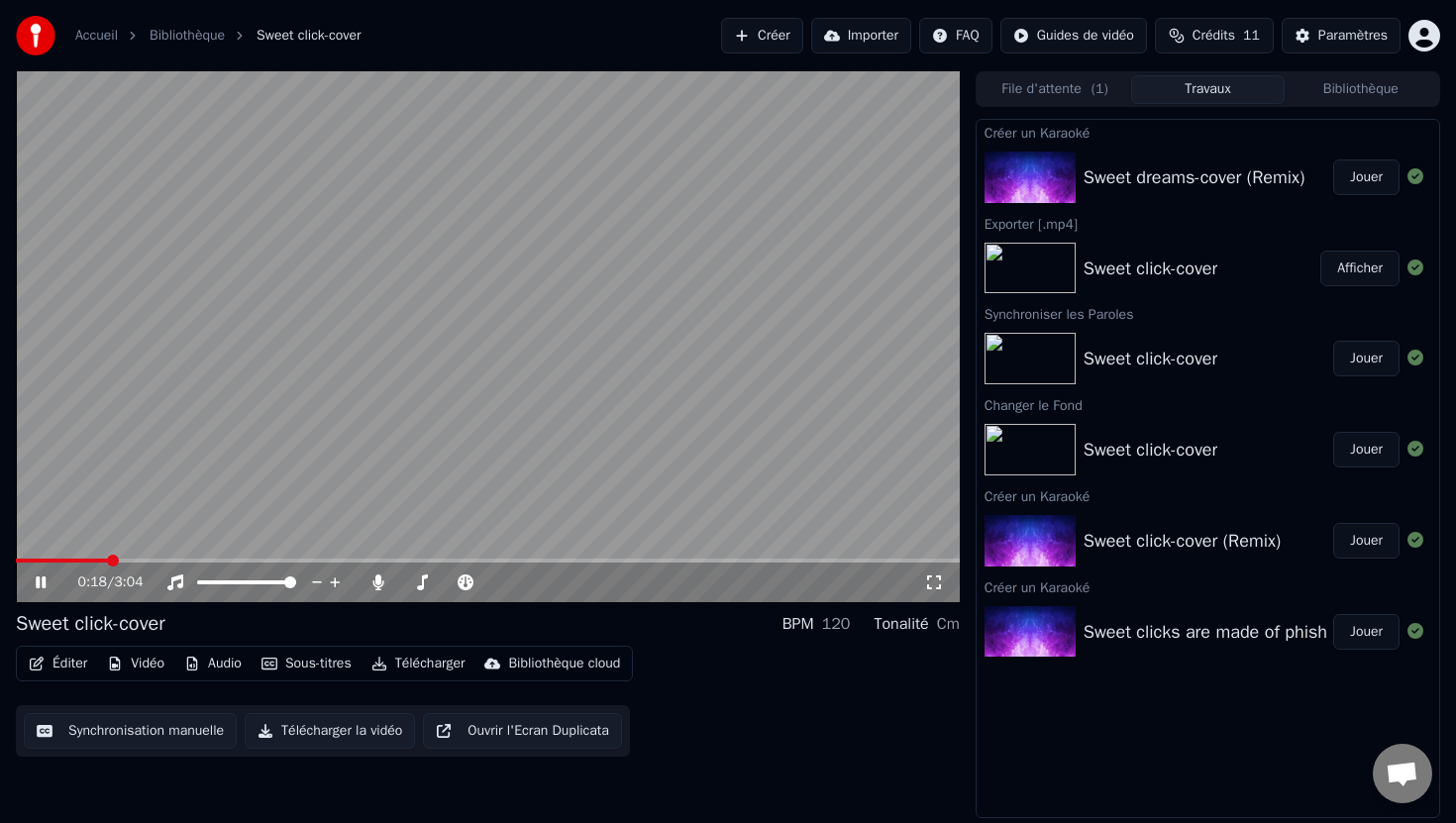 click on "0:18  /  3:04" at bounding box center [487, 582] 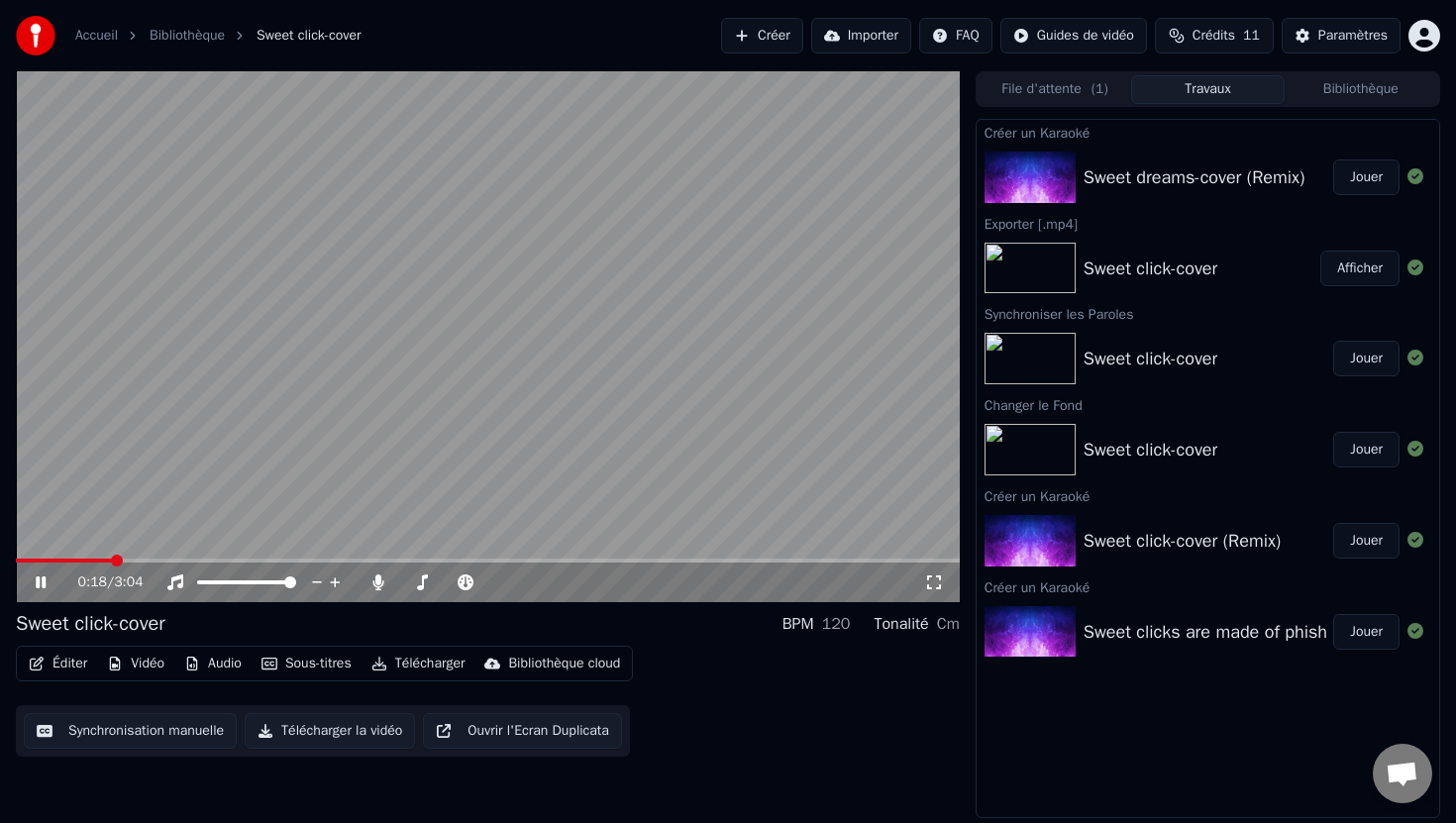 click at bounding box center (487, 337) 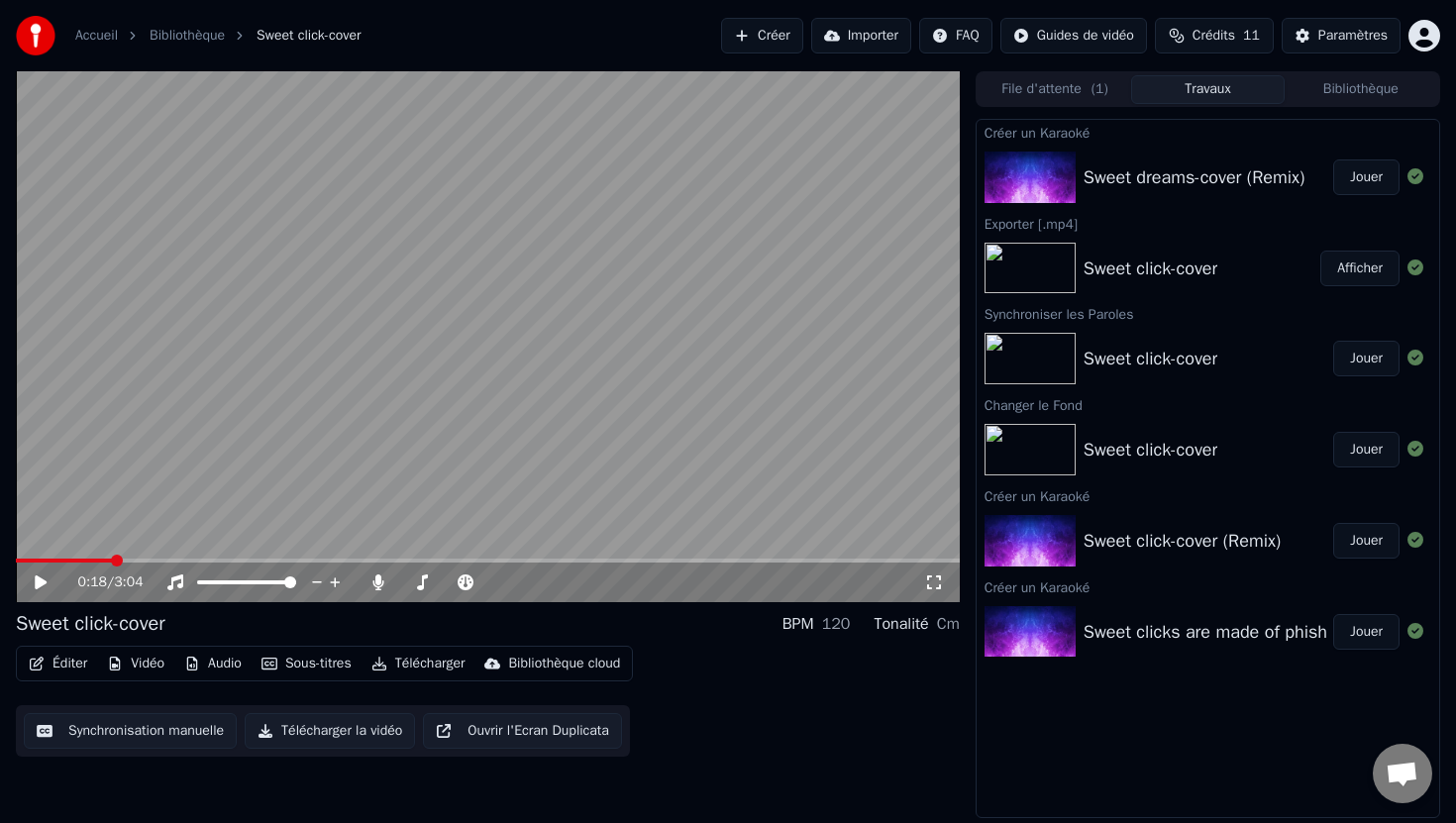 click at bounding box center [487, 561] 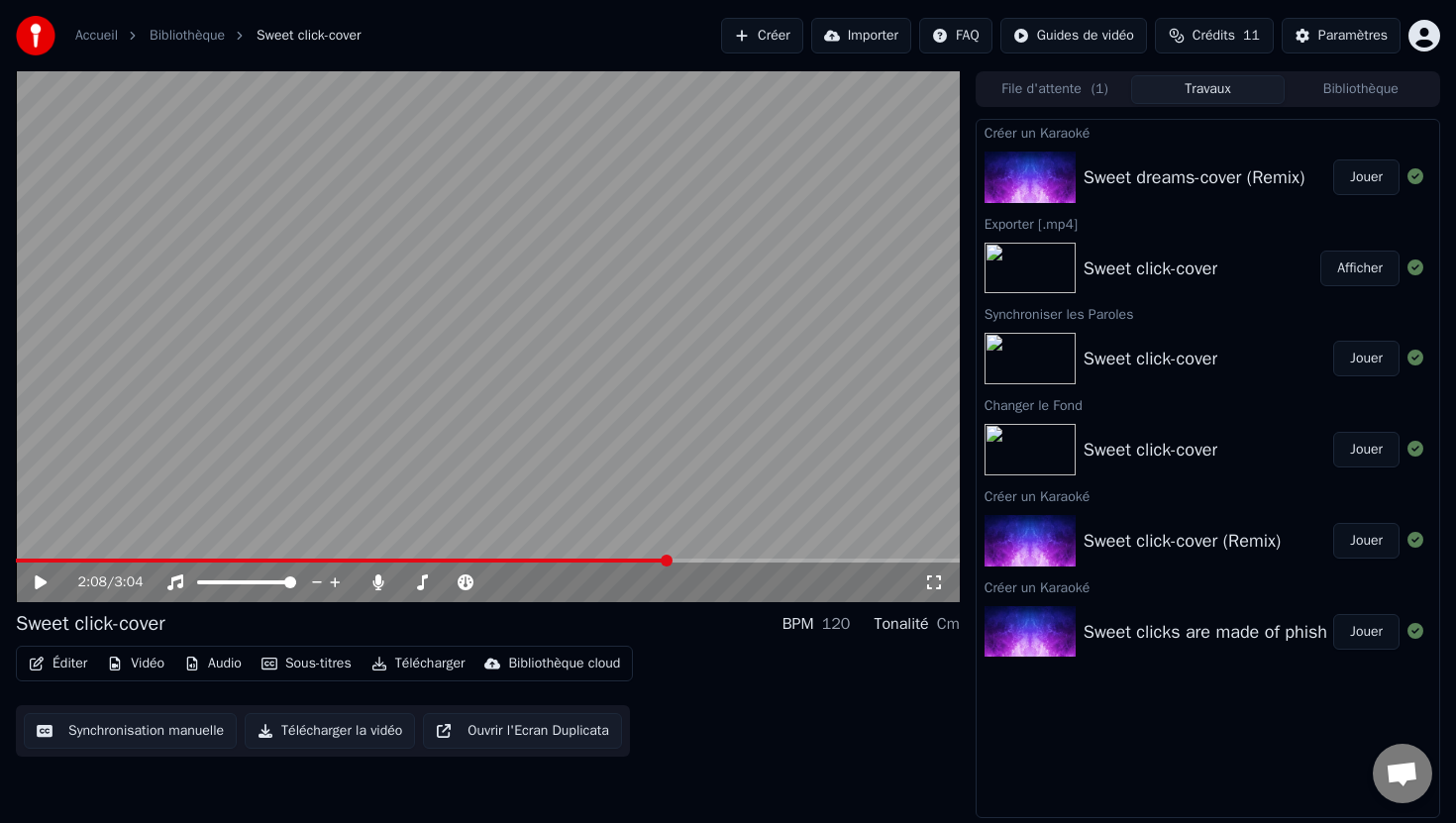 click at bounding box center (487, 337) 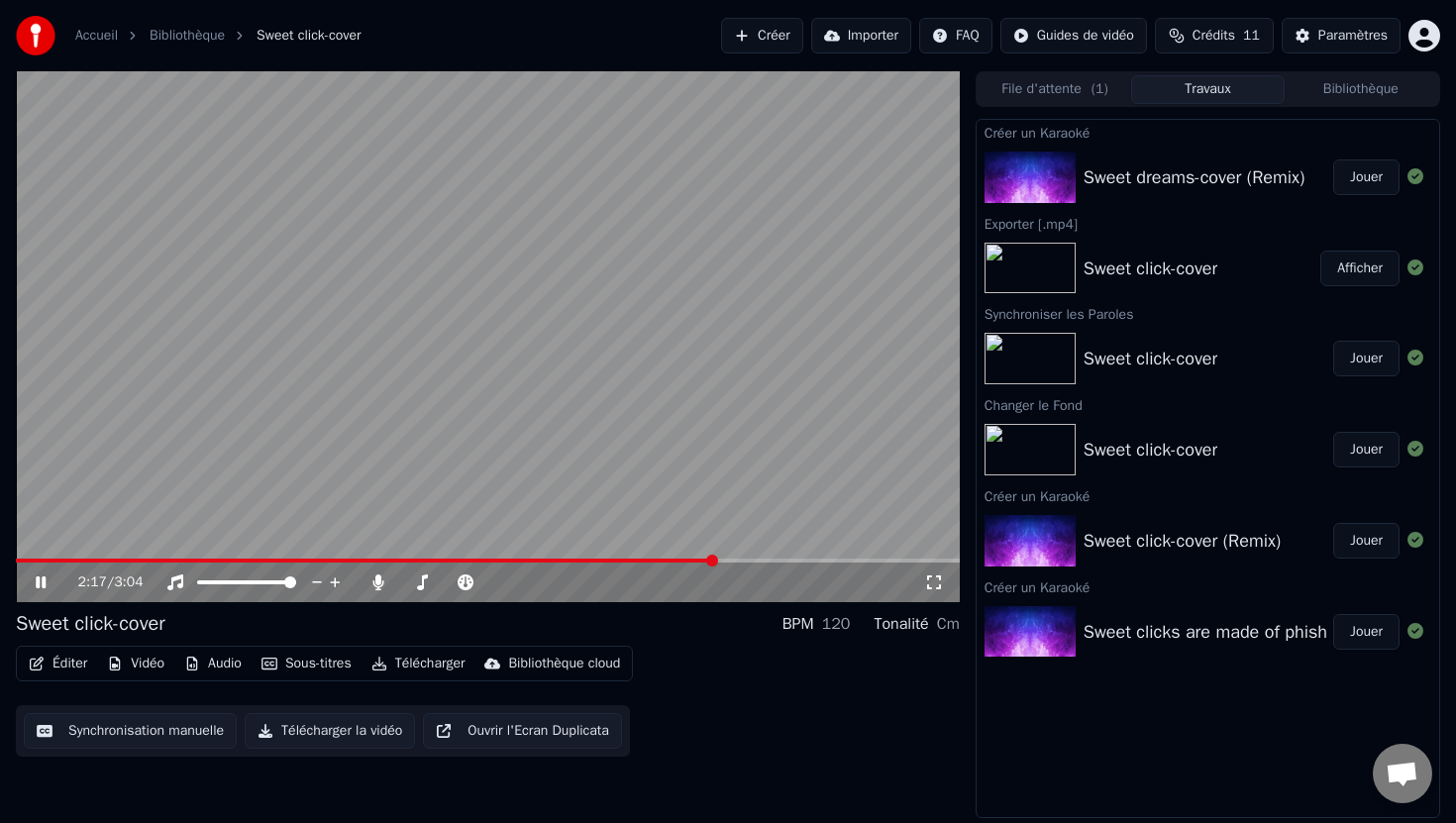 click at bounding box center (487, 561) 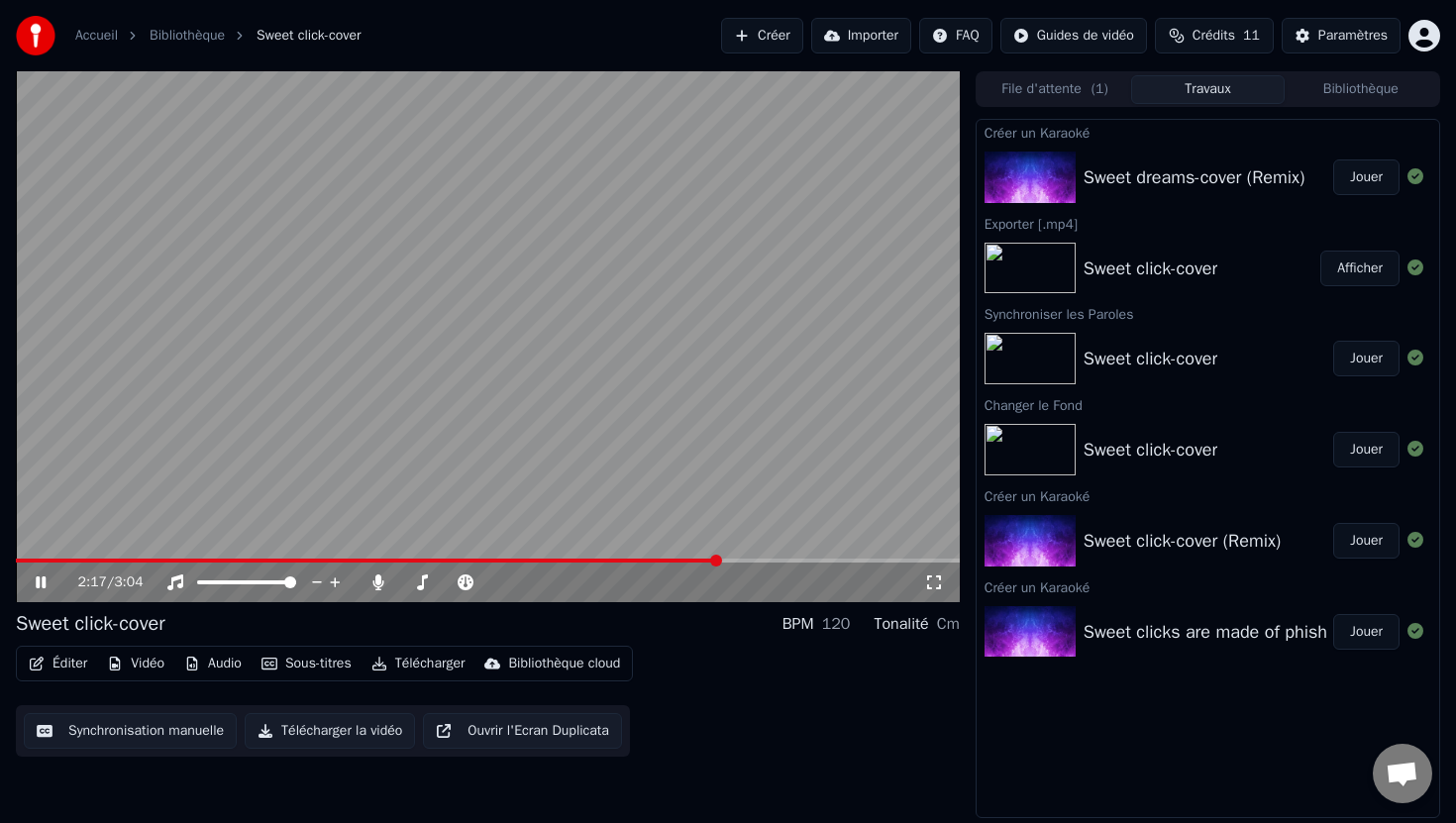 click at bounding box center (487, 337) 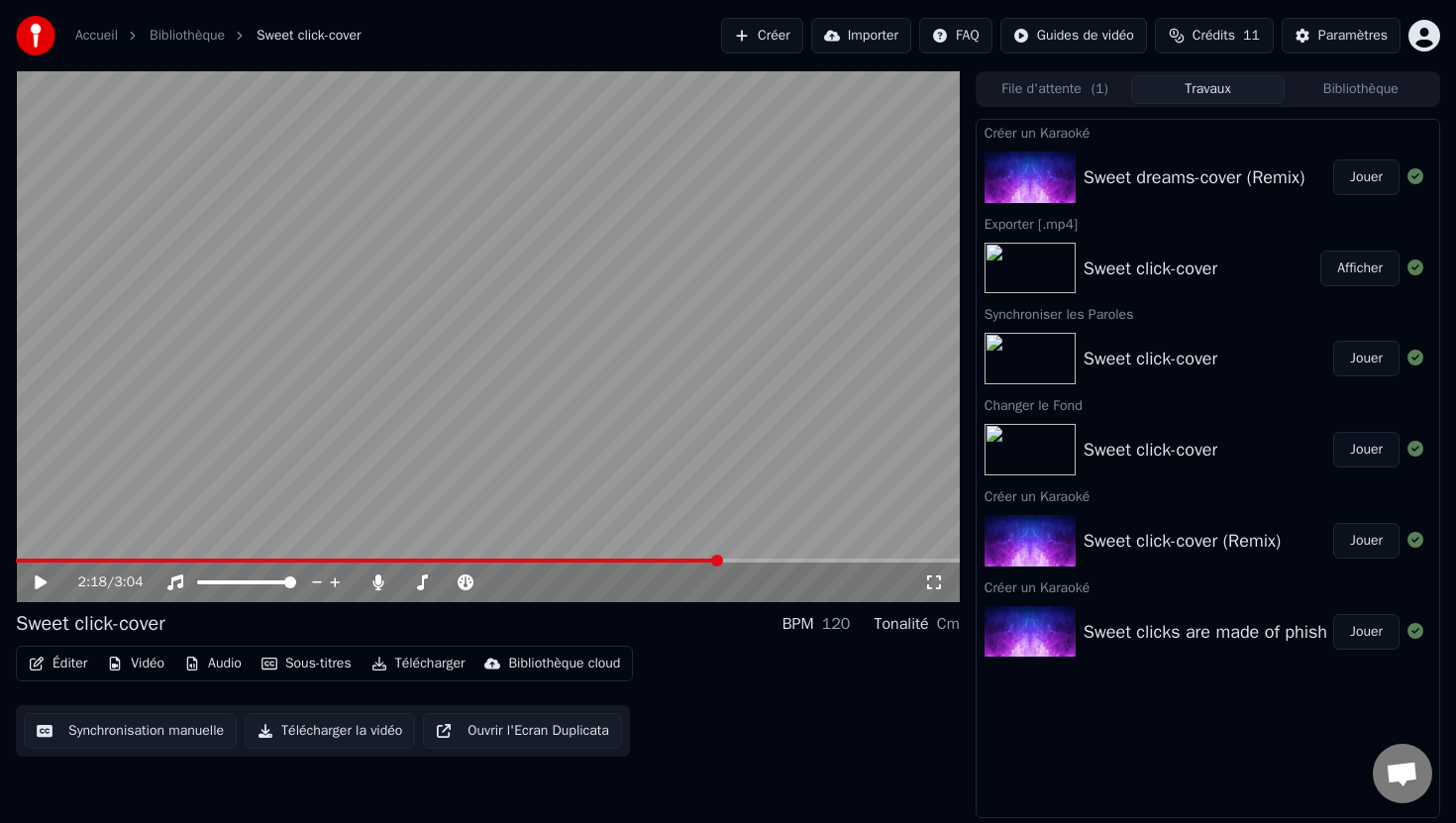 click at bounding box center (487, 561) 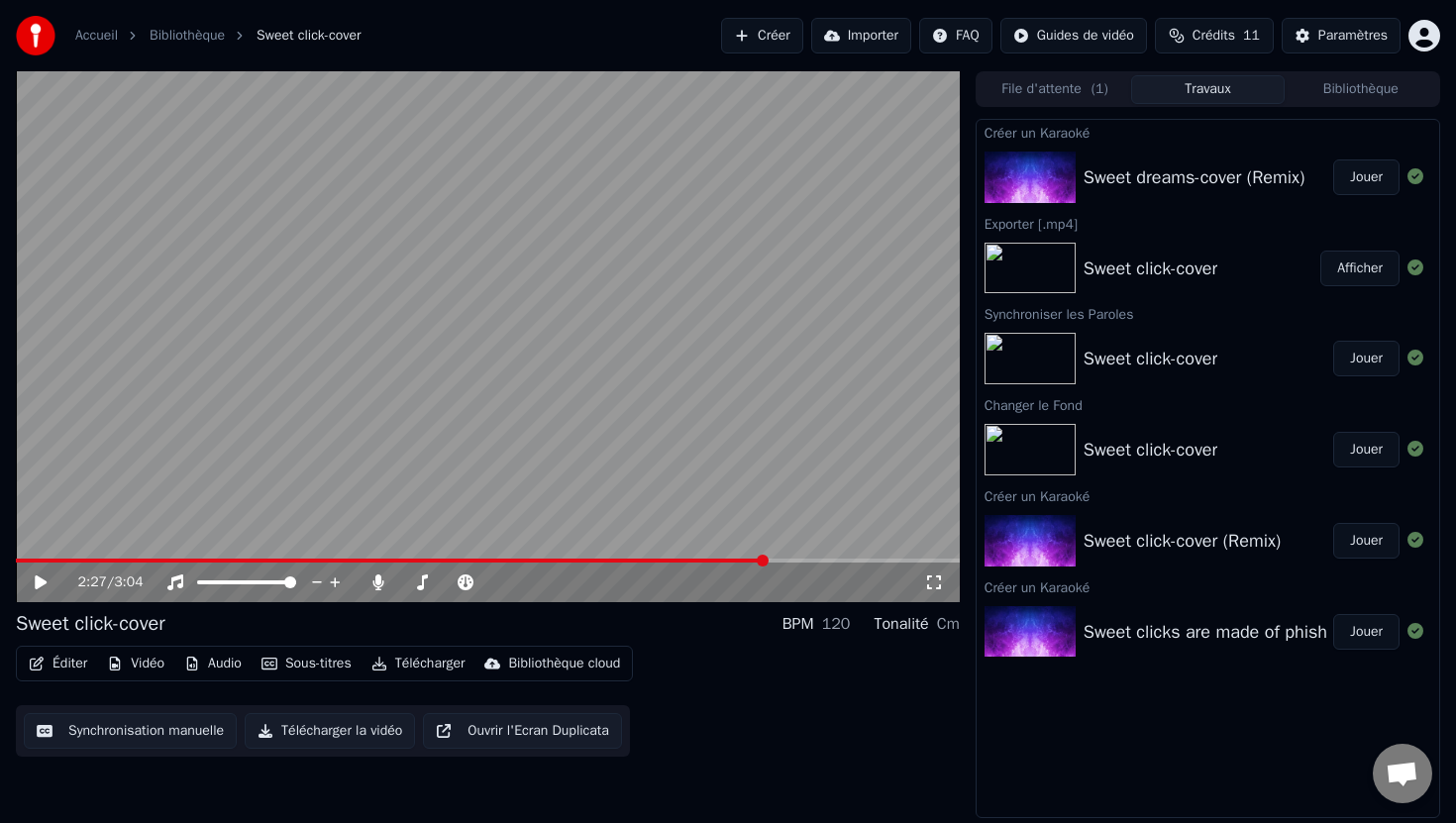 click at bounding box center [487, 337] 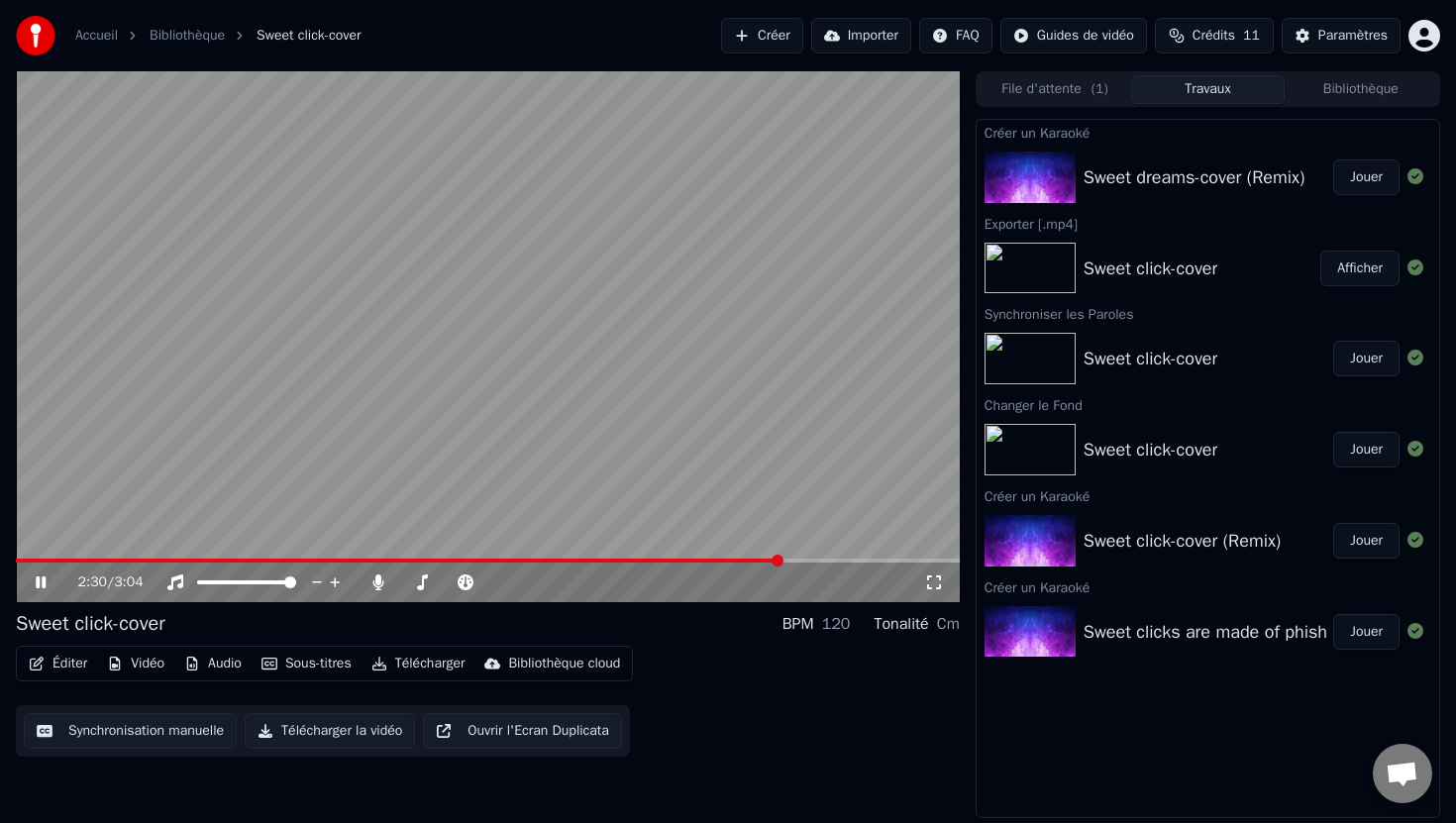 click at bounding box center [487, 561] 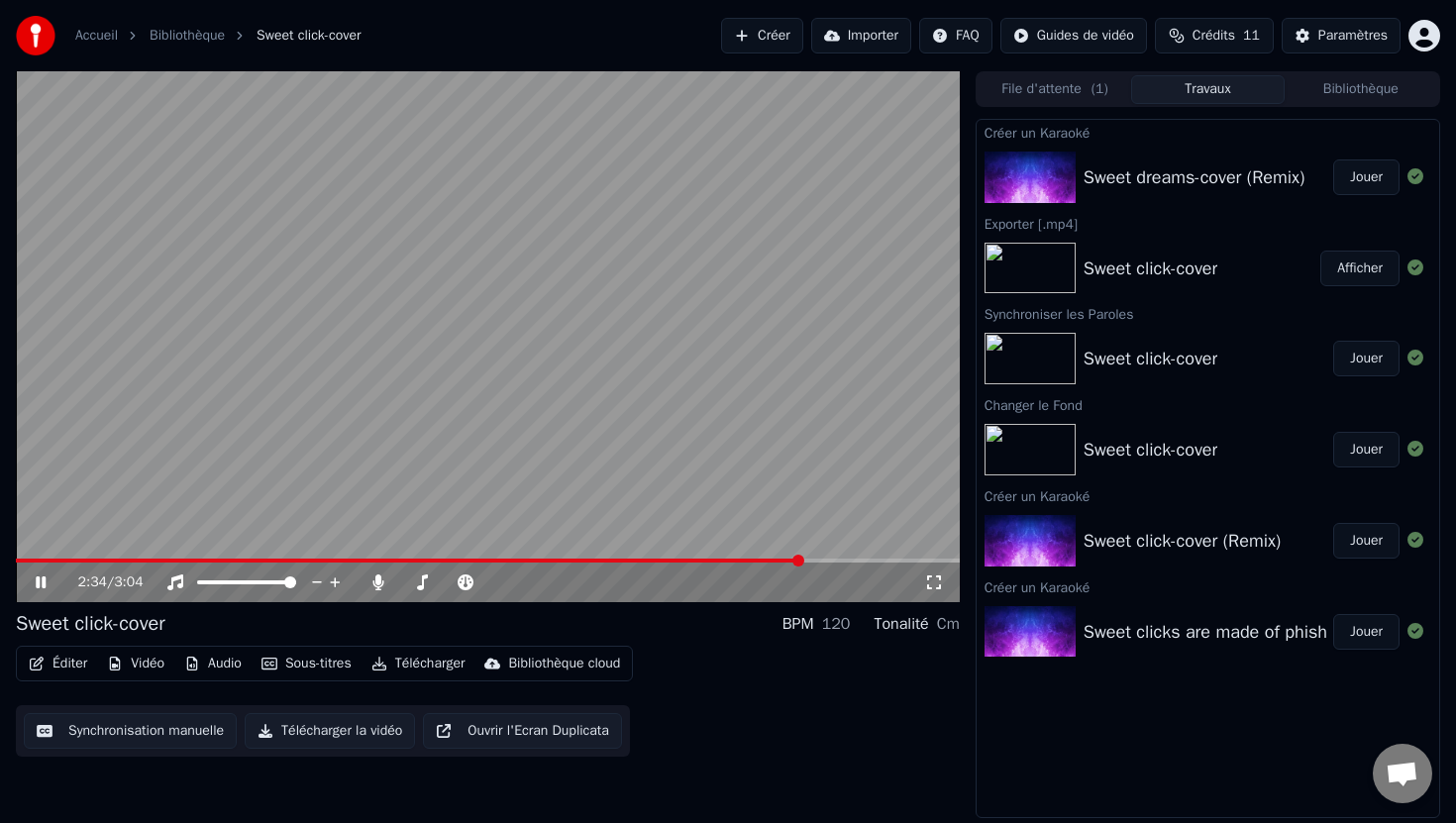click at bounding box center [487, 561] 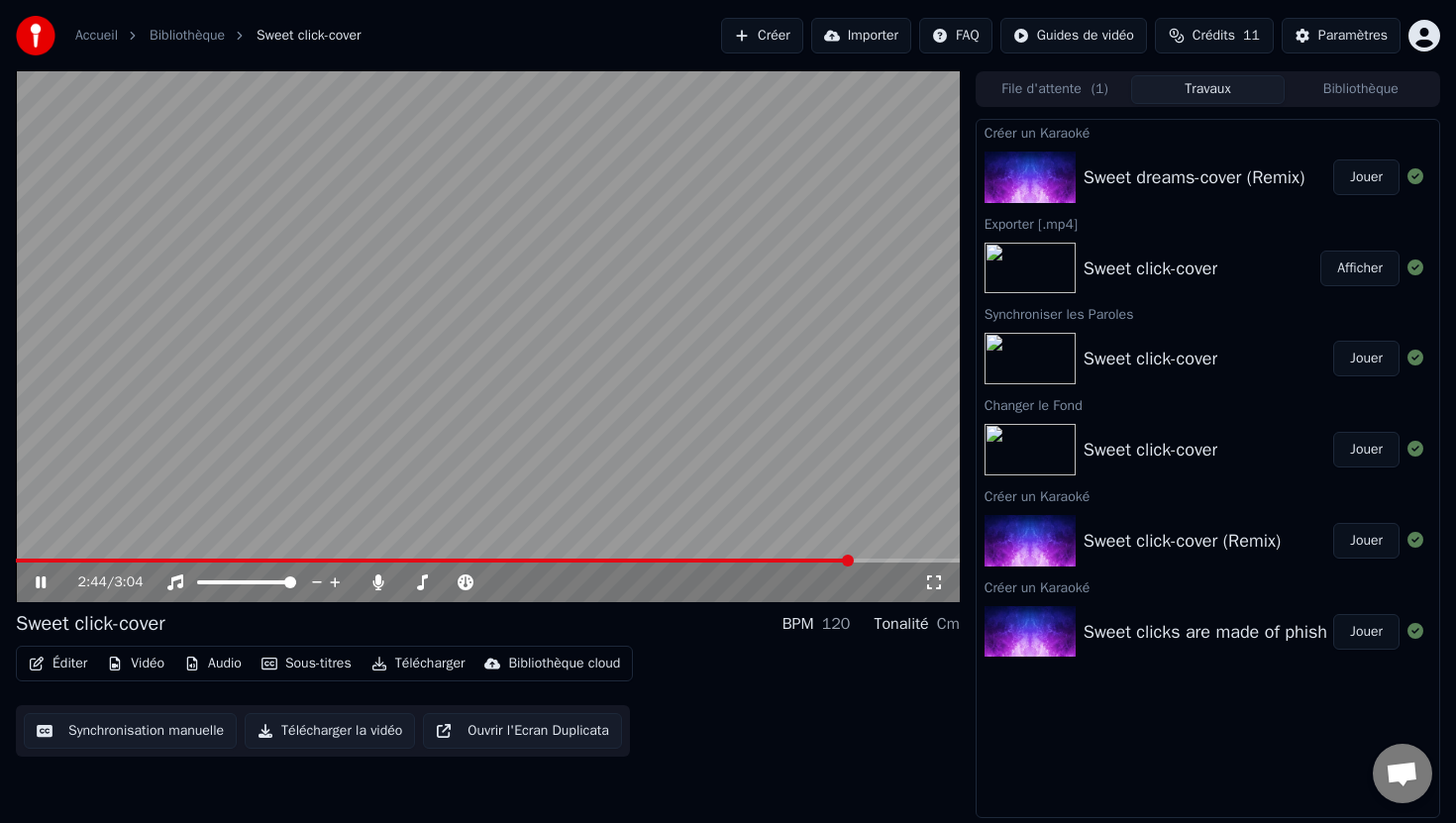 click at bounding box center (487, 561) 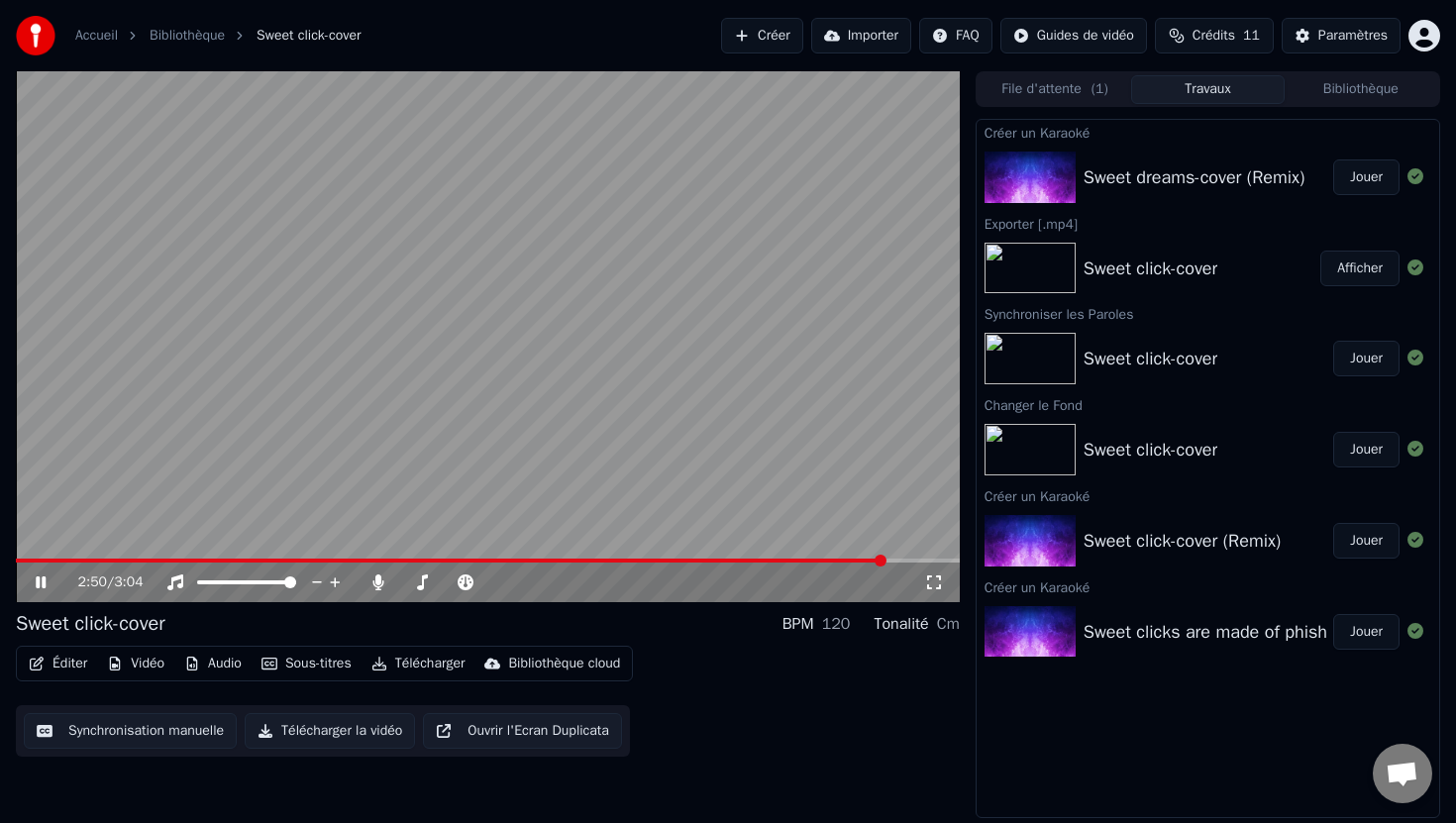 click at bounding box center [487, 561] 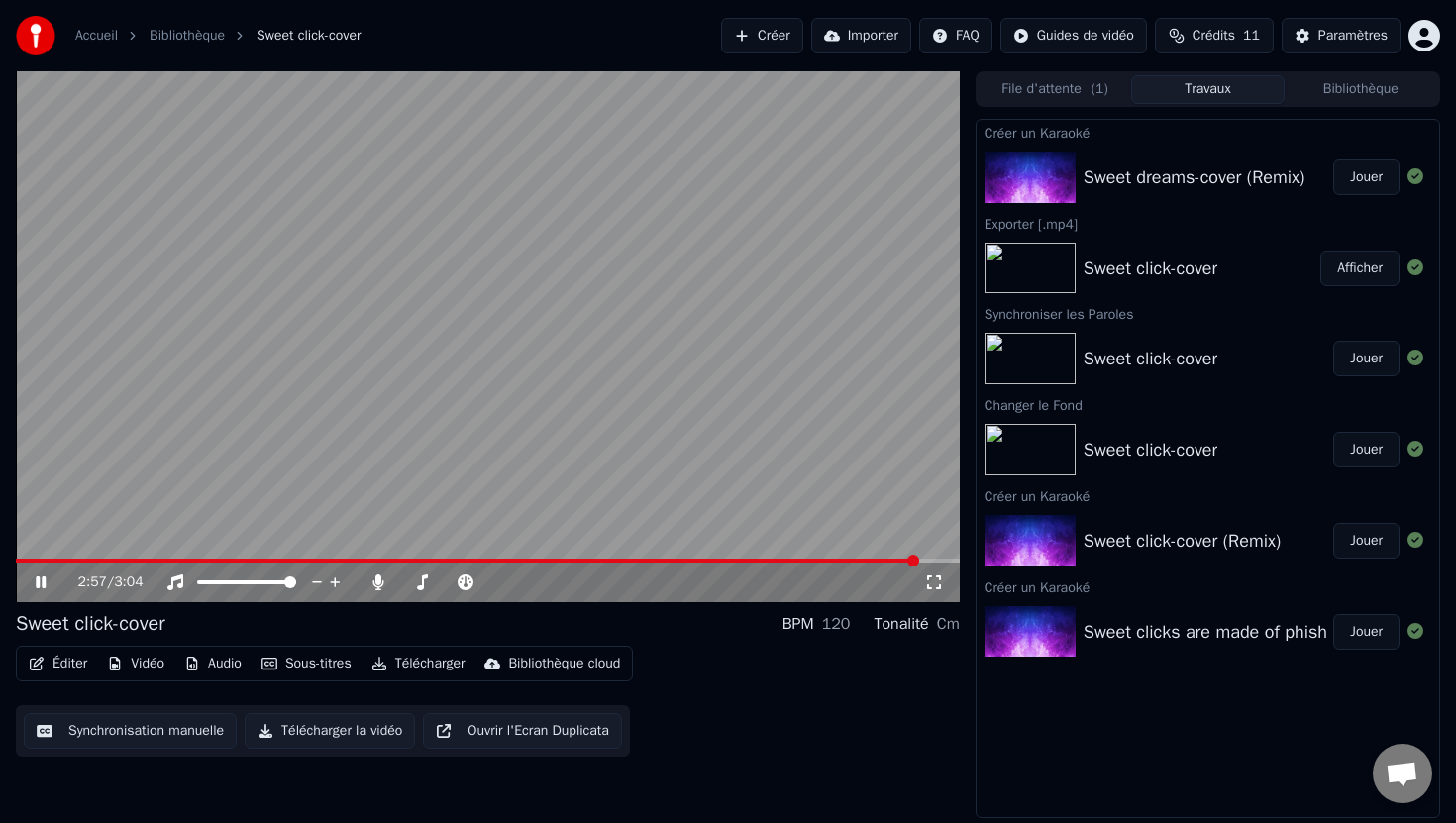 click at bounding box center [487, 337] 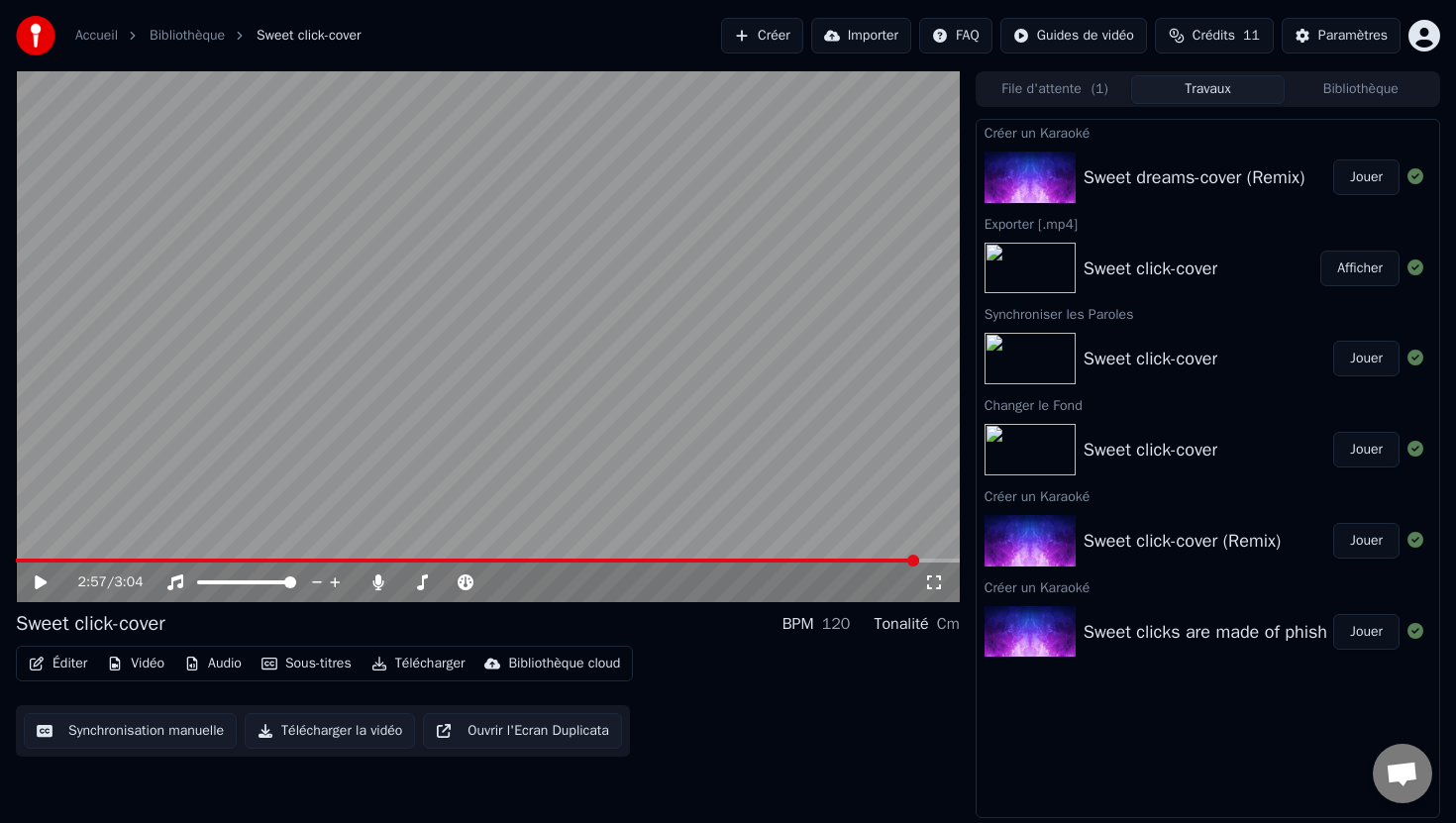 click at bounding box center (487, 337) 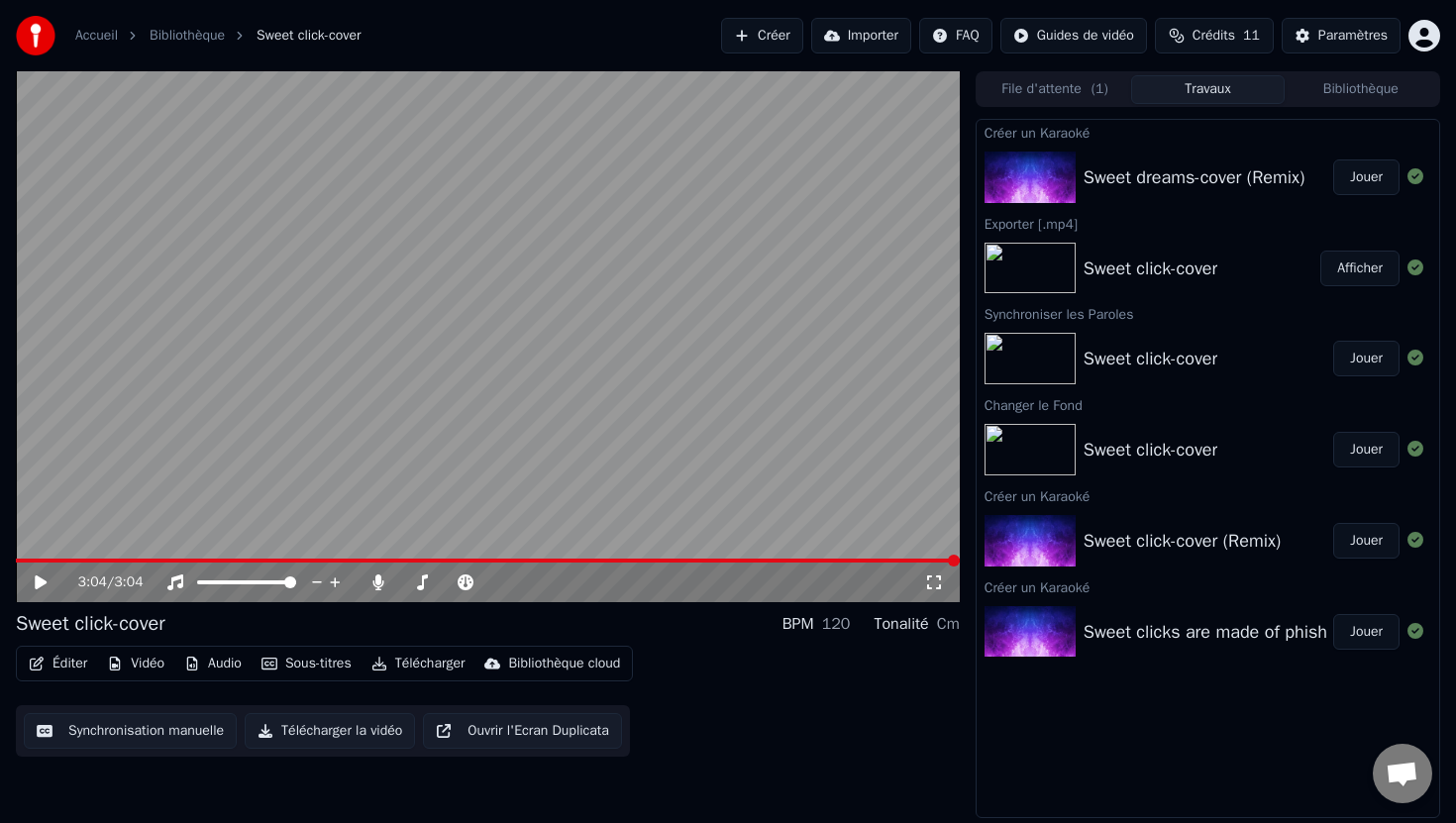 click on "File d'attente ( 1 )" at bounding box center (1055, 89) 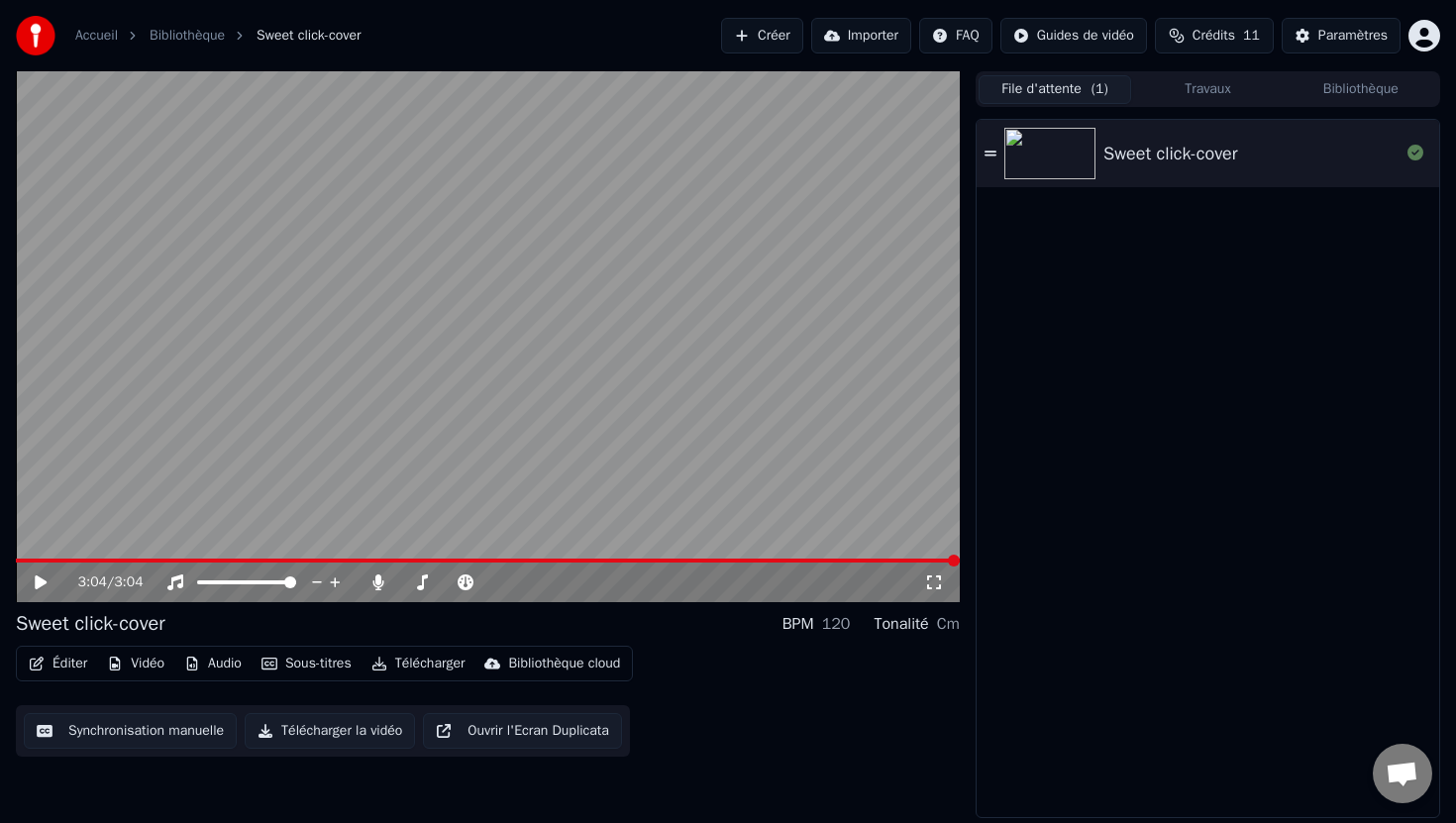 click at bounding box center [1050, 154] 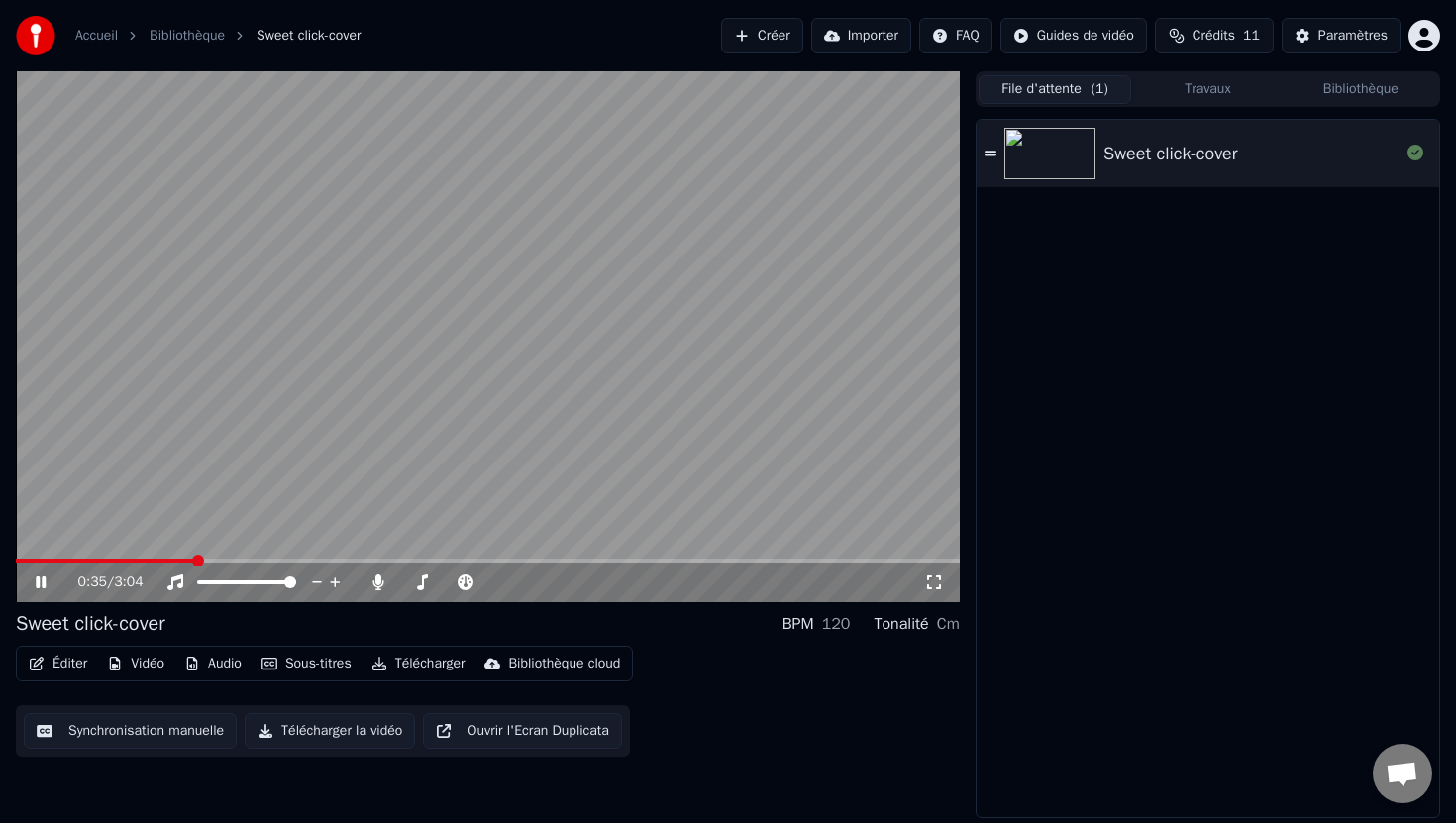 click at bounding box center [487, 561] 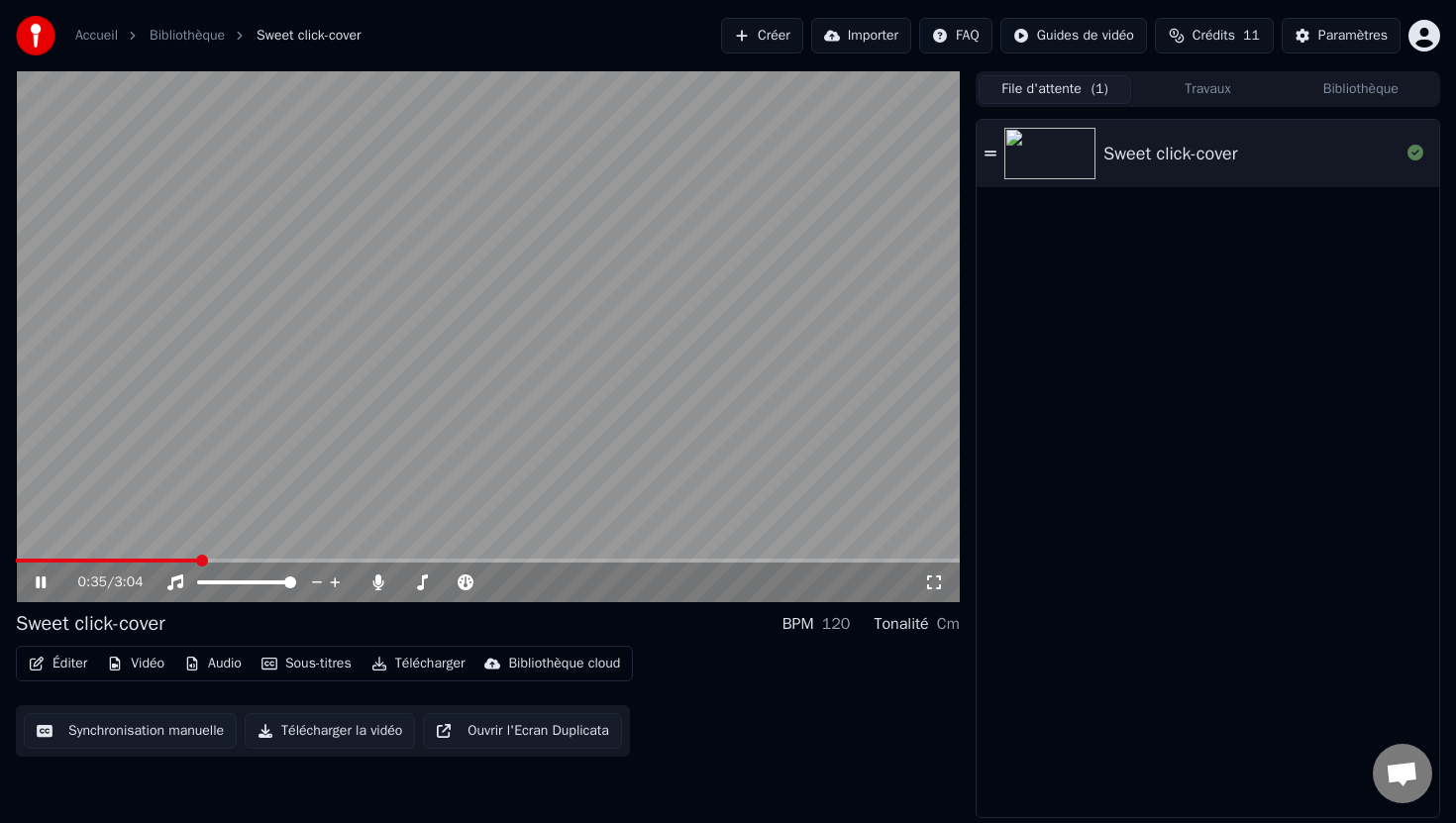 click on "0:35  /  3:04" at bounding box center [487, 582] 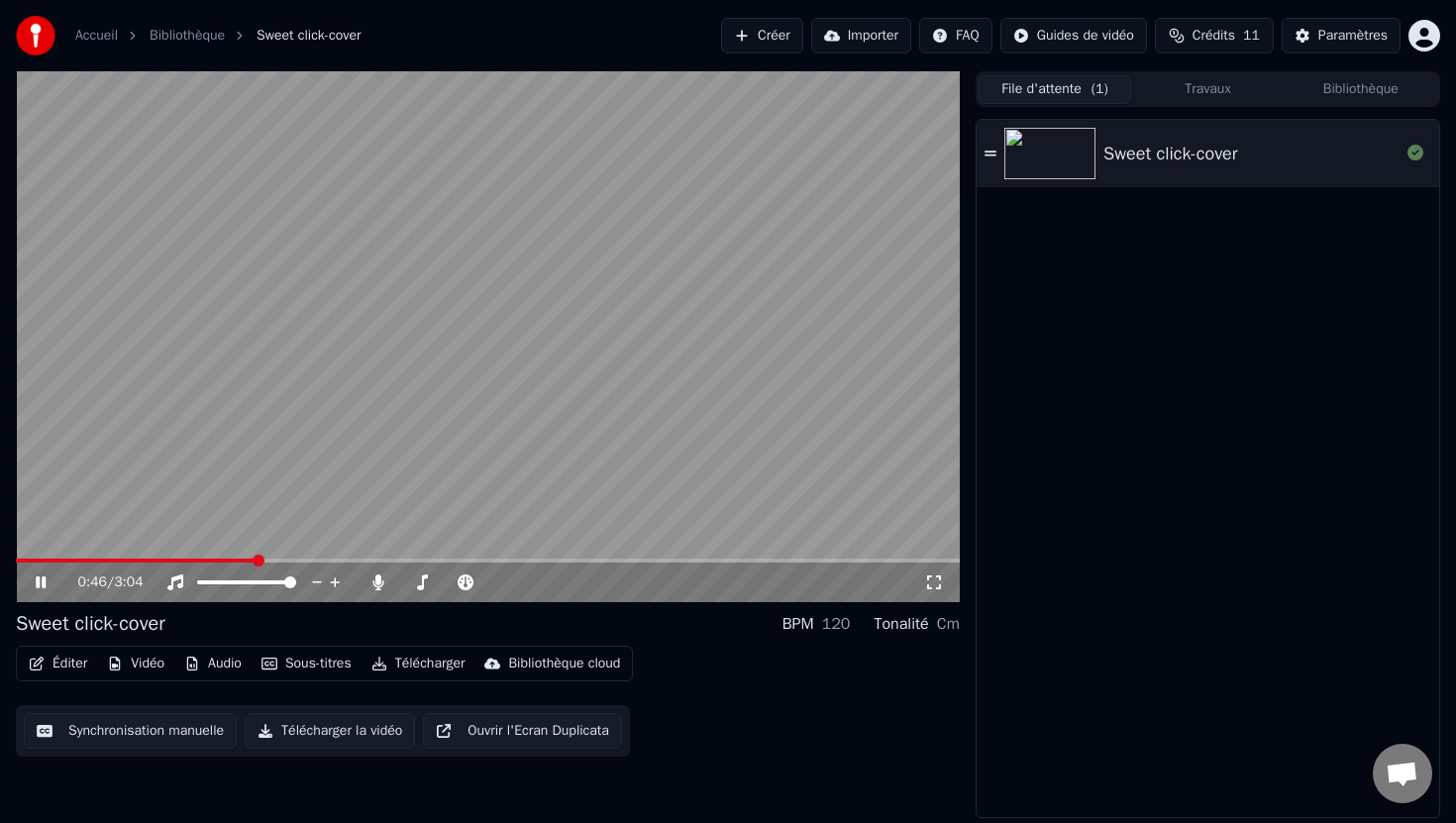 click at bounding box center (487, 561) 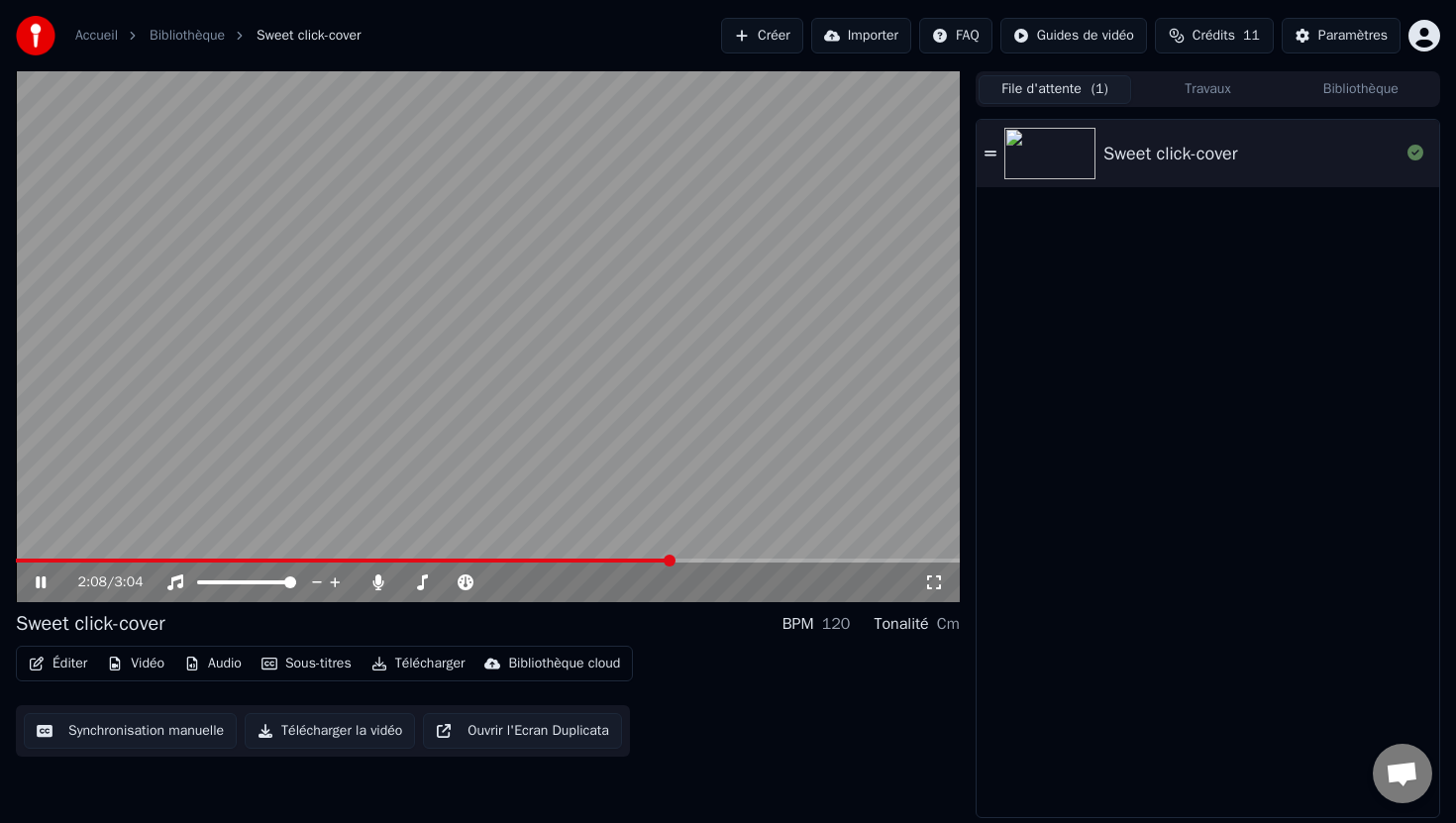 click at bounding box center (344, 561) 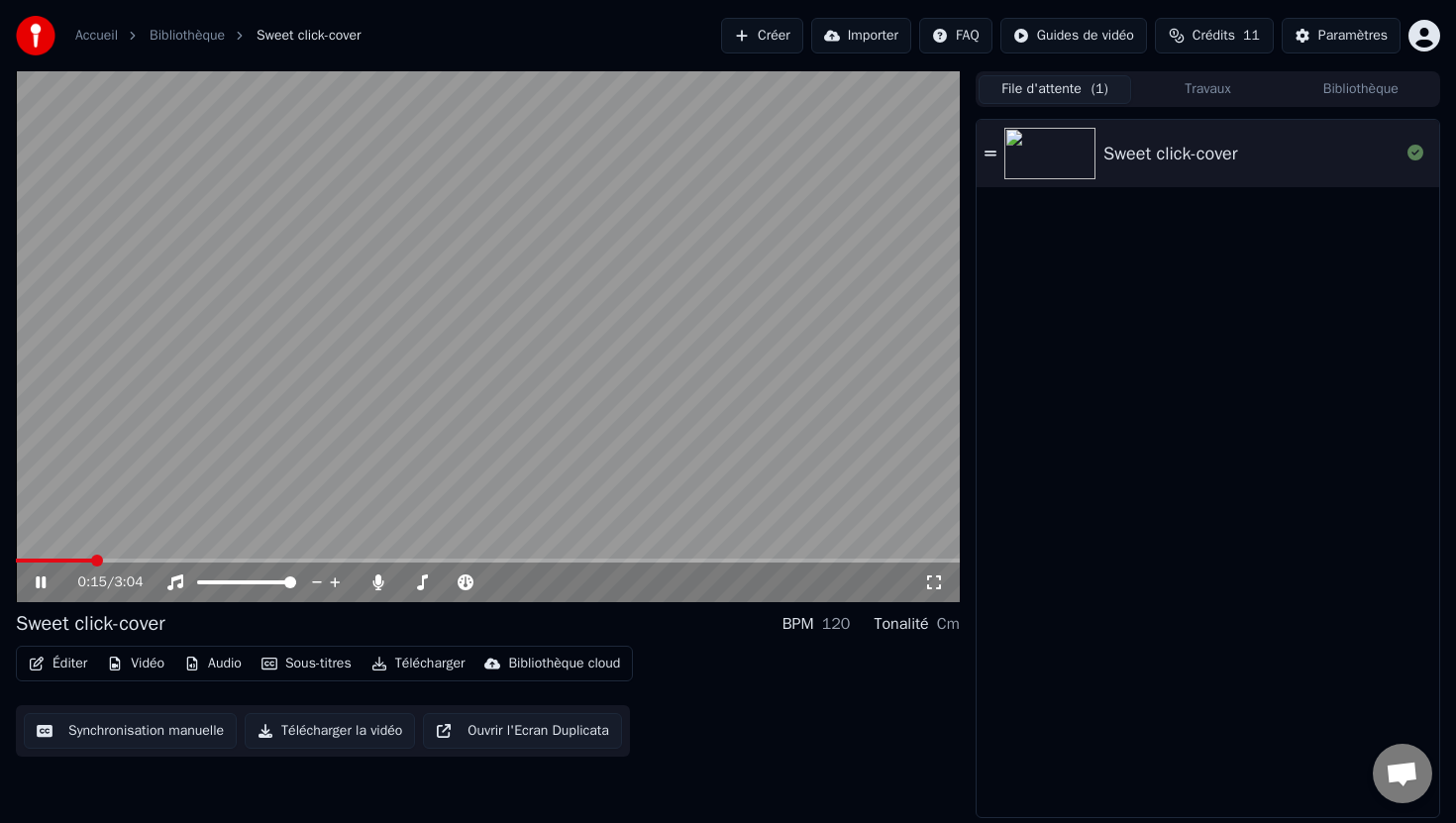click at bounding box center (487, 337) 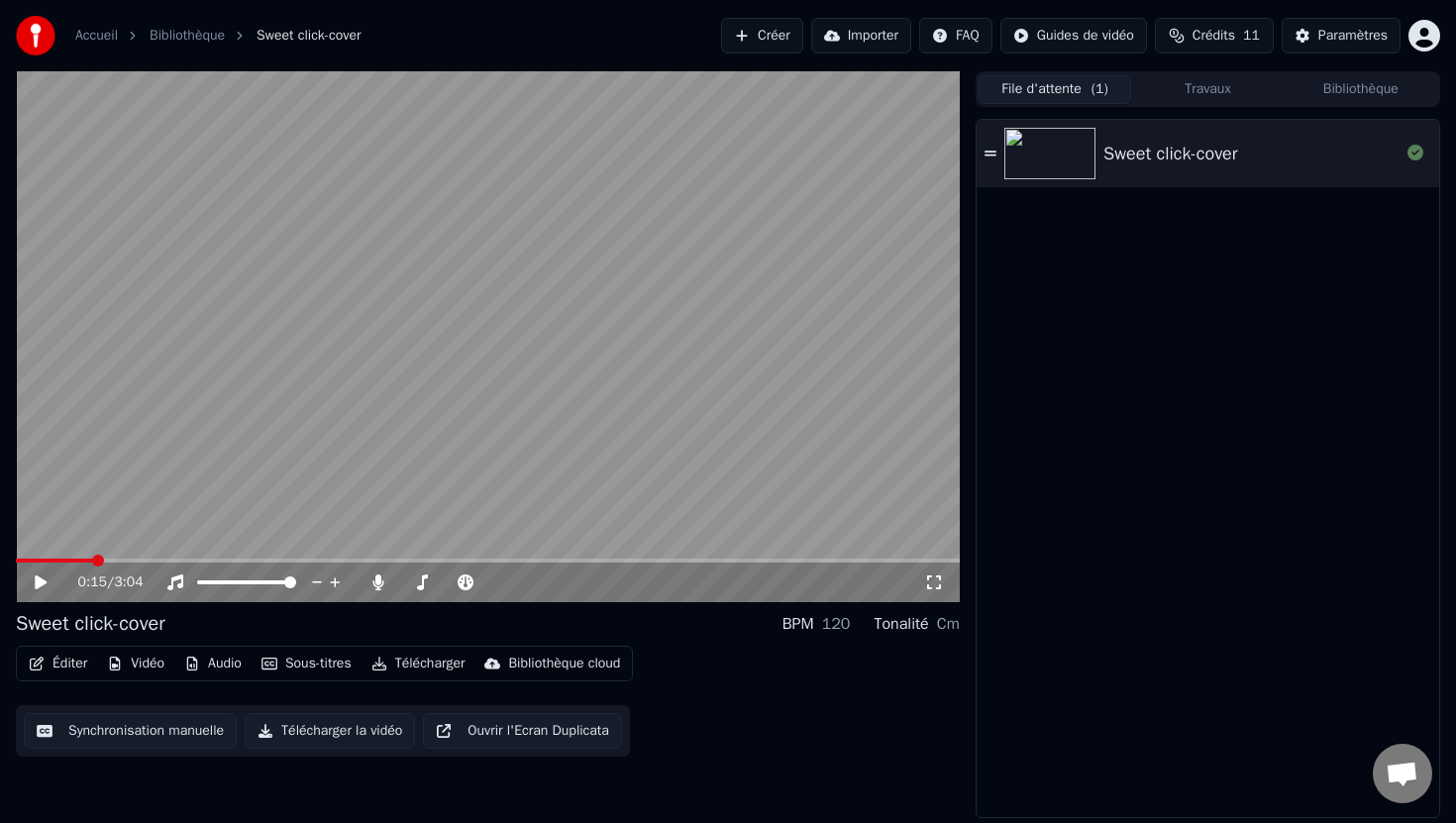 click on "Créer" at bounding box center [762, 36] 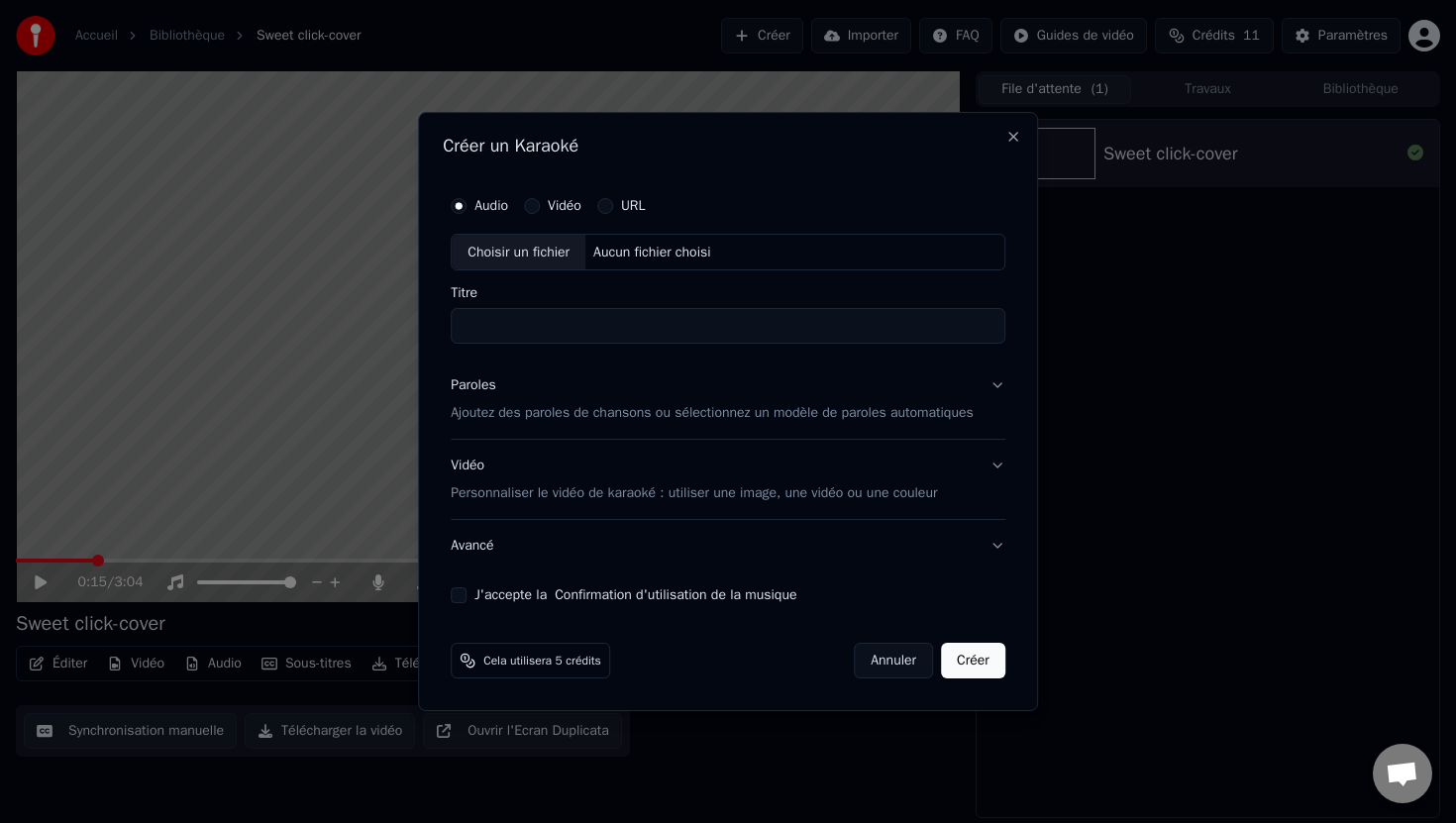 click on "Choisir un fichier" at bounding box center (518, 253) 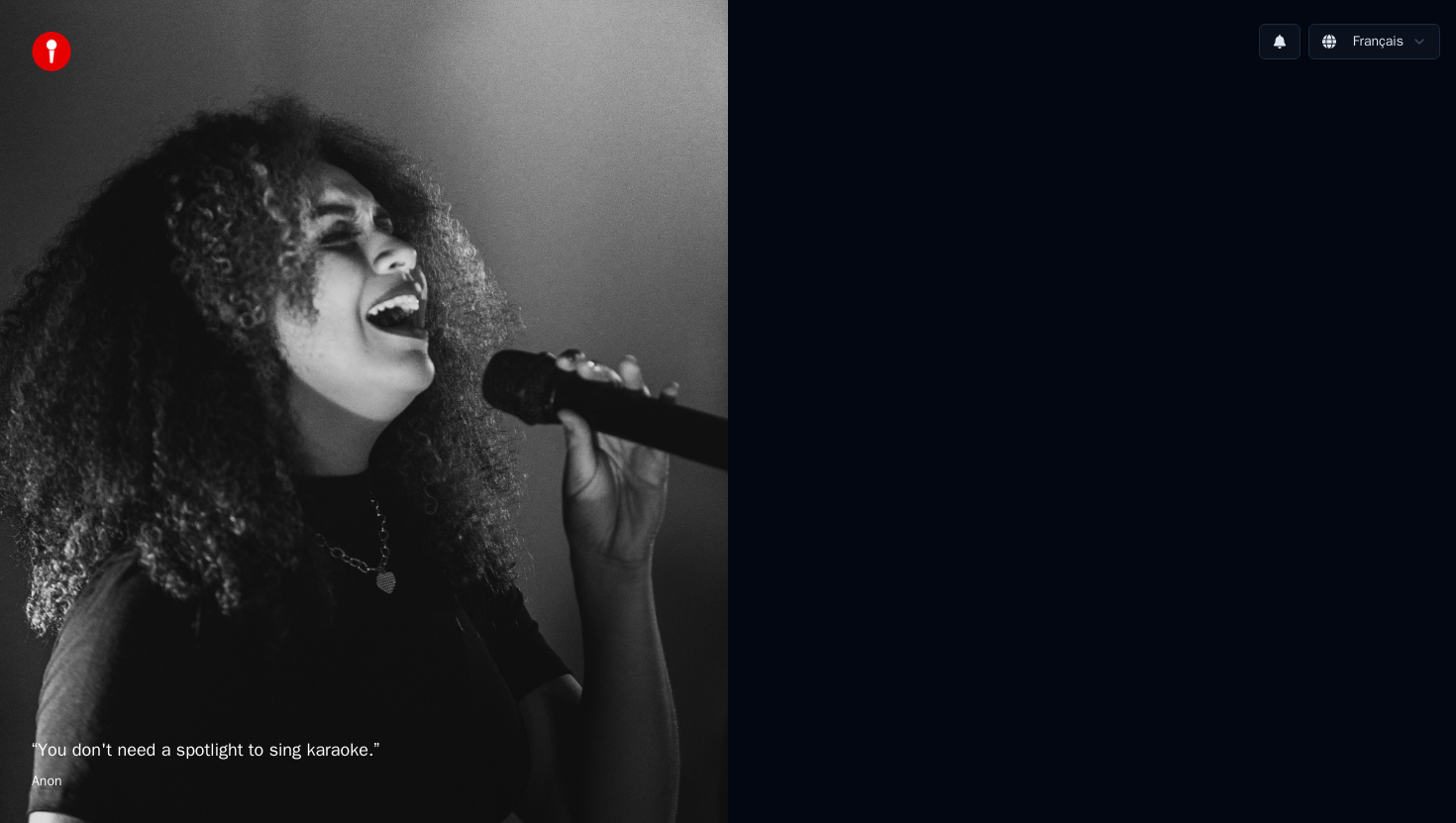 scroll, scrollTop: 0, scrollLeft: 0, axis: both 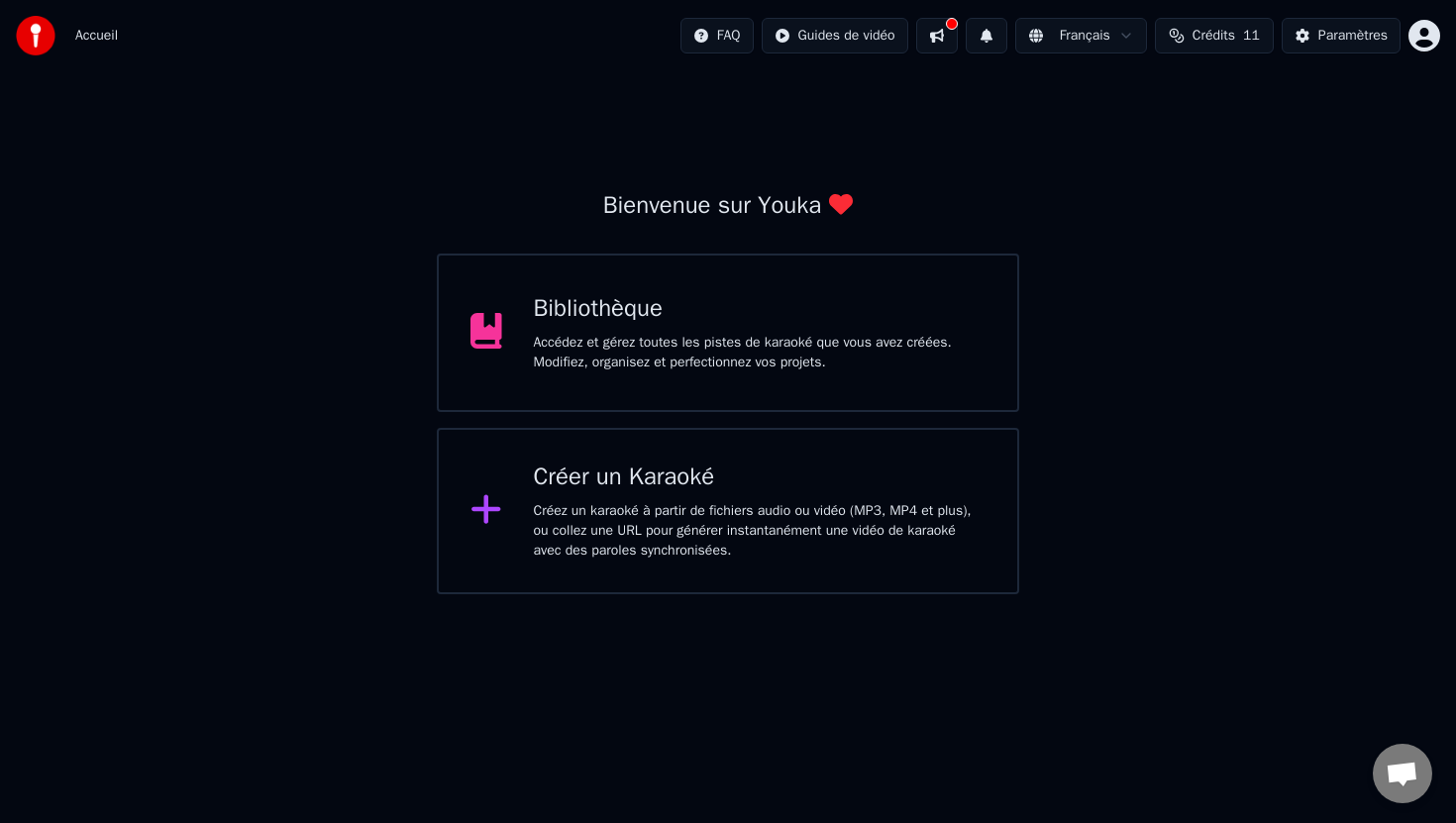 click at bounding box center (937, 36) 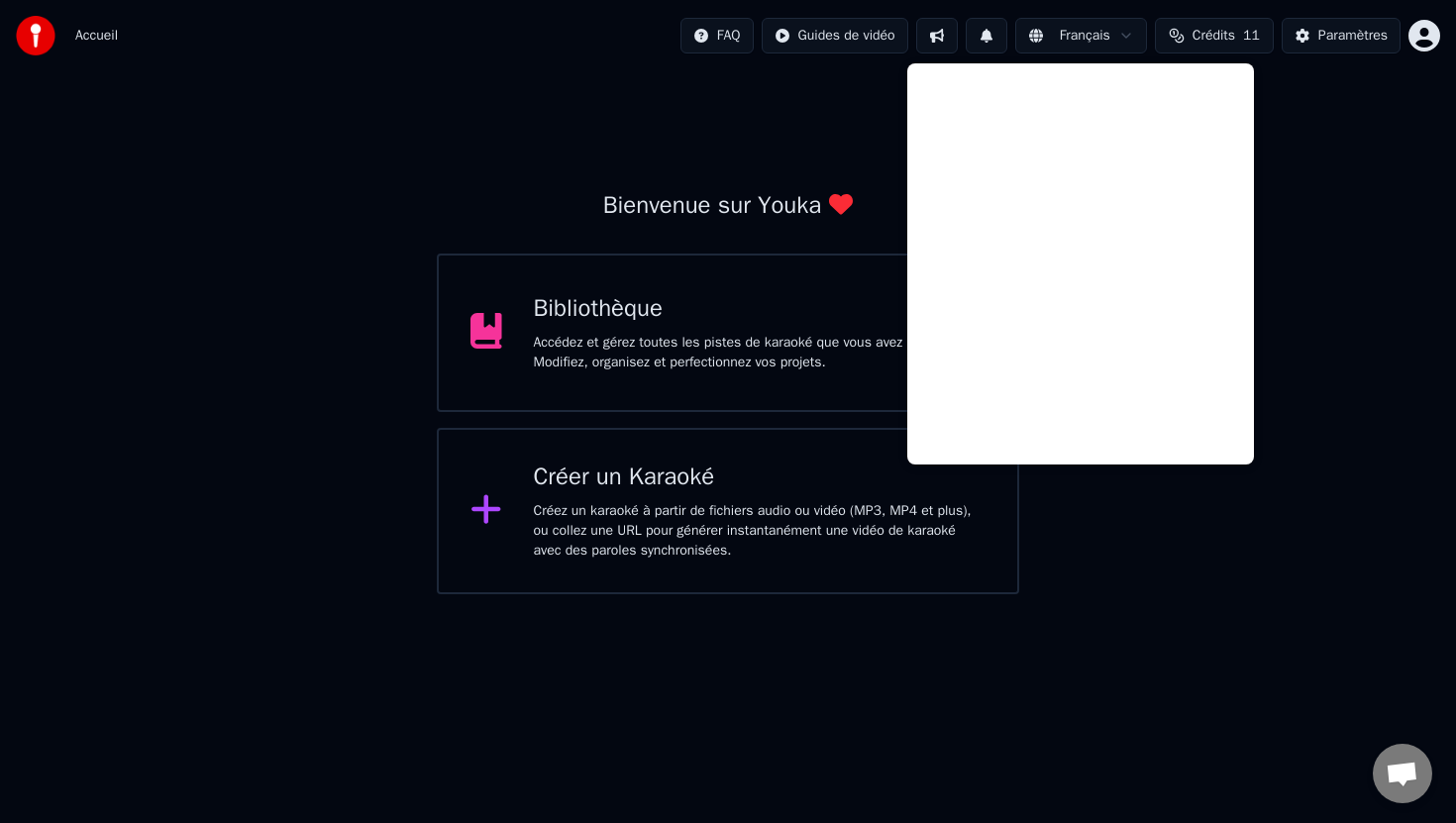 click on "Bibliothèque" at bounding box center (760, 309) 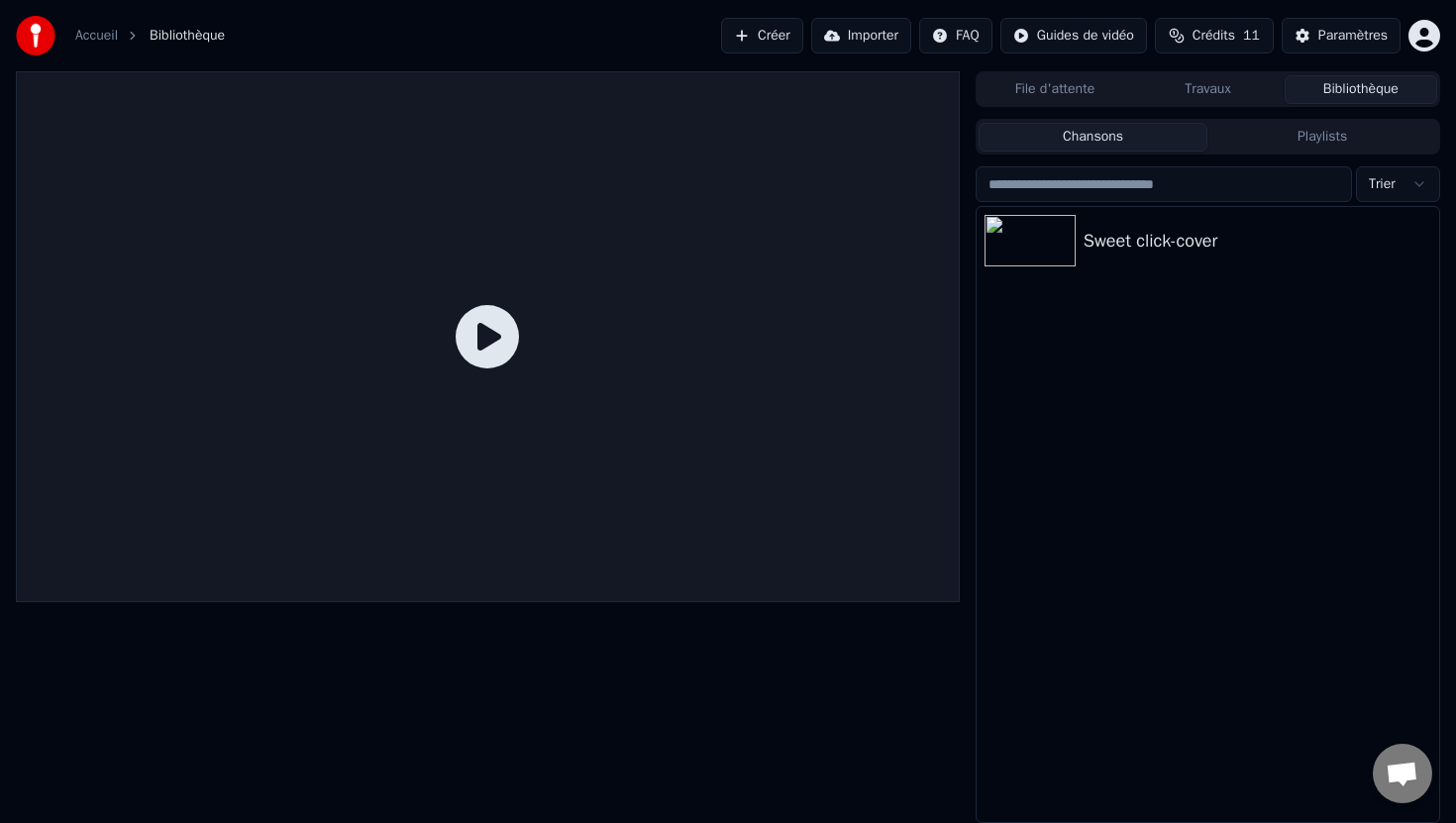 click on "Travaux" at bounding box center (1207, 89) 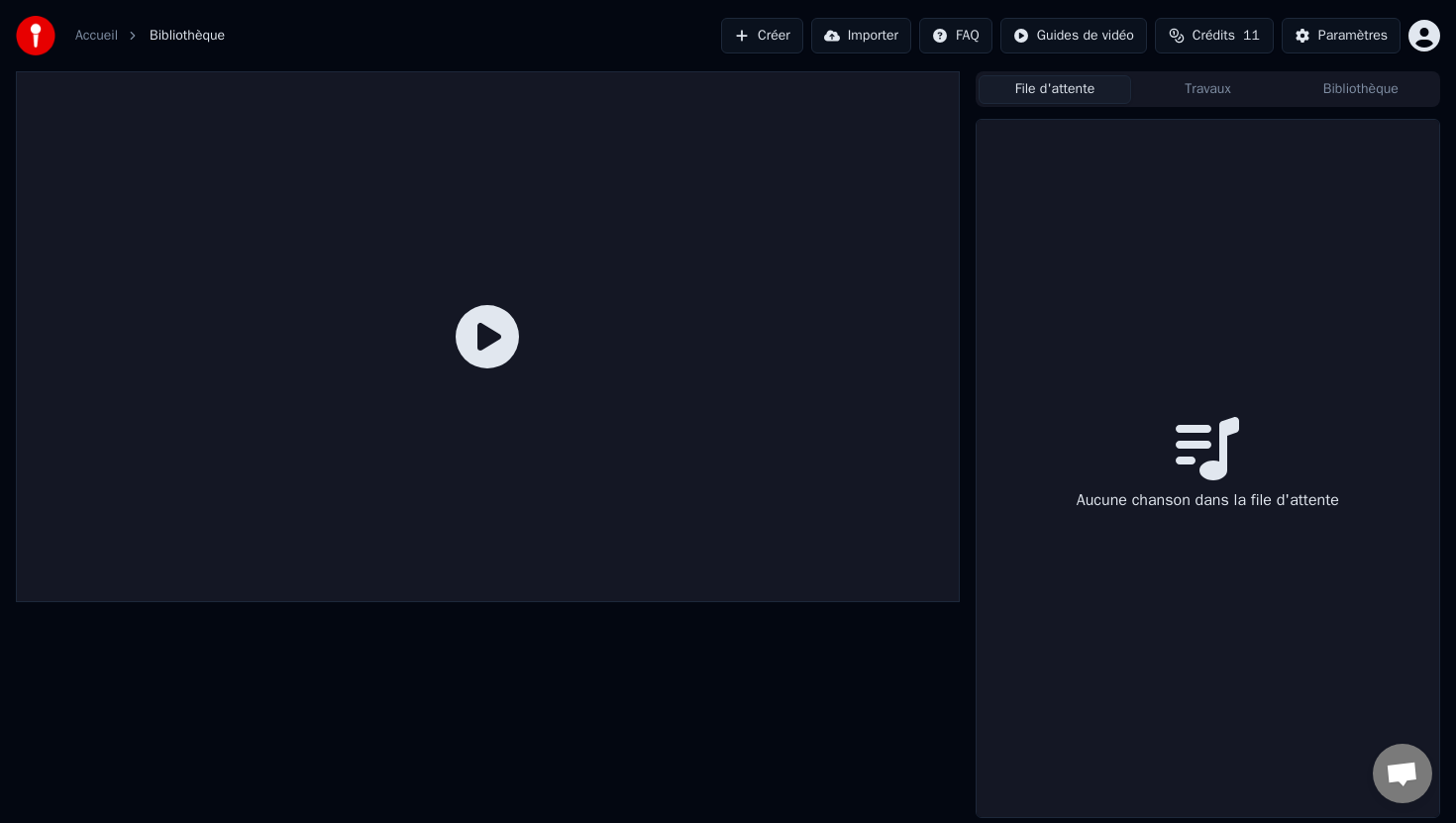 click on "File d'attente" at bounding box center (1055, 89) 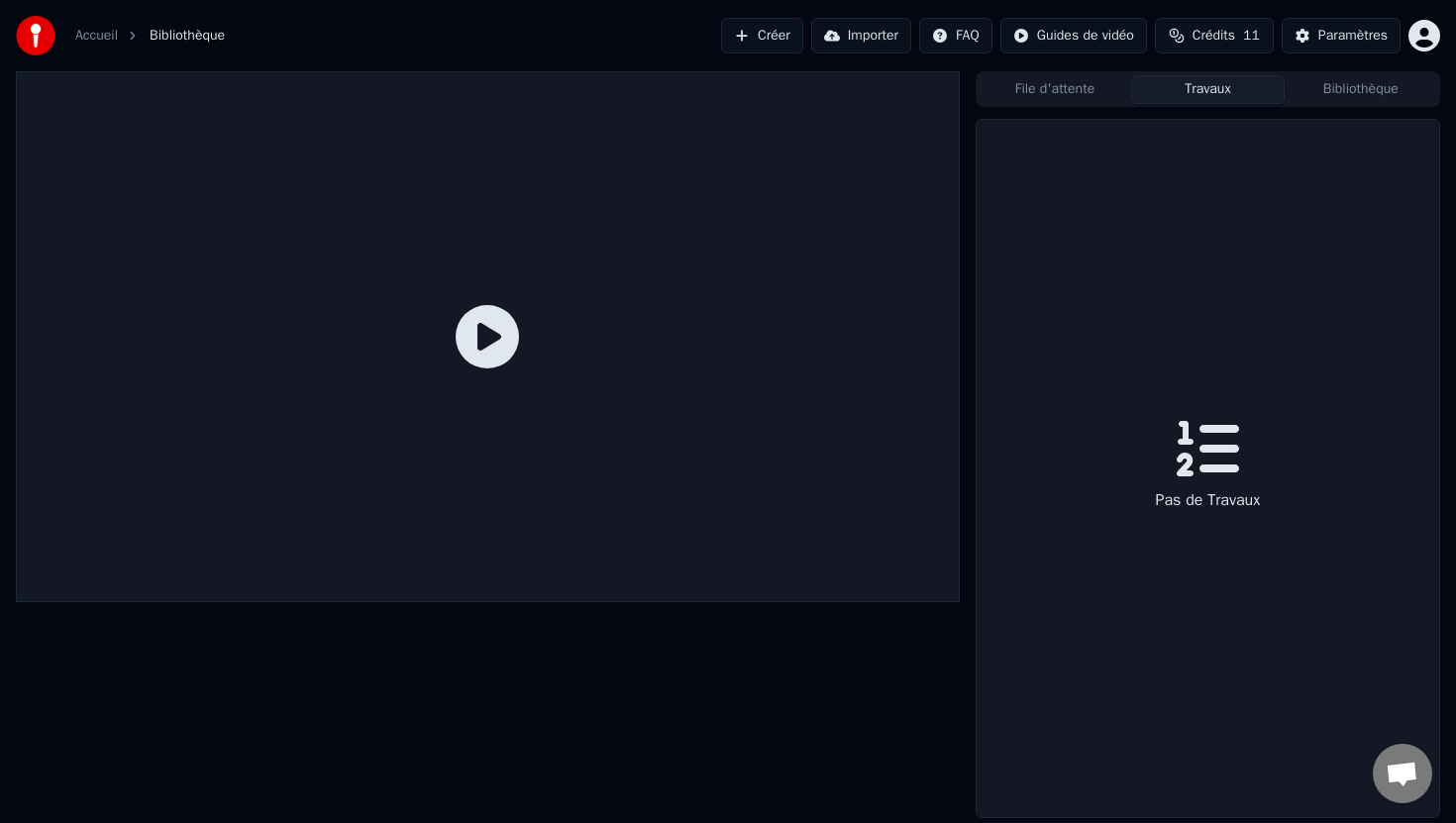 click on "Créer" at bounding box center [762, 36] 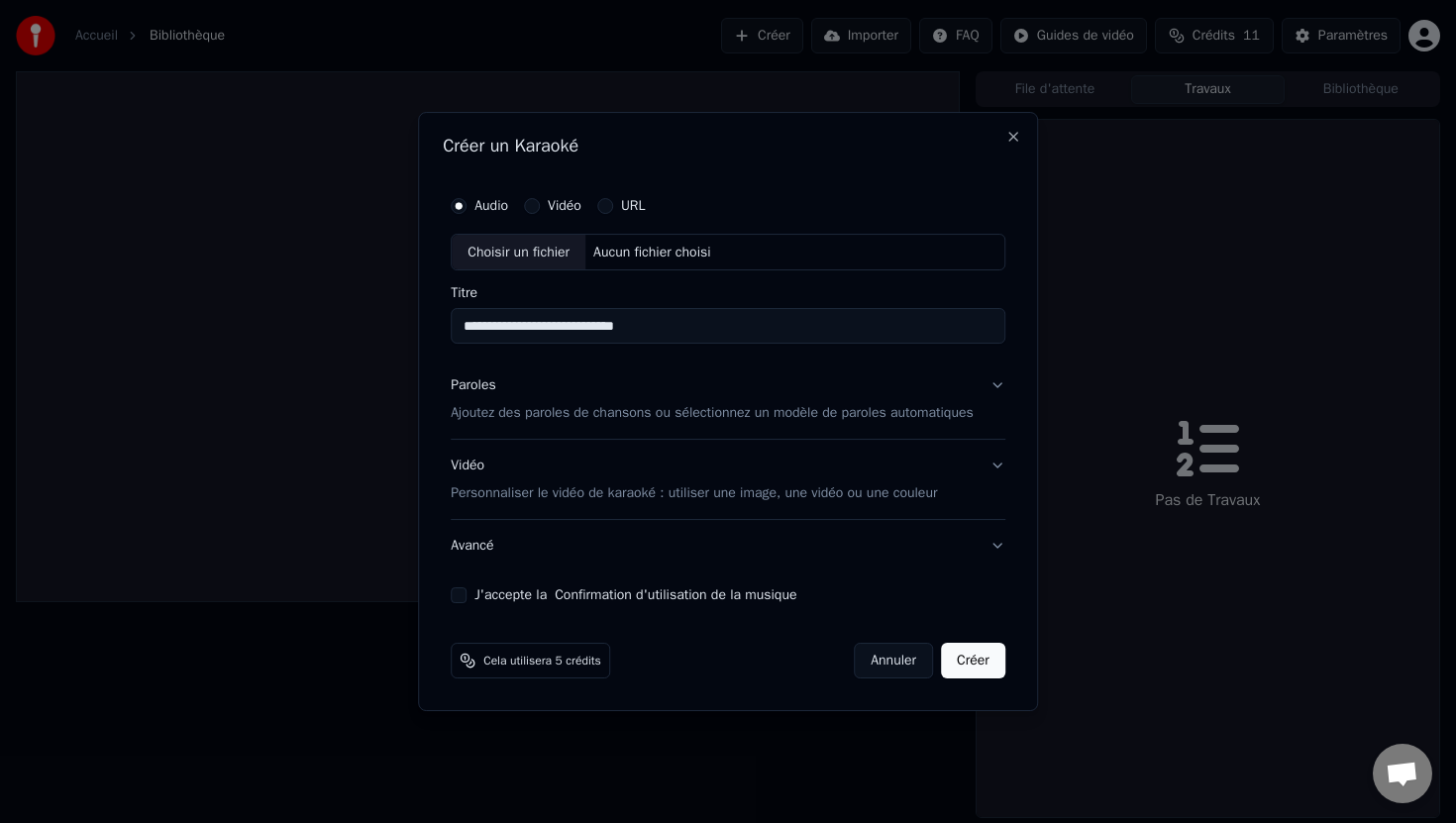 click on "Aucun fichier choisi" at bounding box center (652, 253) 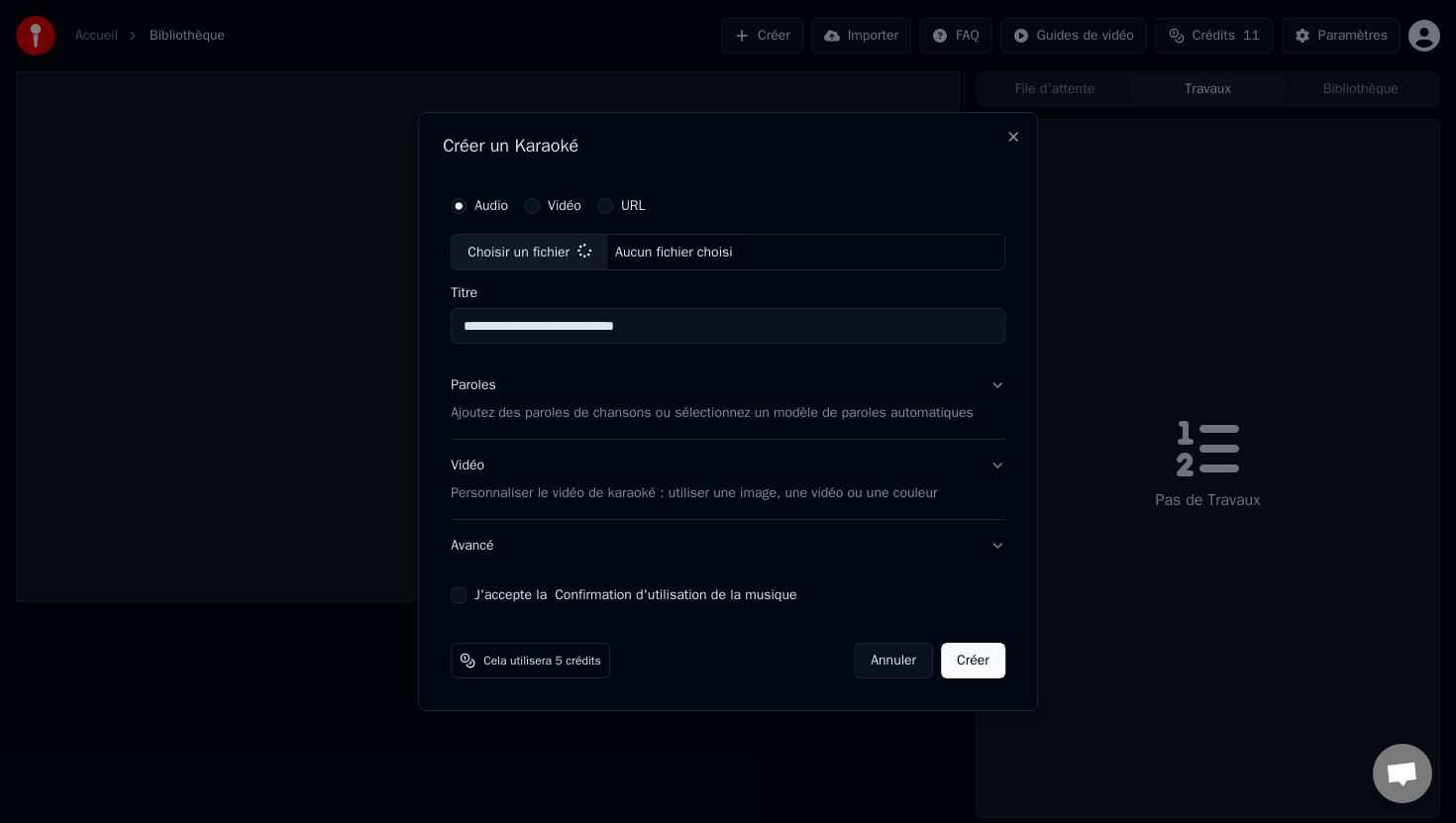 type on "**********" 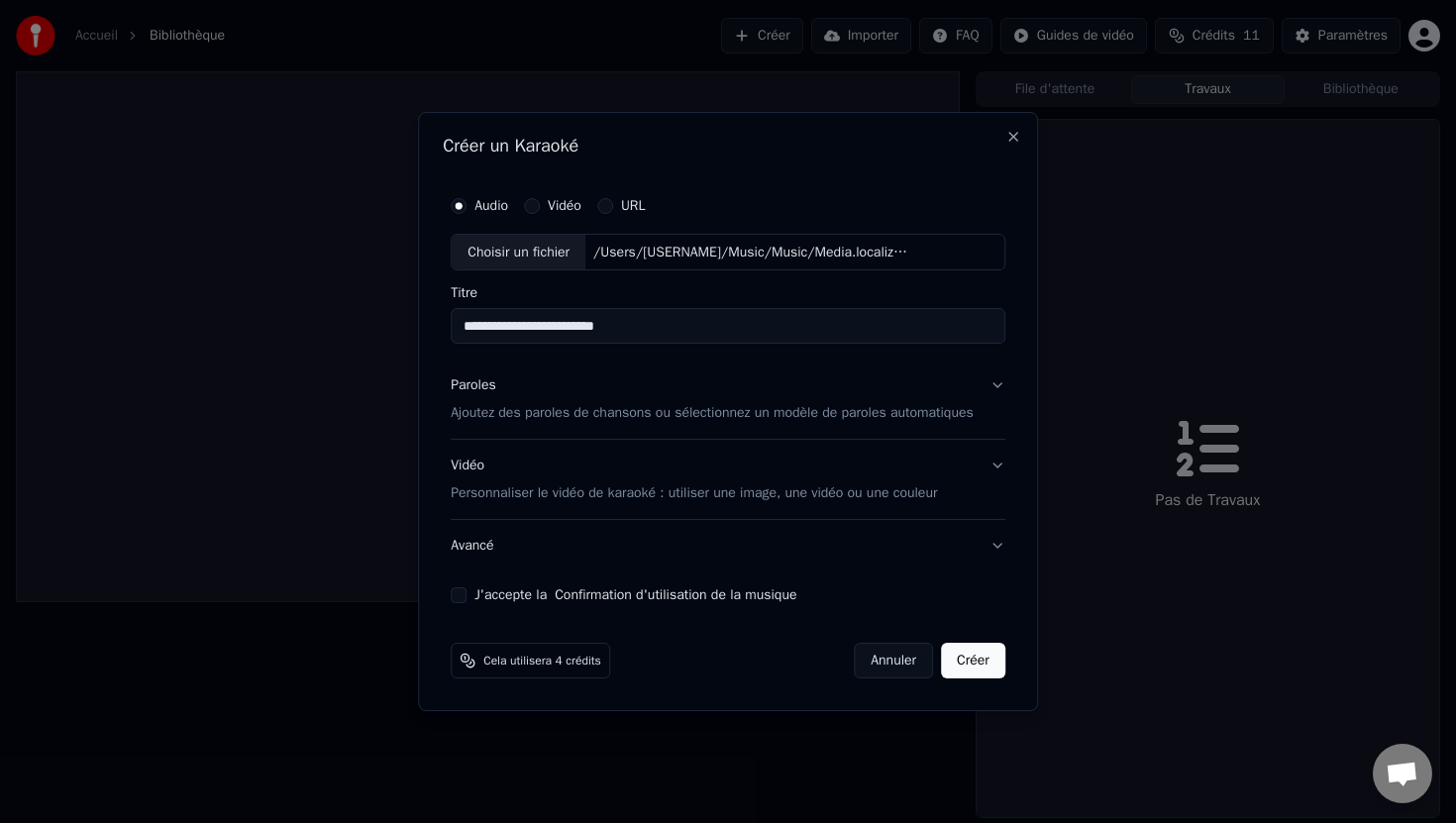 click on "Paroles Ajoutez des paroles de chansons ou sélectionnez un modèle de paroles automatiques" at bounding box center (728, 400) 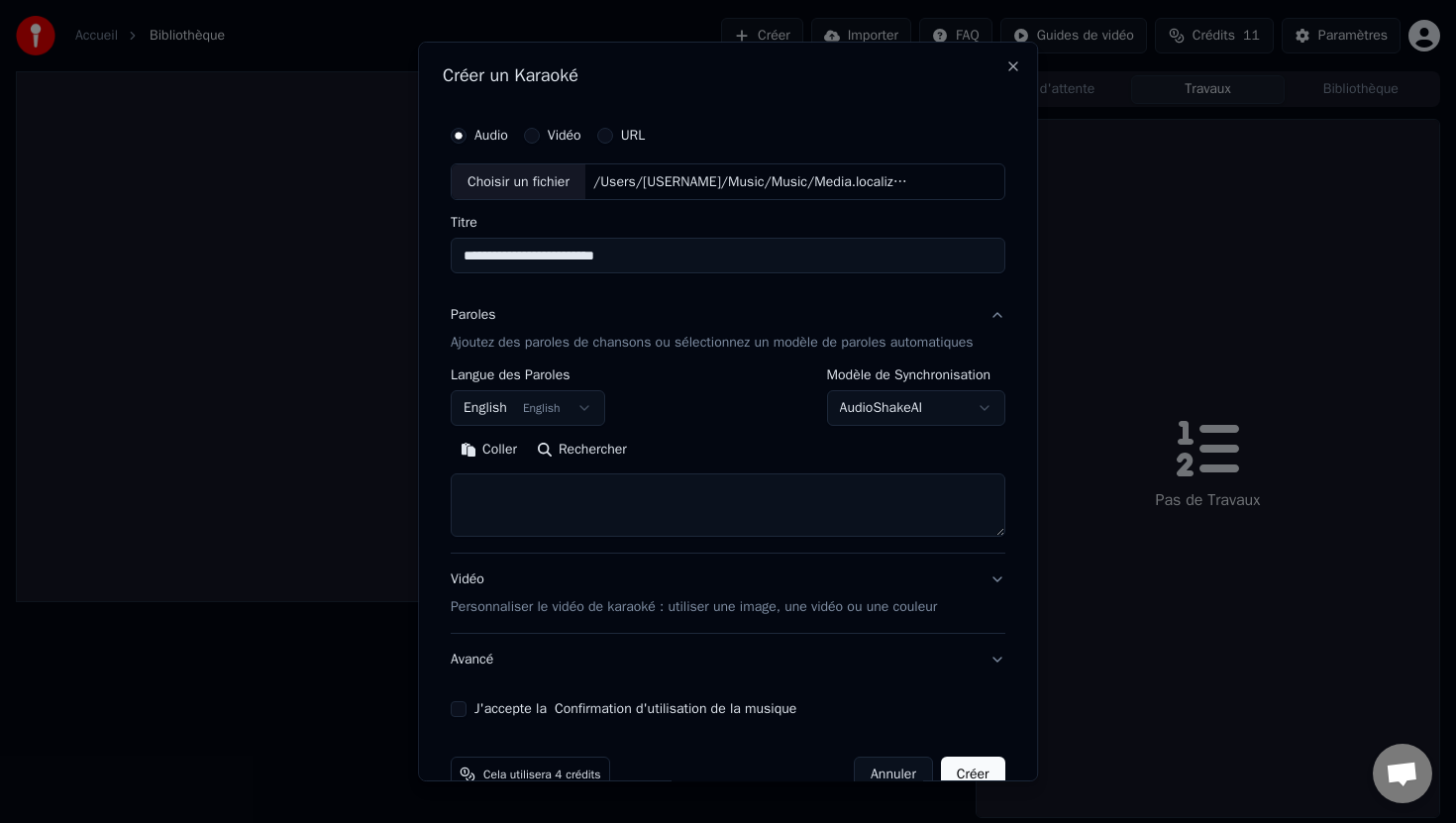 click at bounding box center (728, 506) 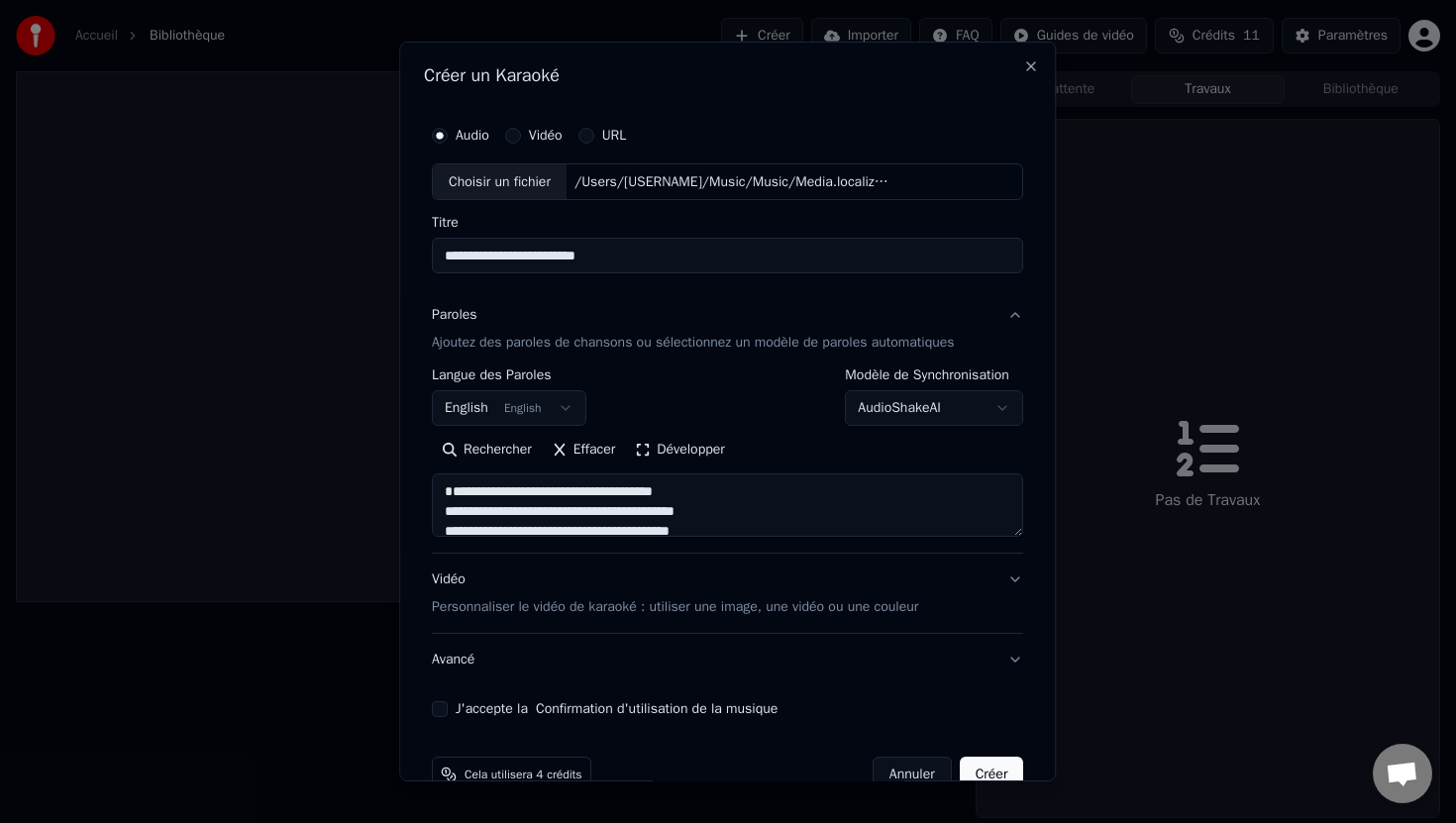 scroll, scrollTop: 895, scrollLeft: 0, axis: vertical 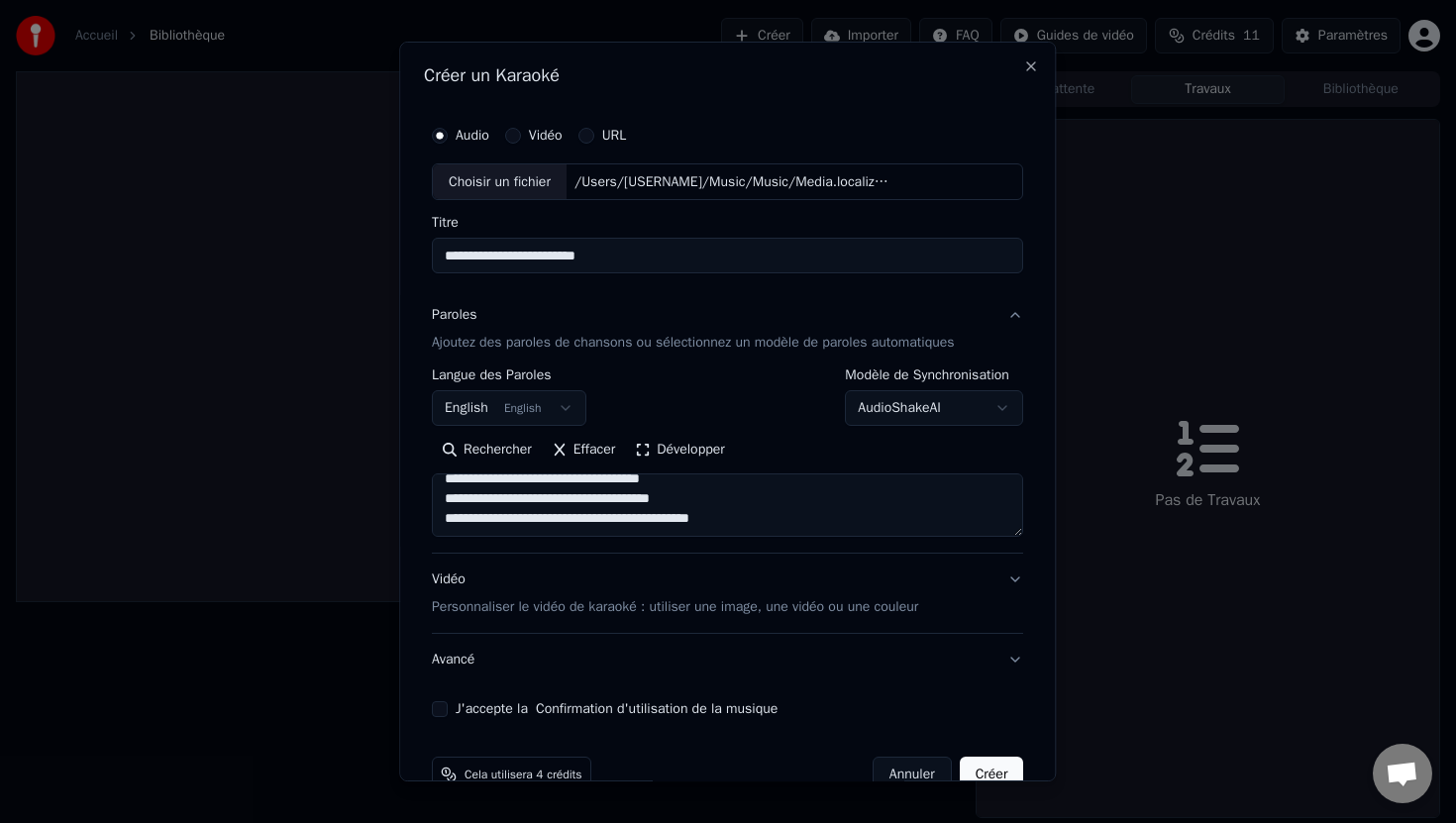 type on "**********" 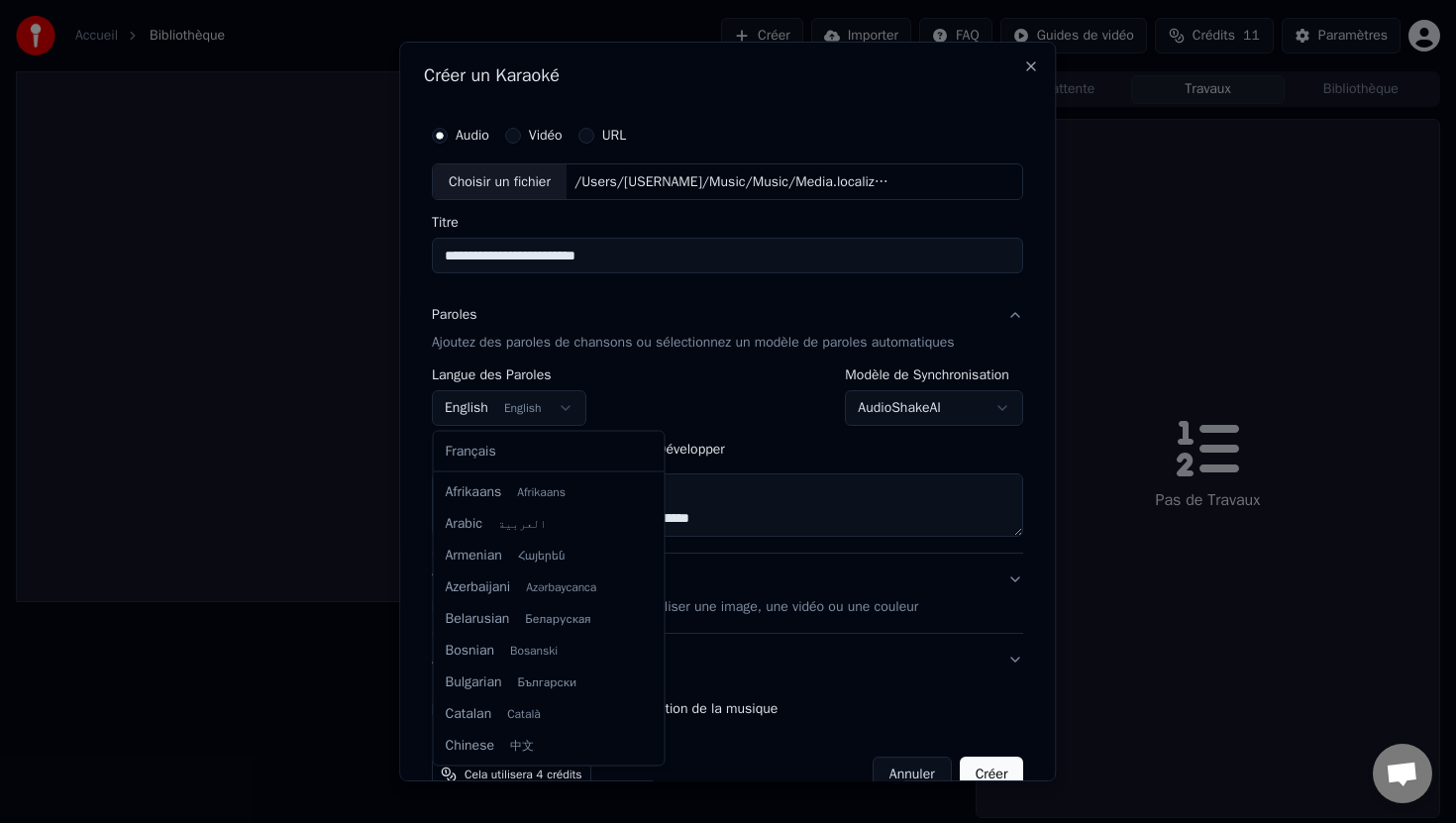 scroll, scrollTop: 158, scrollLeft: 0, axis: vertical 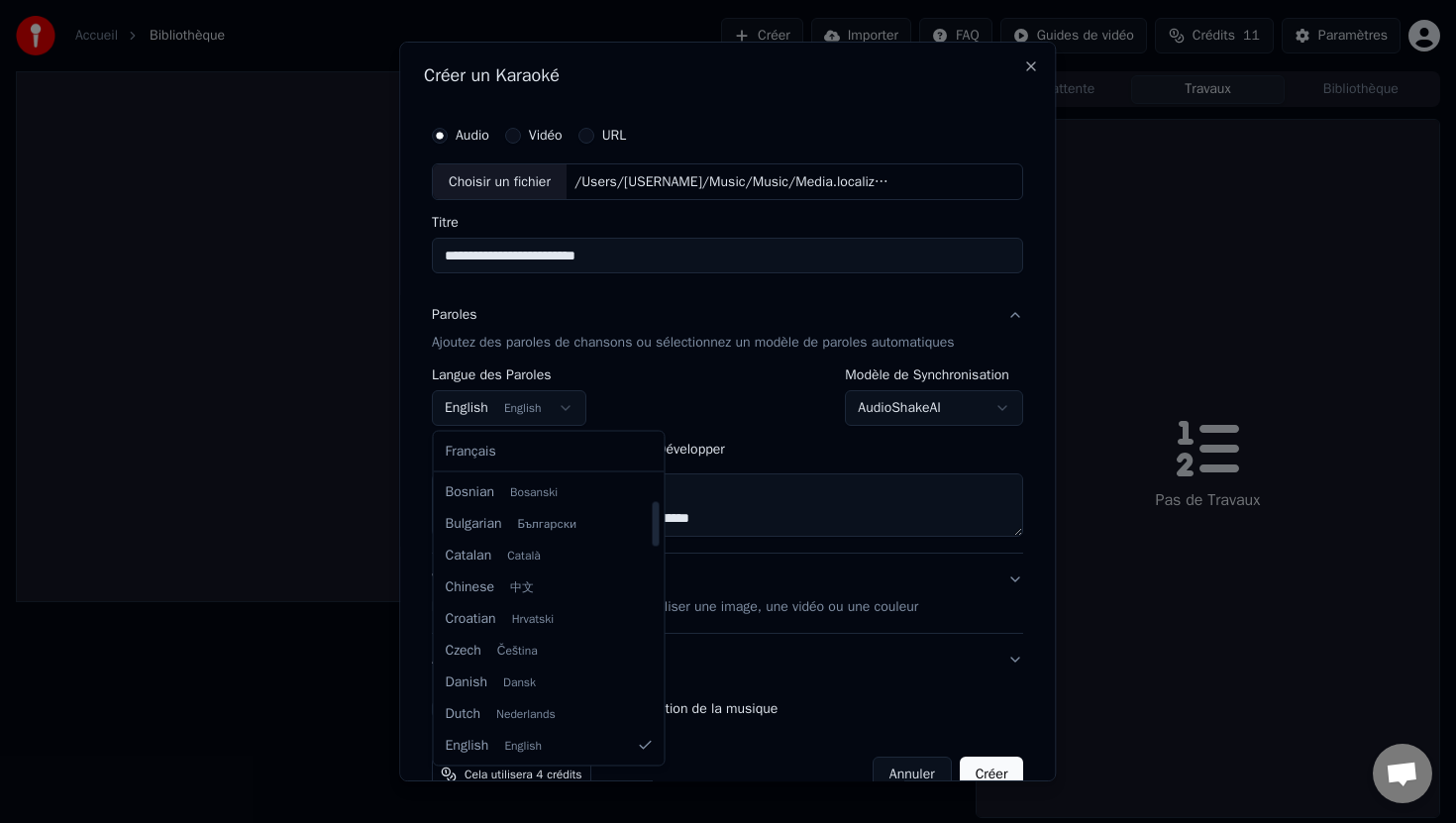 select on "**" 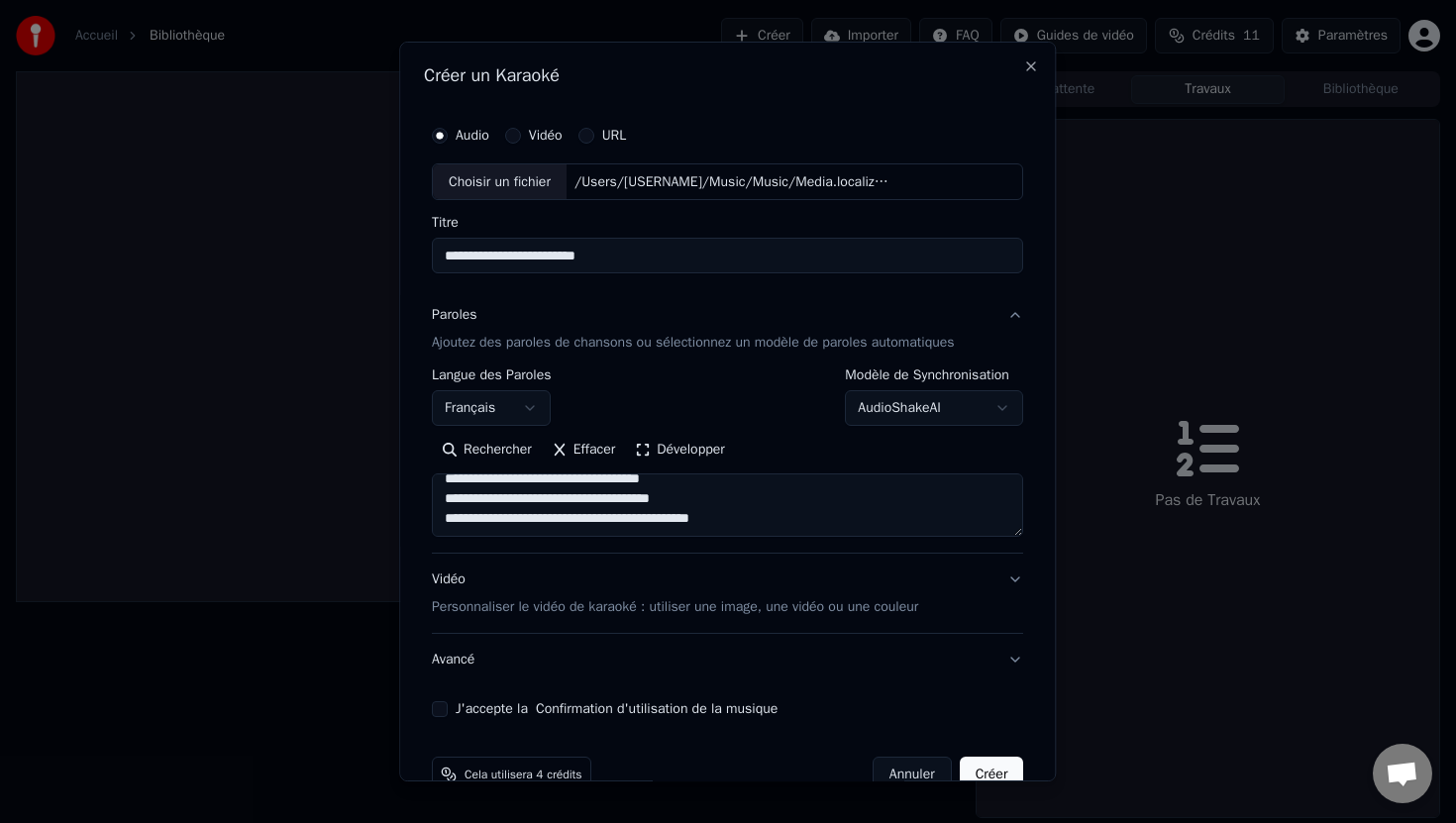 scroll, scrollTop: 904, scrollLeft: 0, axis: vertical 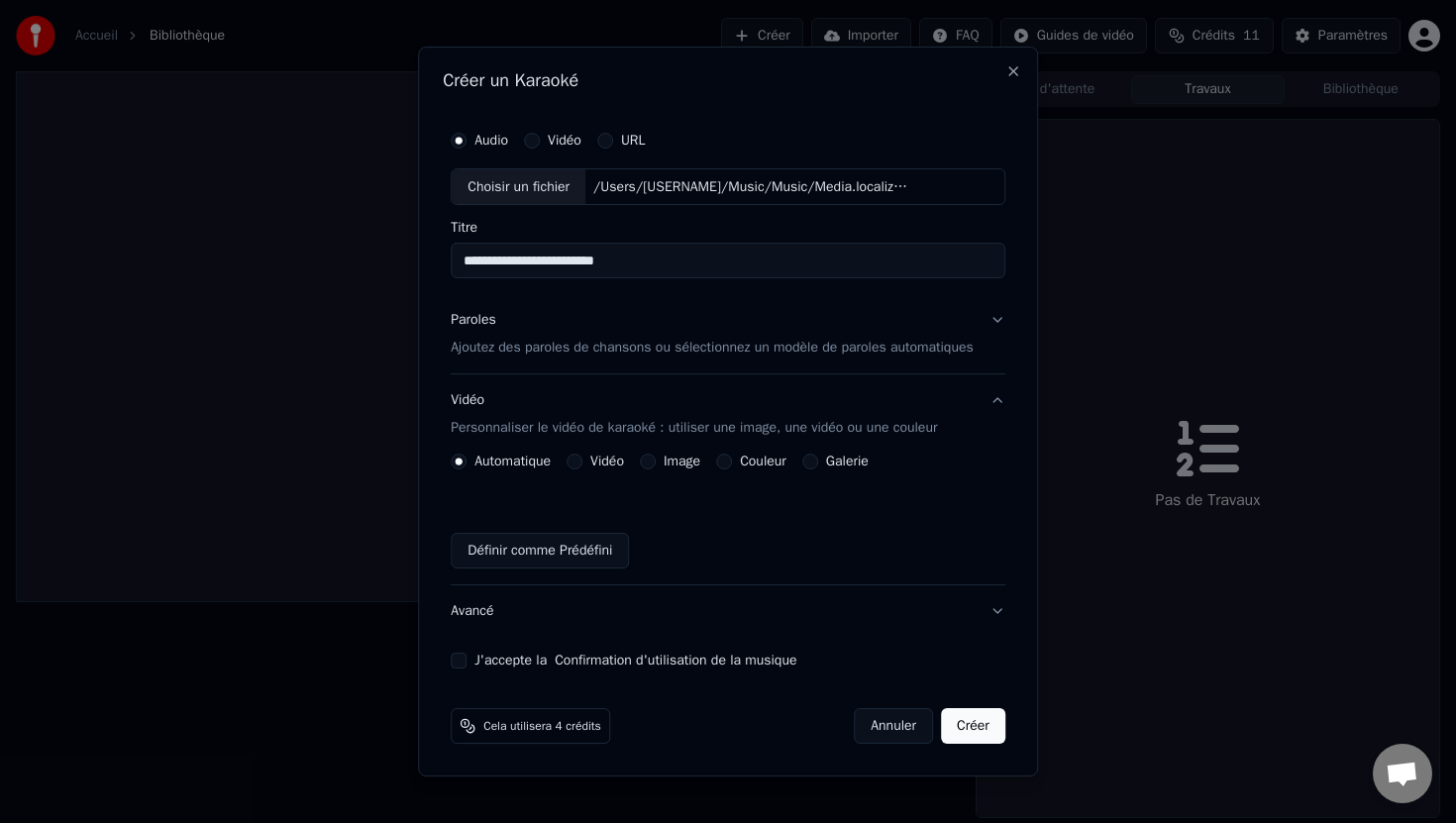 click on "Vidéo" at bounding box center (574, 462) 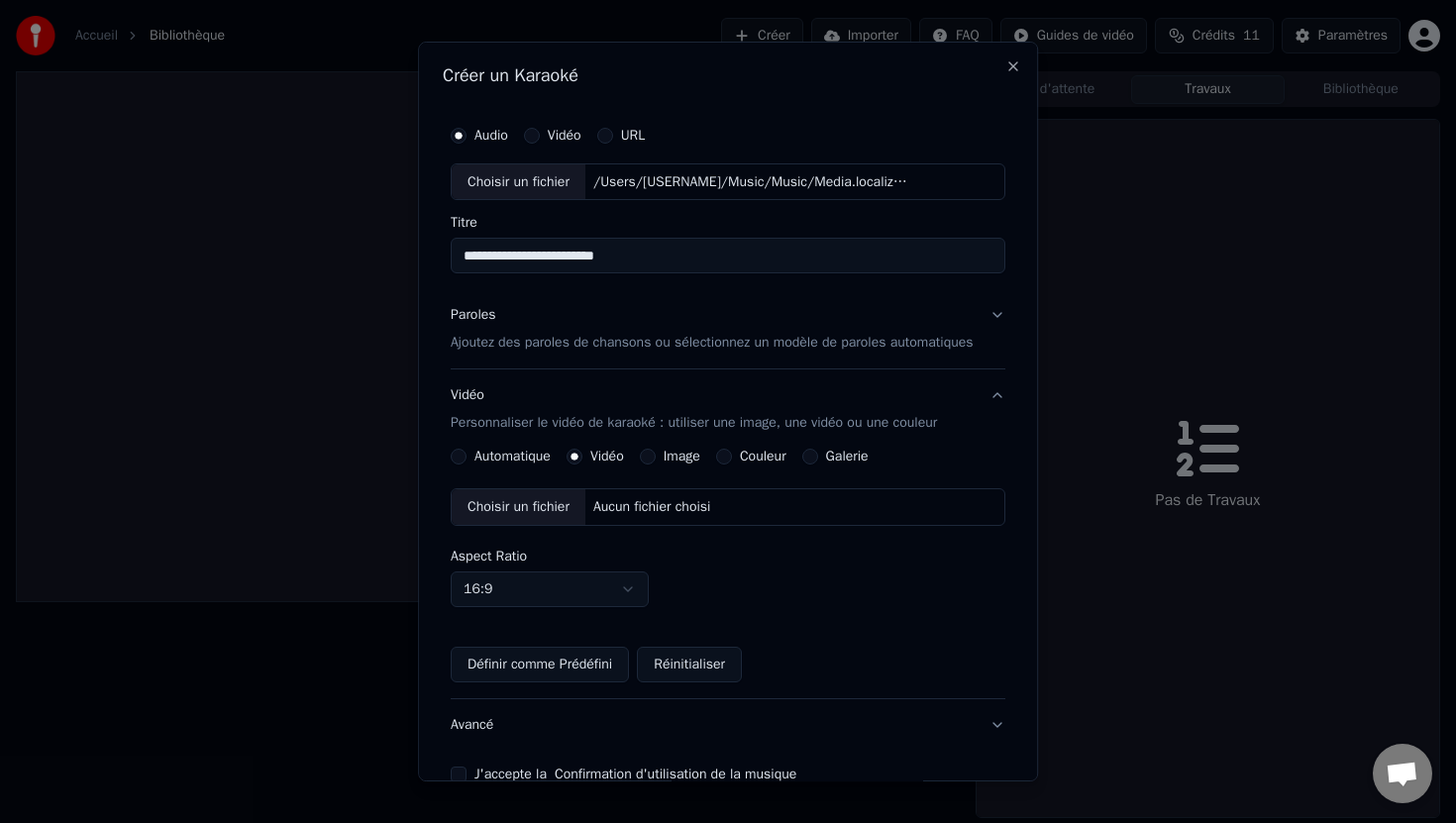 click on "Choisir un fichier" at bounding box center [518, 507] 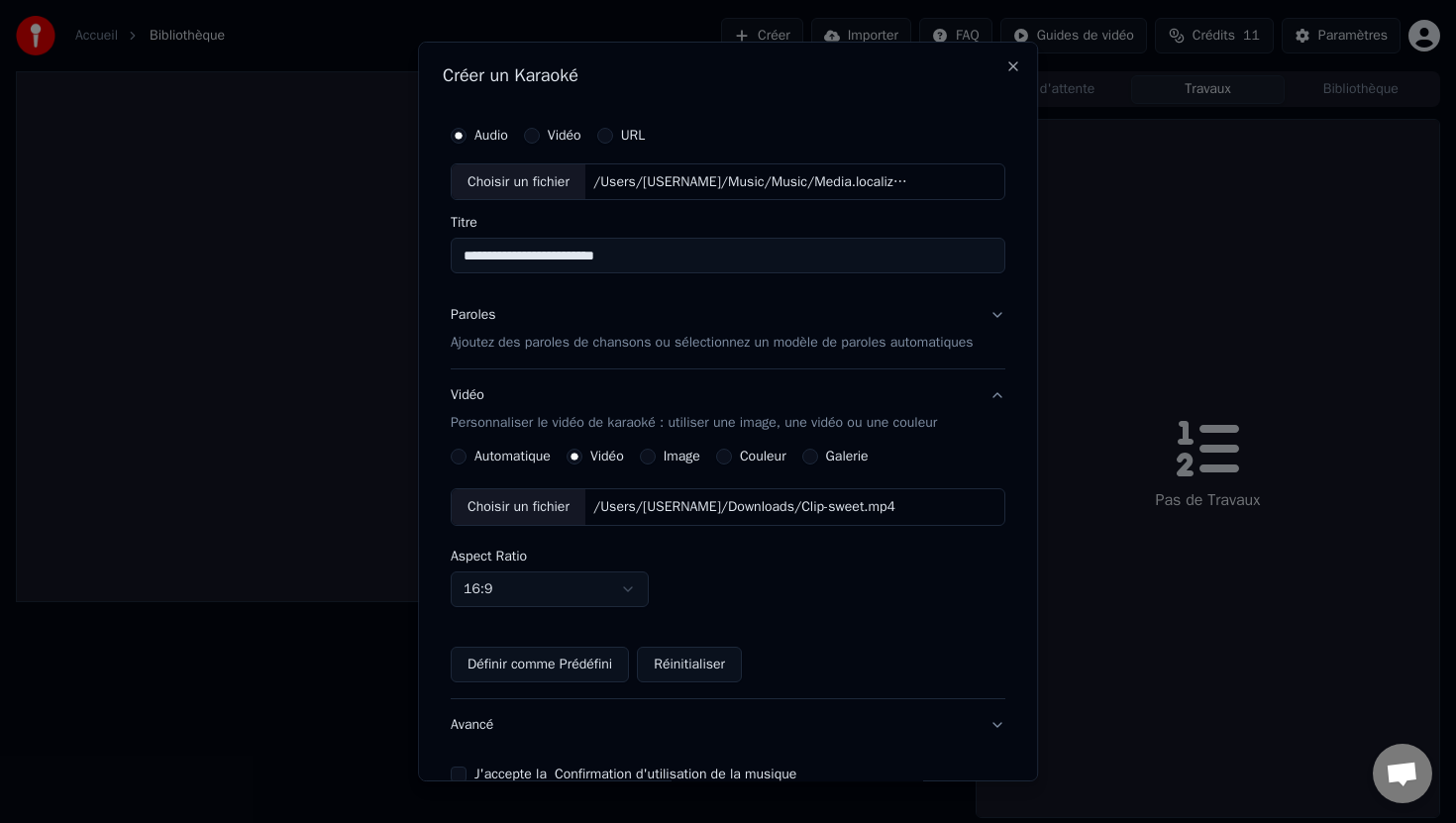 scroll, scrollTop: 109, scrollLeft: 0, axis: vertical 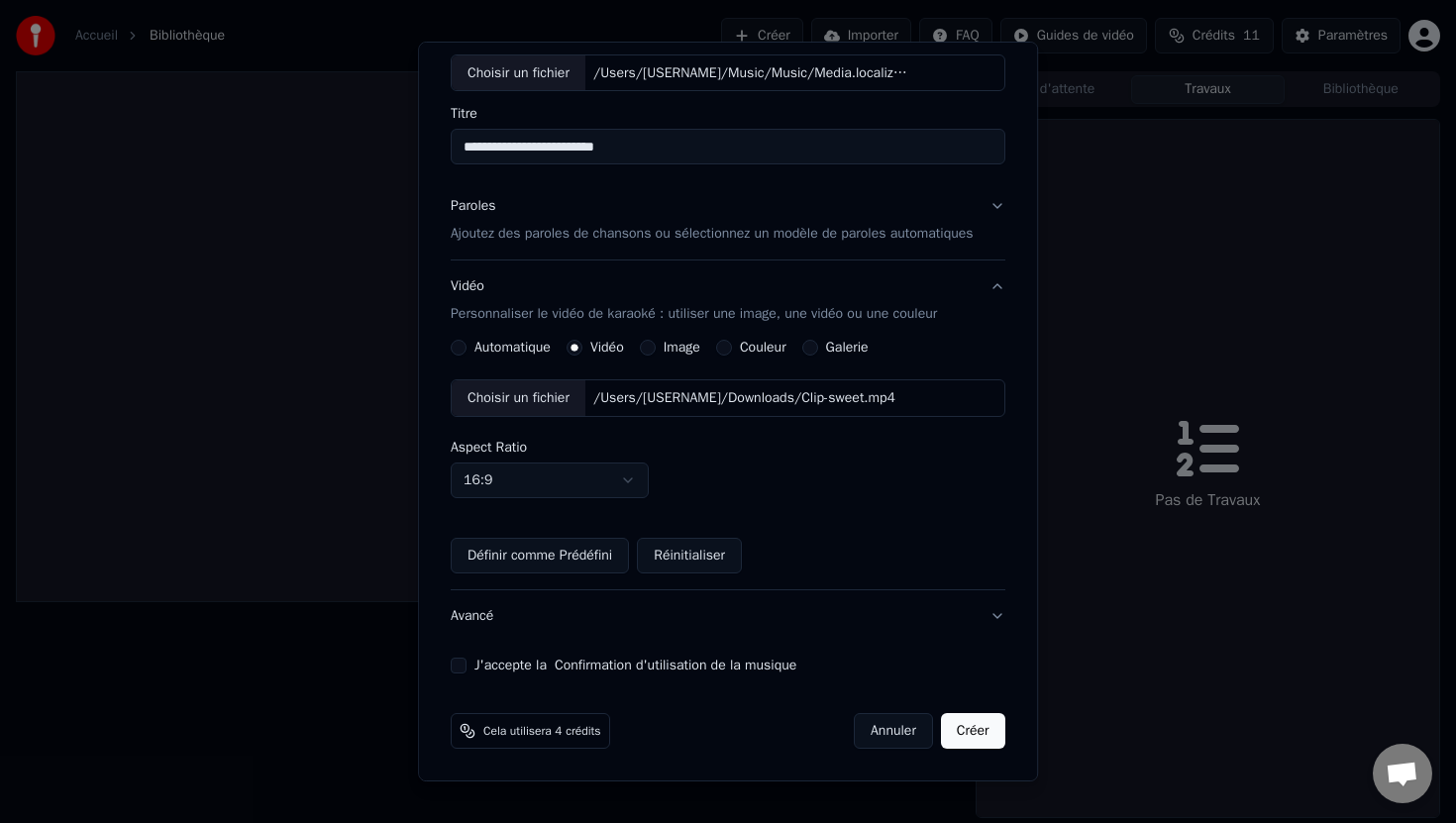 click on "J'accepte la   Confirmation d'utilisation de la musique" at bounding box center [459, 666] 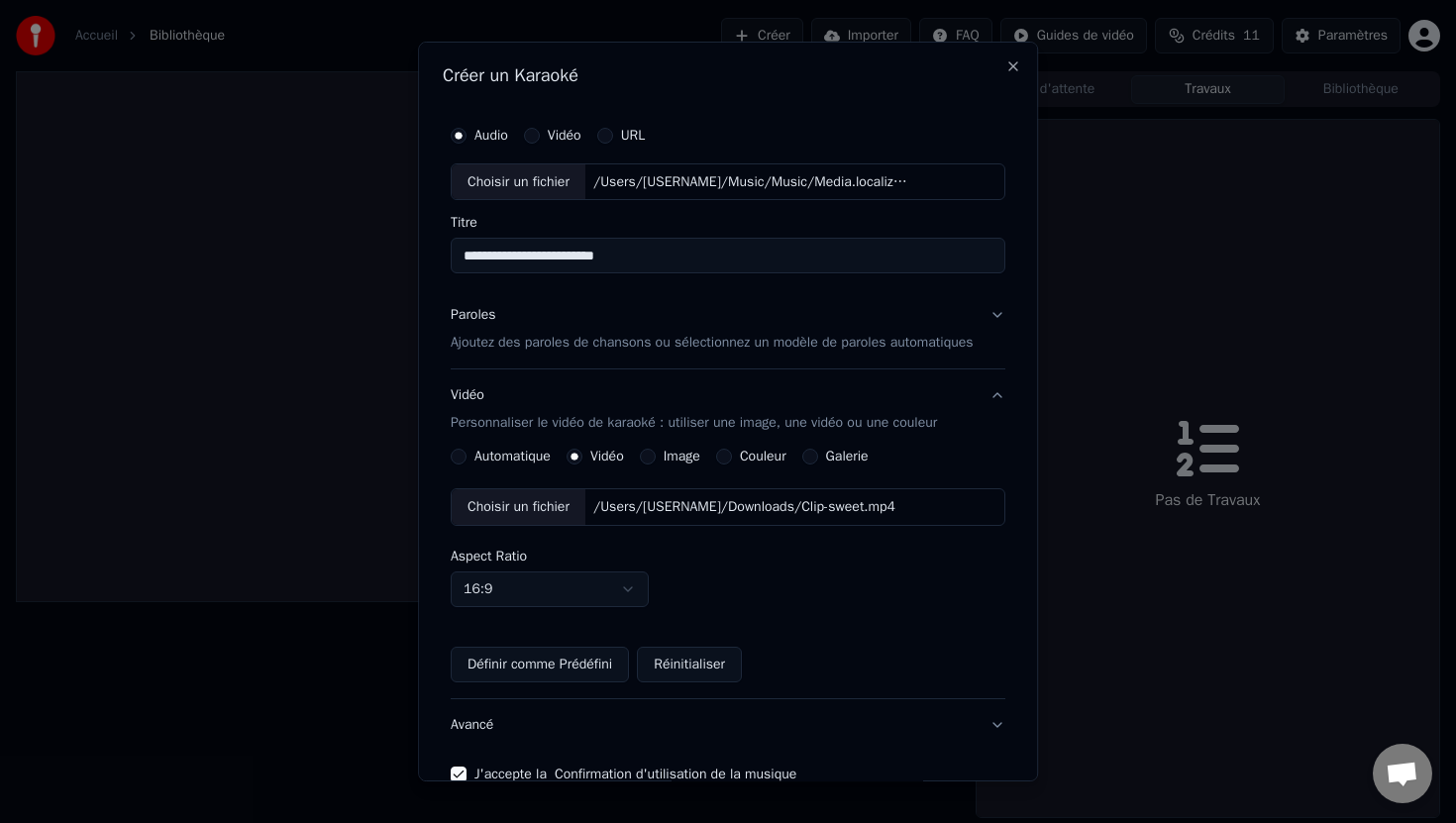 scroll, scrollTop: 109, scrollLeft: 0, axis: vertical 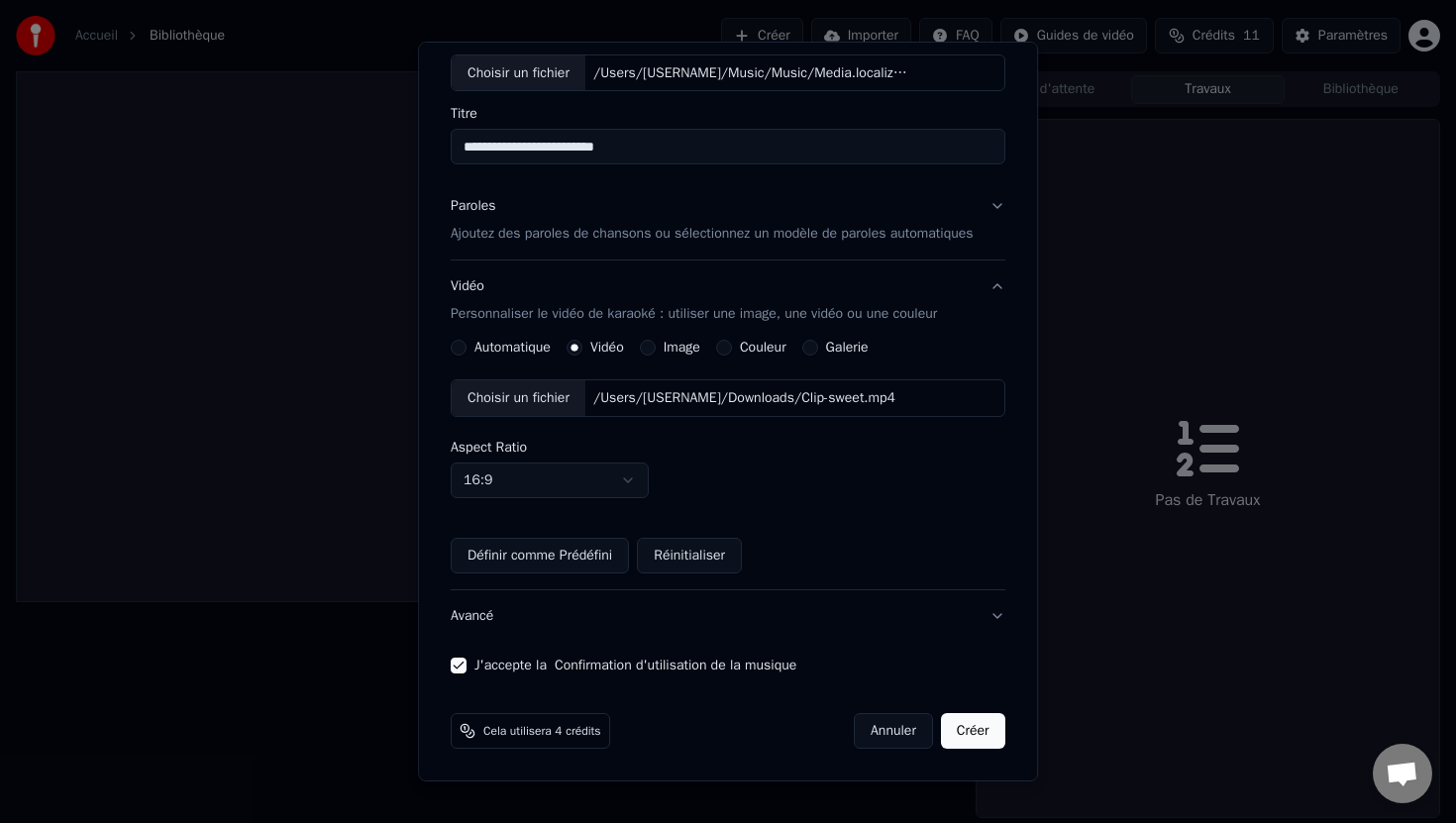 click on "Créer" at bounding box center (973, 731) 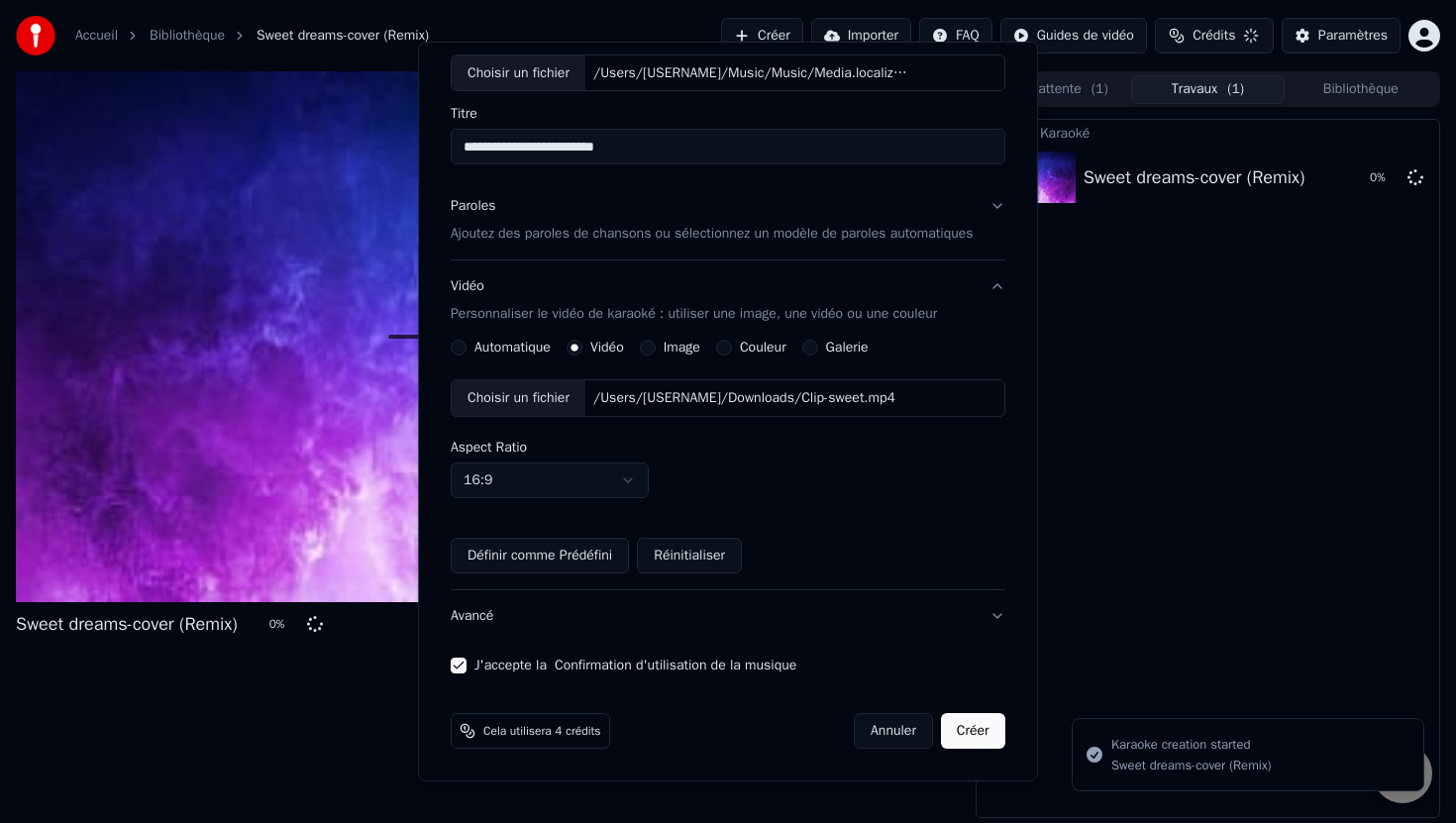 type 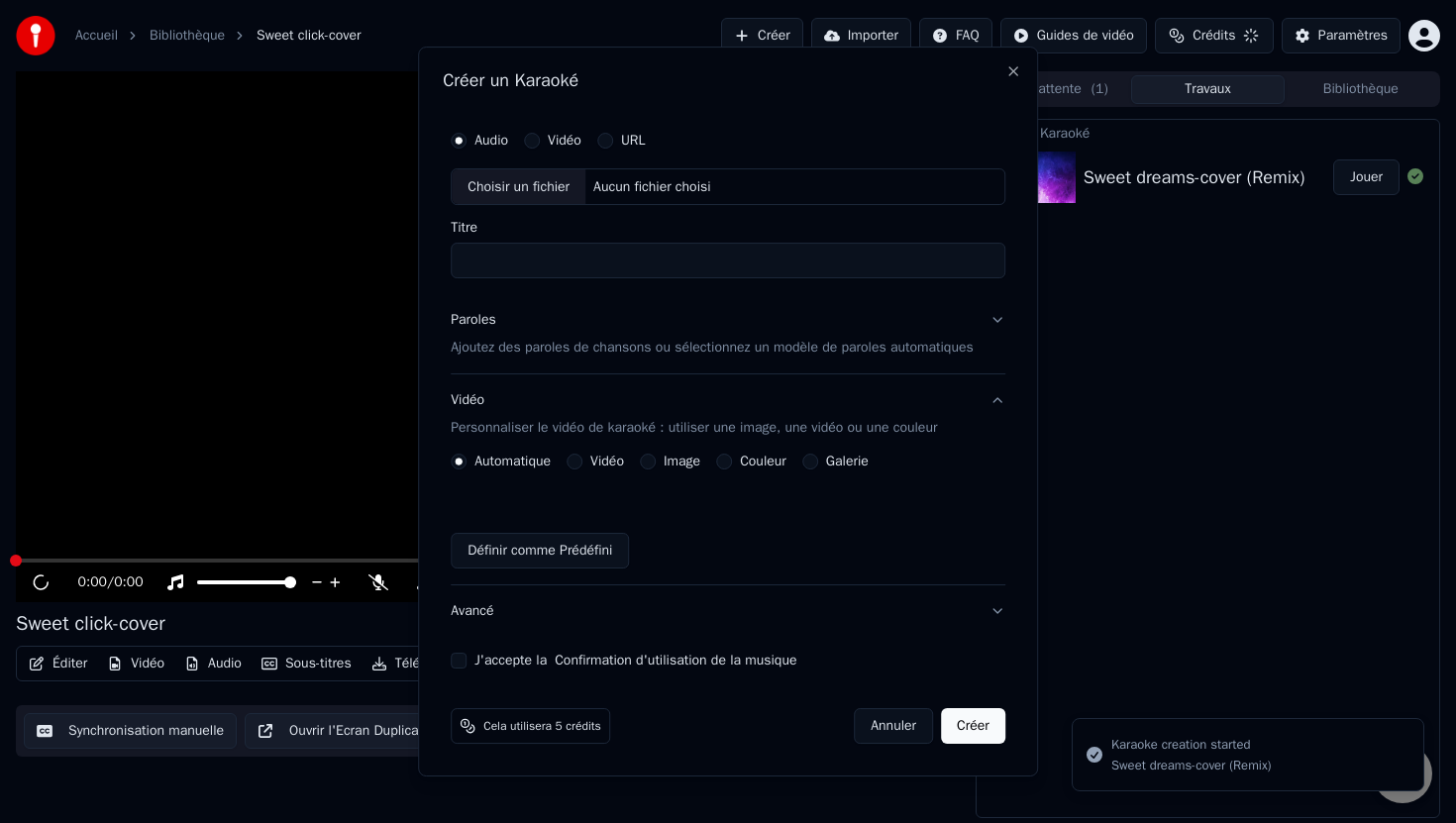 scroll, scrollTop: 0, scrollLeft: 0, axis: both 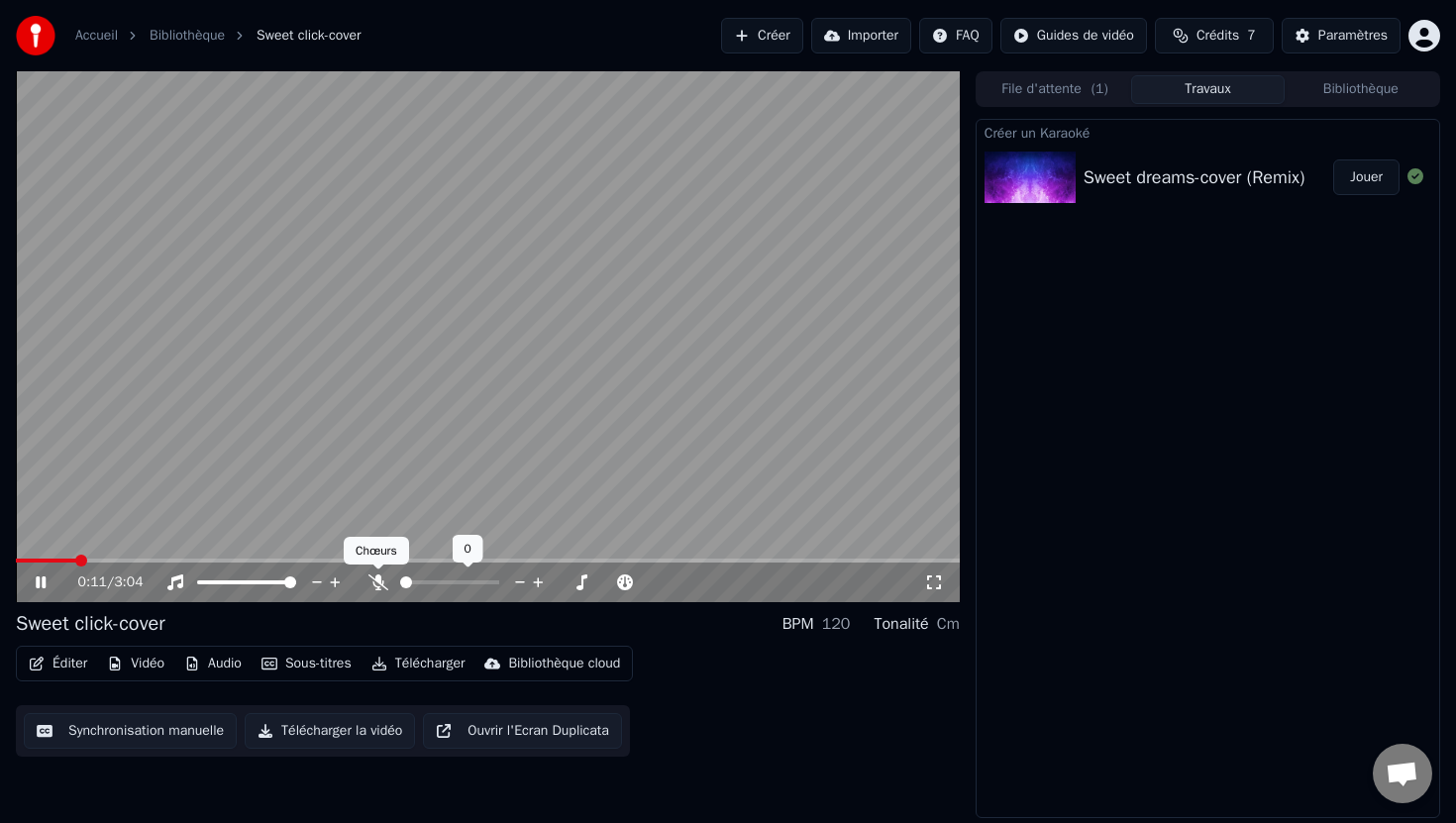 click 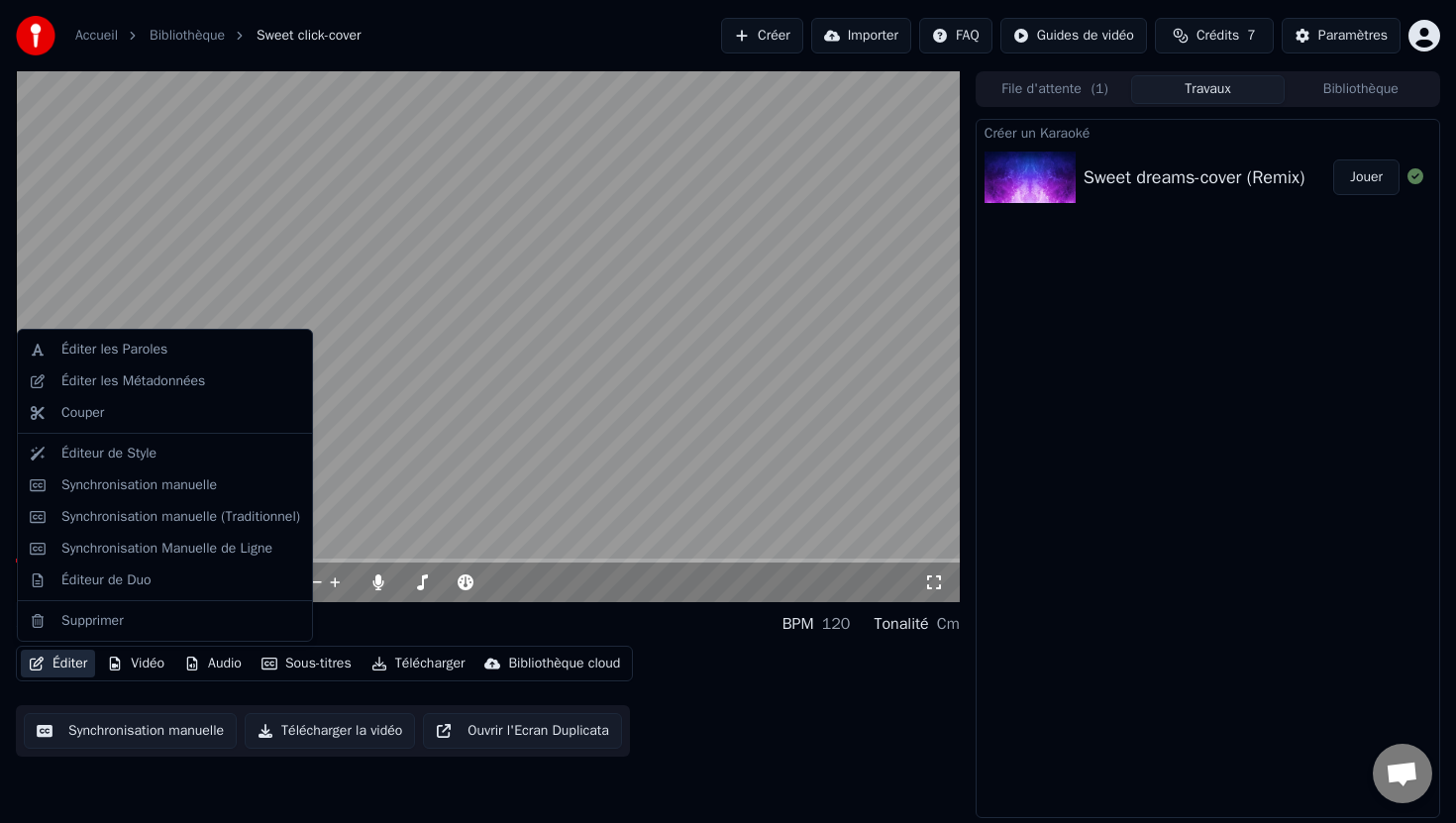 click on "Éditer" at bounding box center [57, 664] 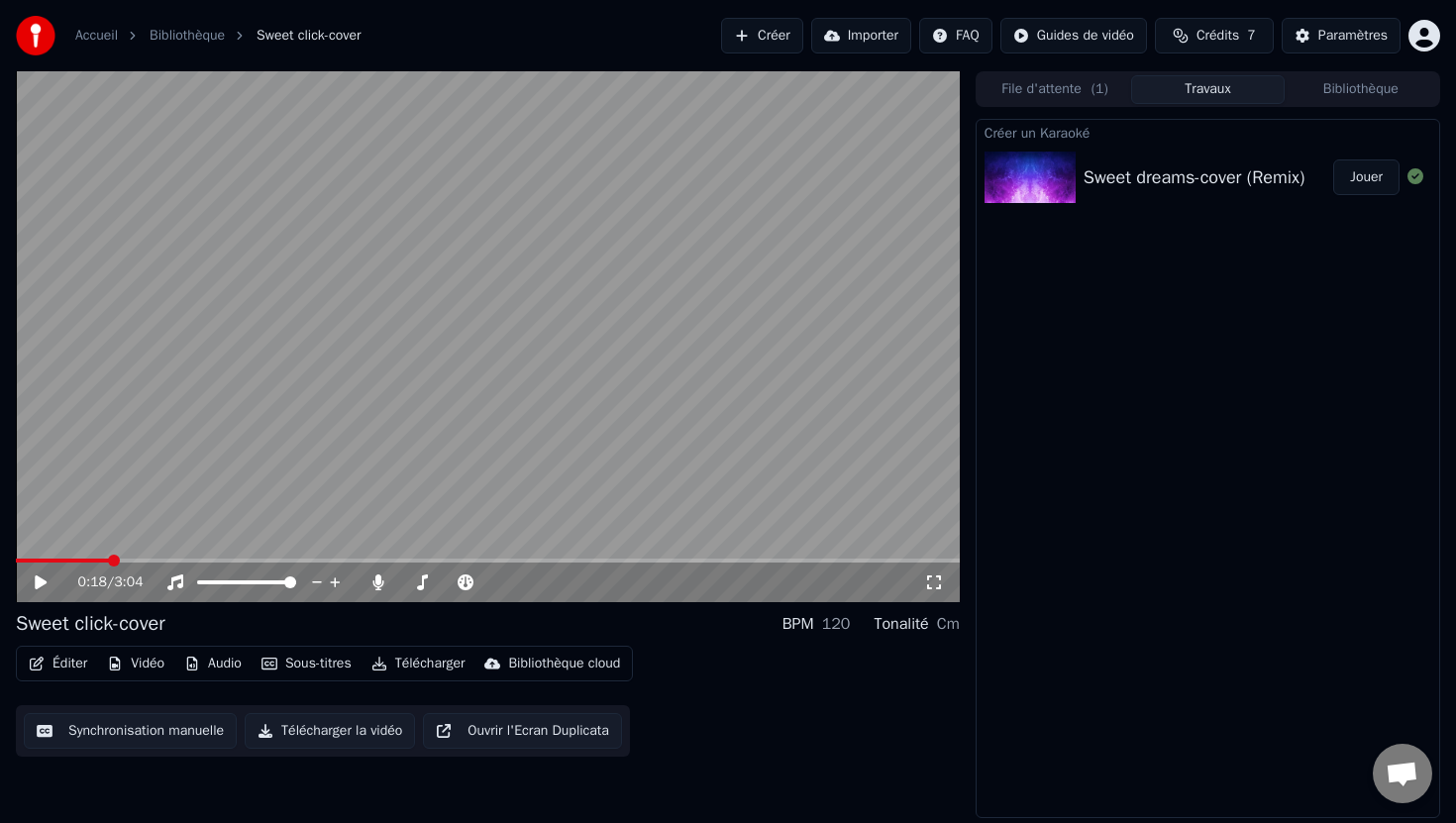 click on "Éditer" at bounding box center [57, 664] 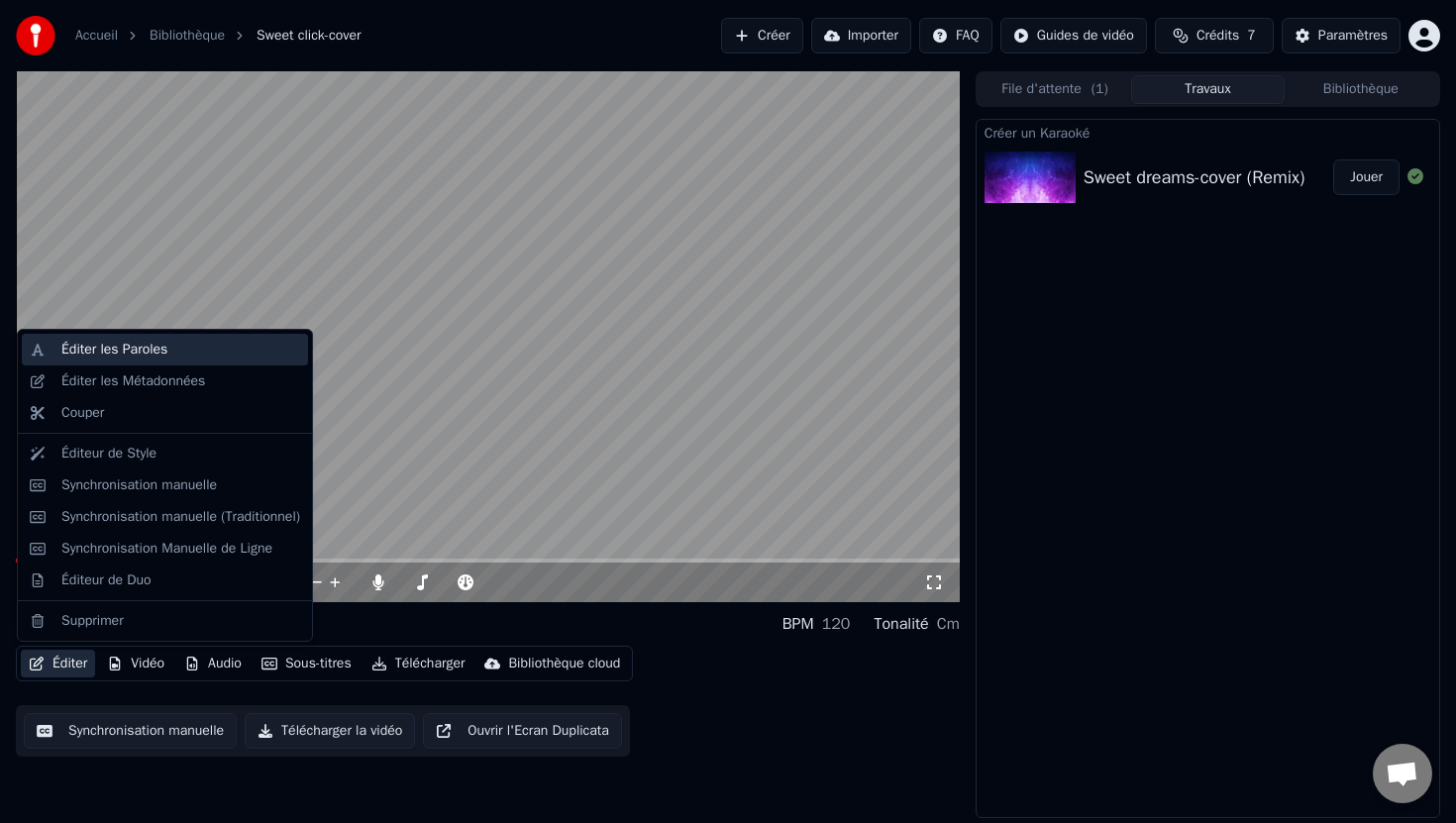 click on "Éditer les Paroles" at bounding box center (114, 350) 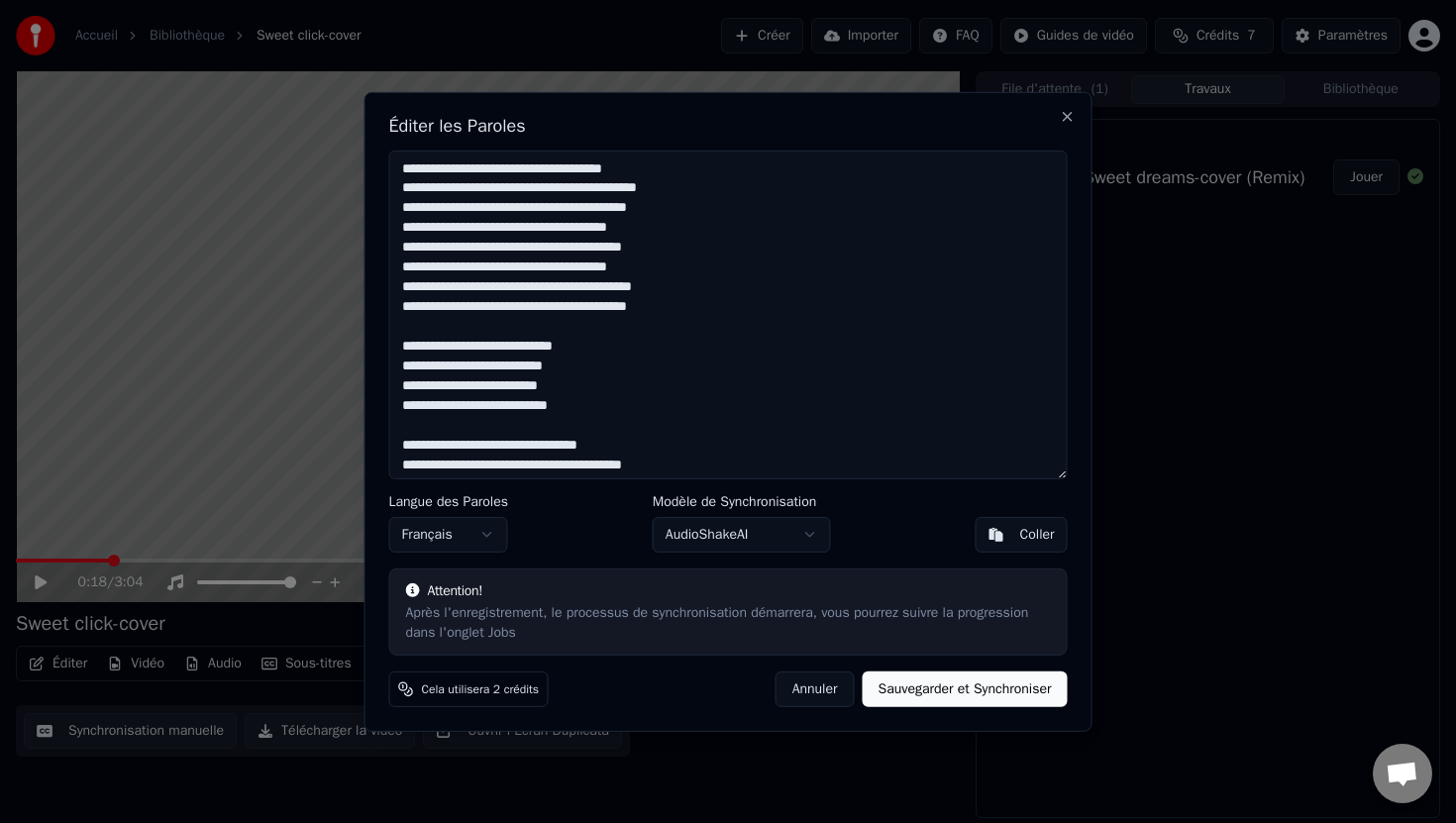 click at bounding box center [728, 314] 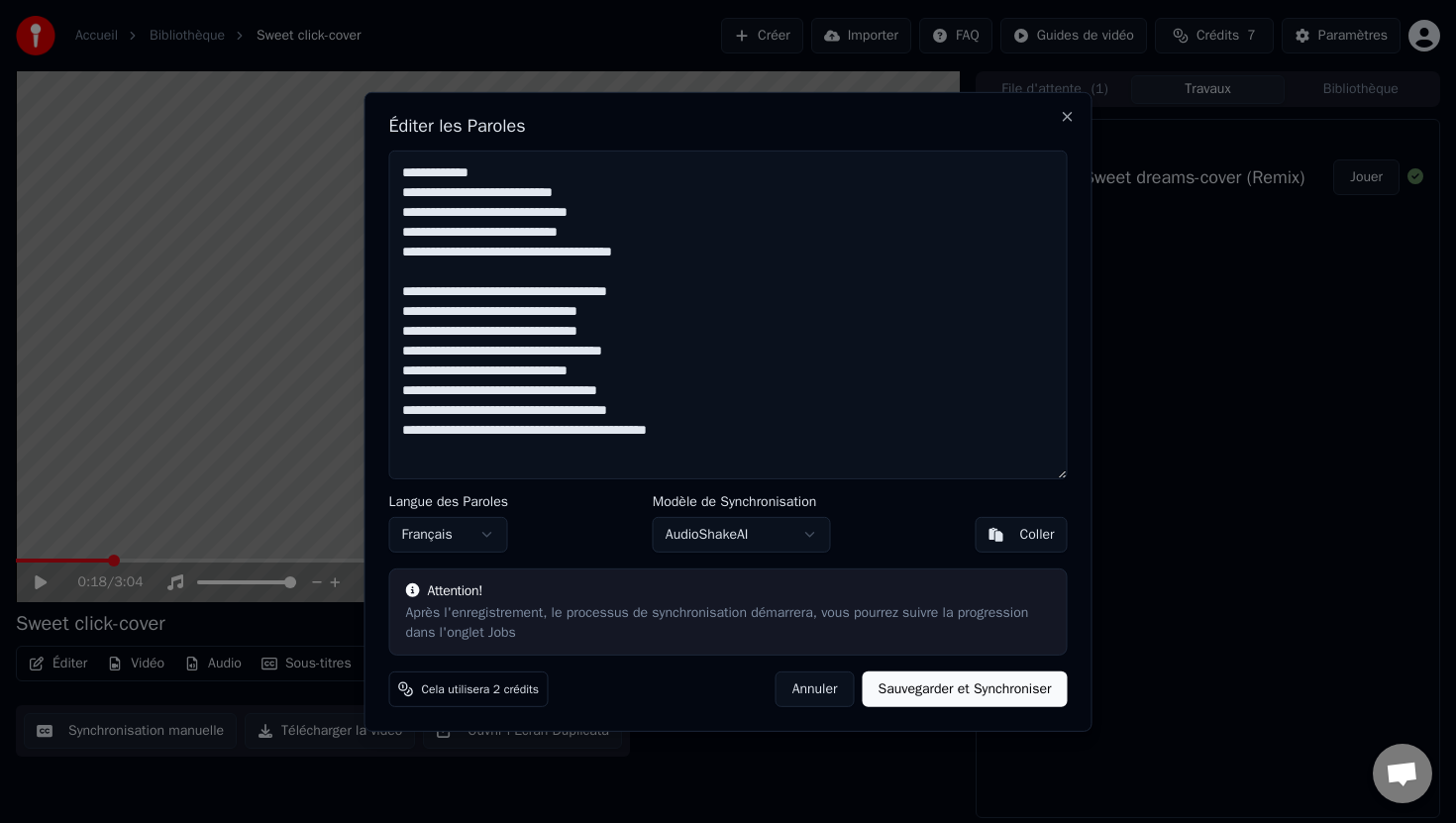 scroll, scrollTop: 555, scrollLeft: 0, axis: vertical 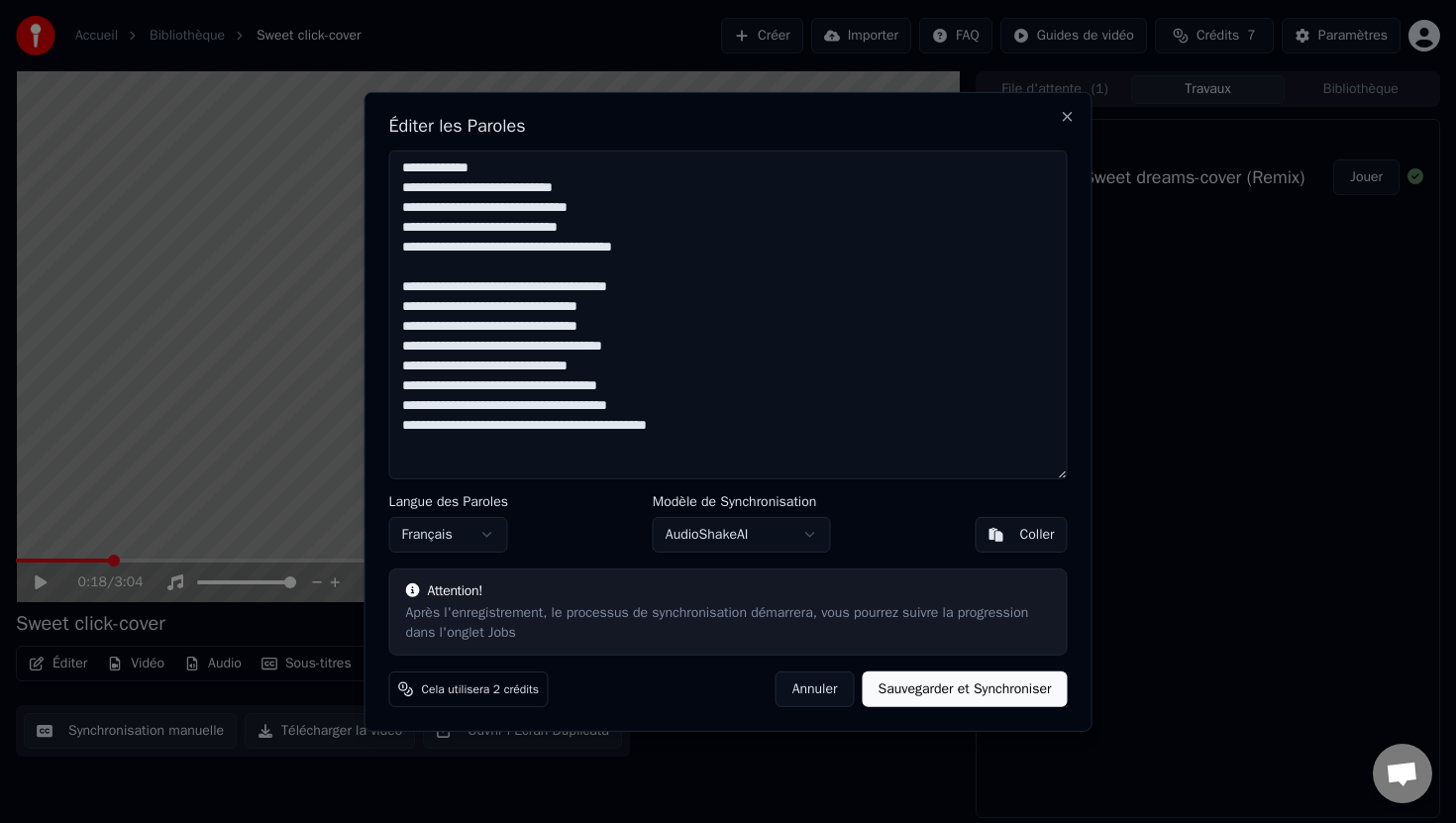 click at bounding box center [728, 314] 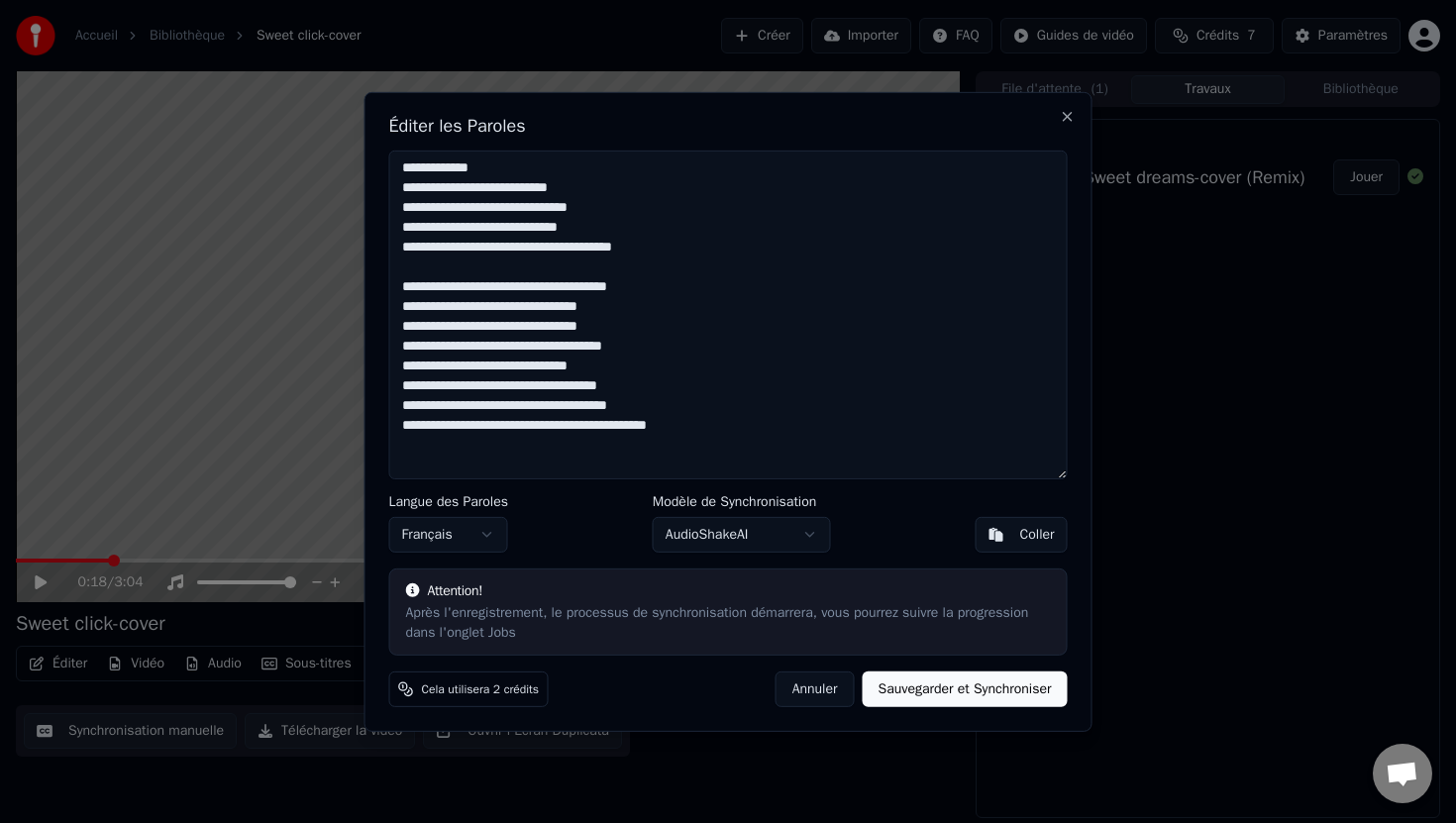 click at bounding box center (728, 314) 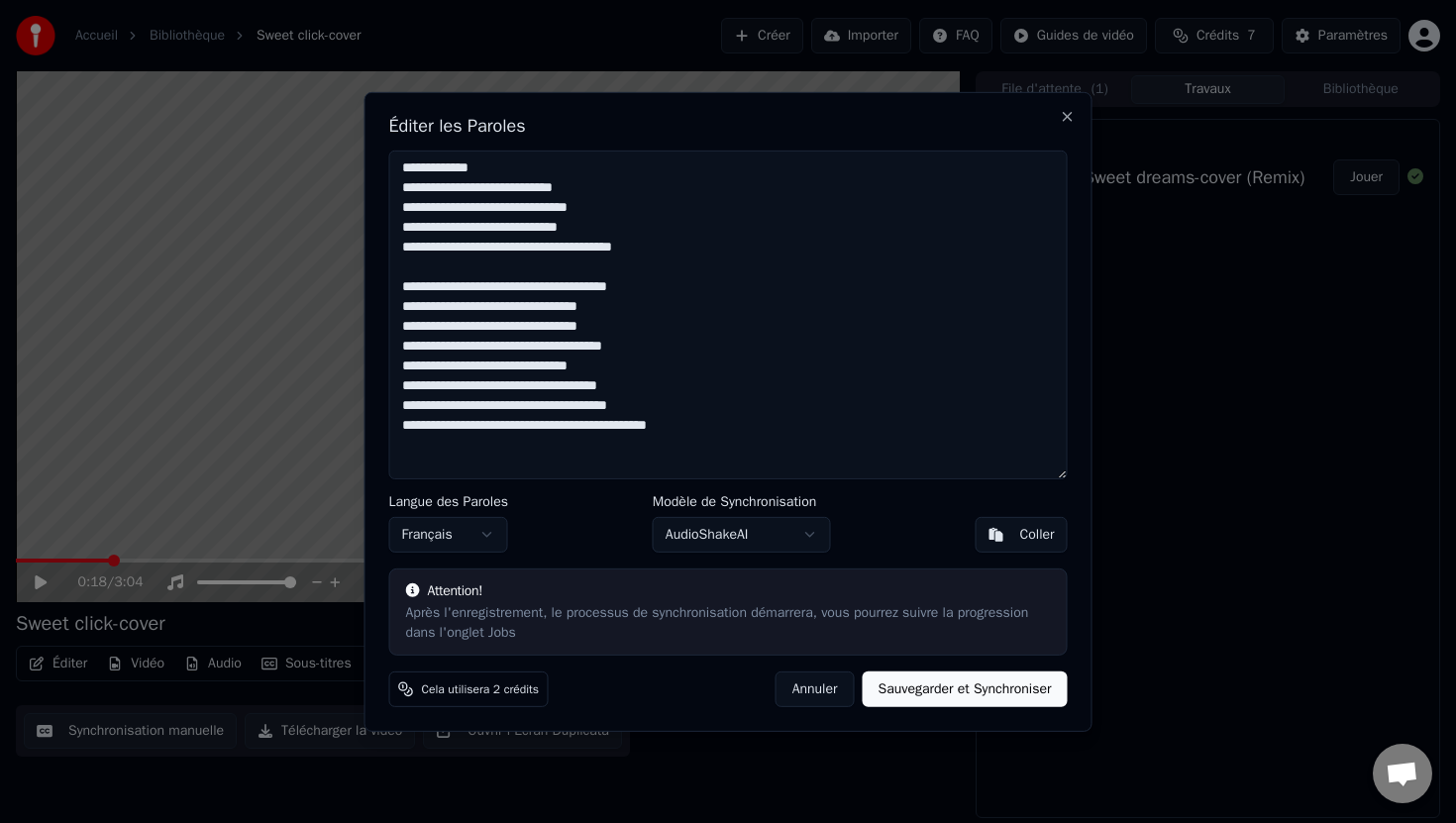 click at bounding box center (728, 314) 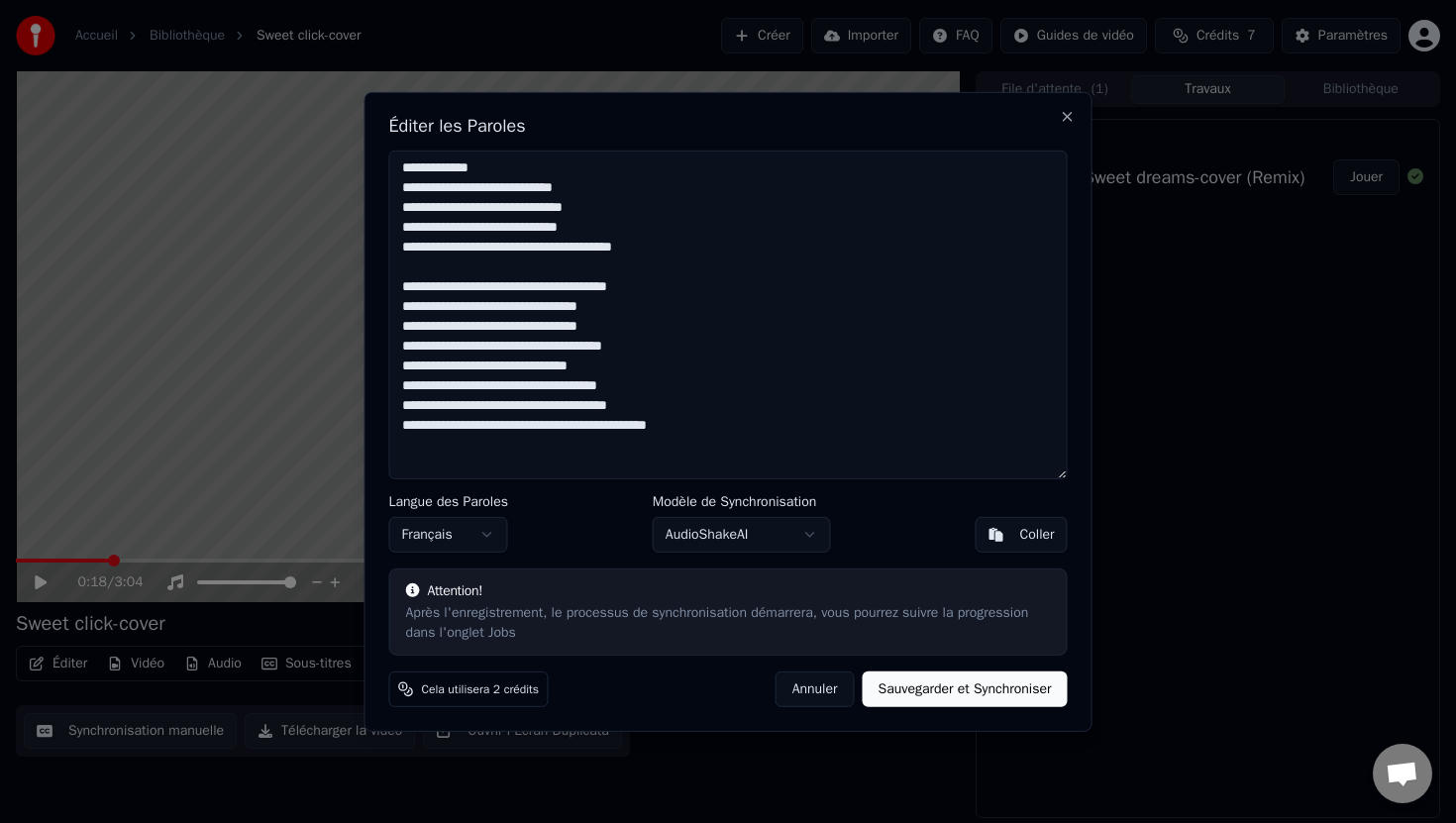 click at bounding box center [728, 314] 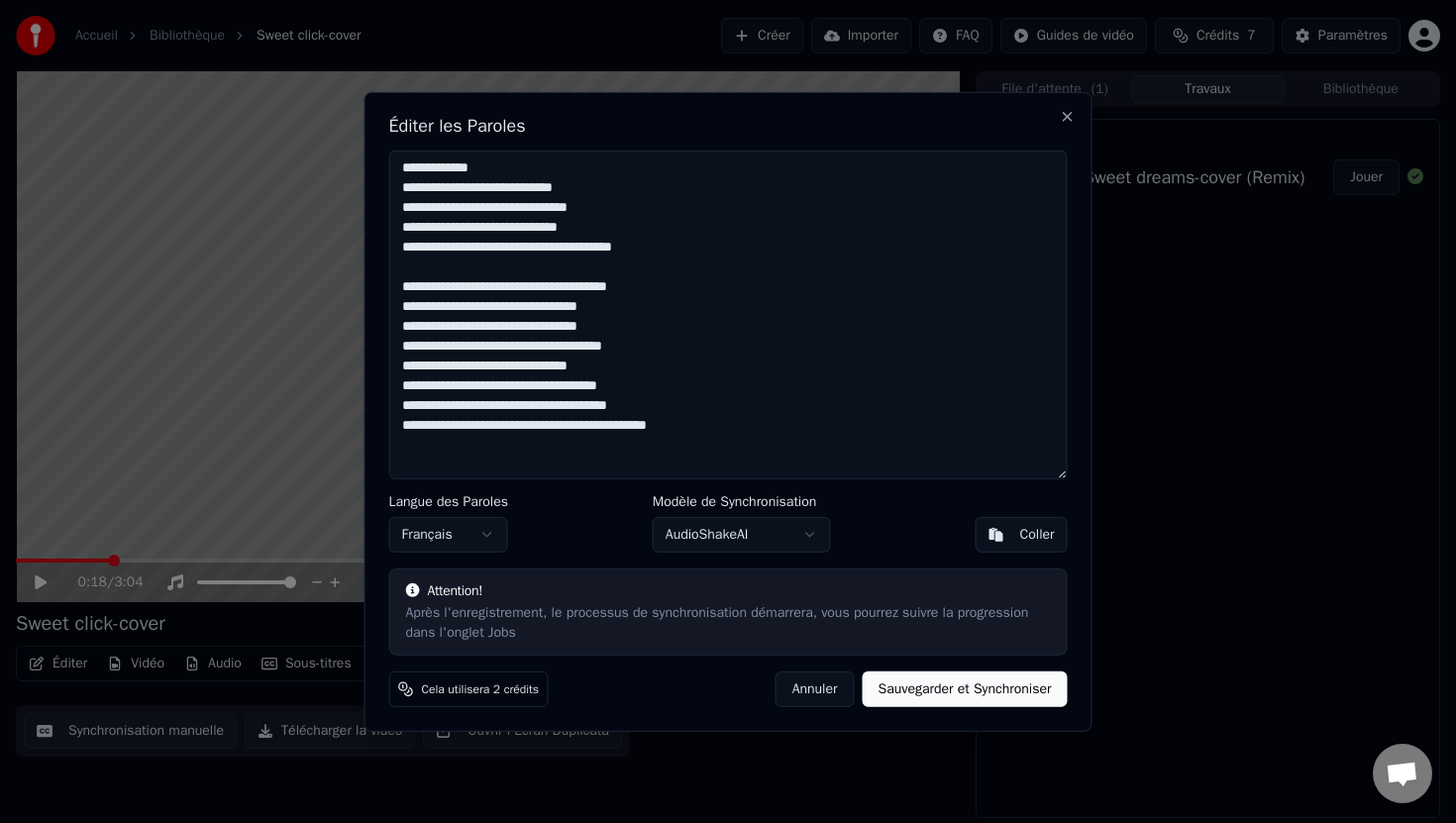 click at bounding box center [728, 314] 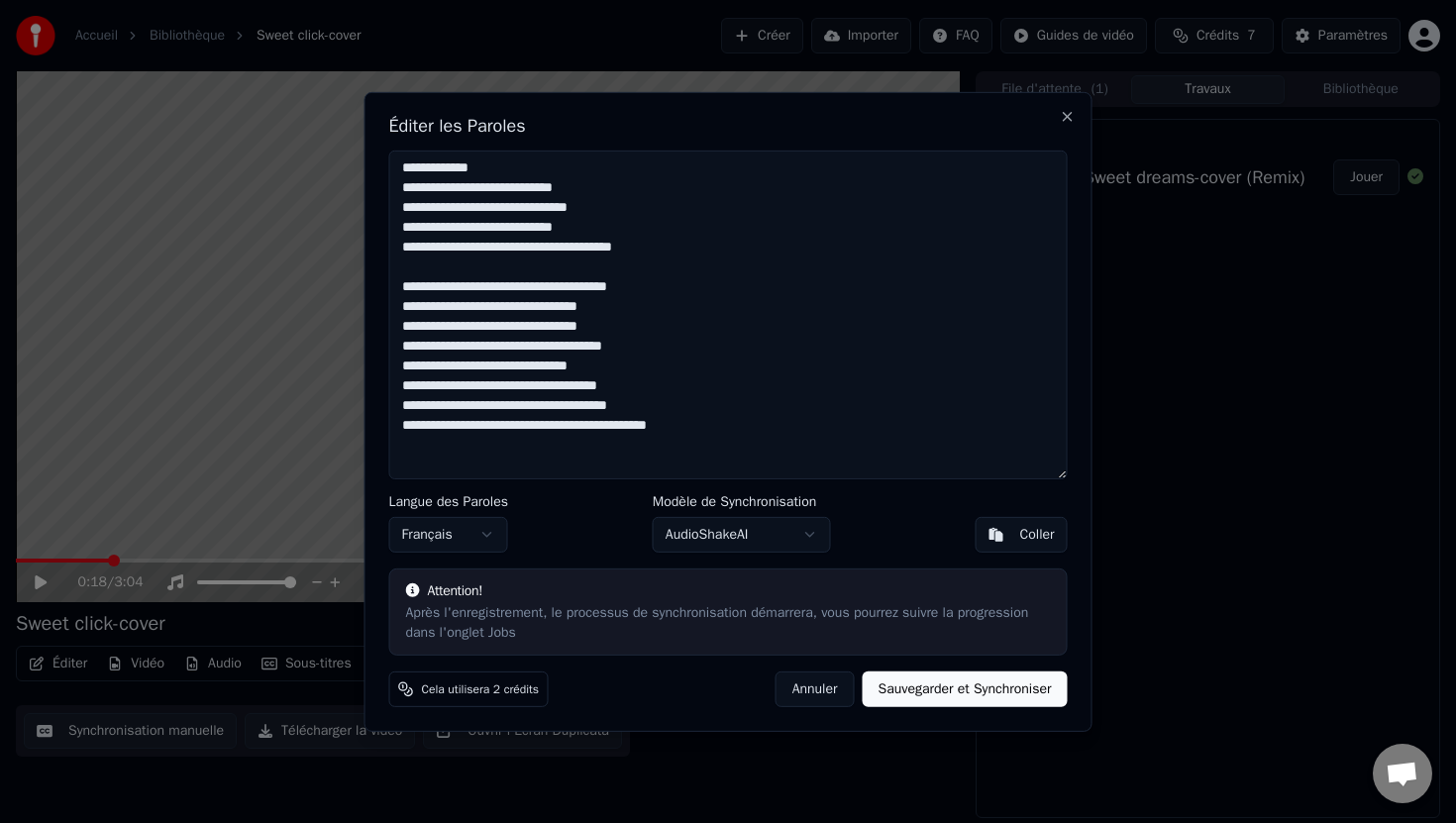 click at bounding box center [728, 314] 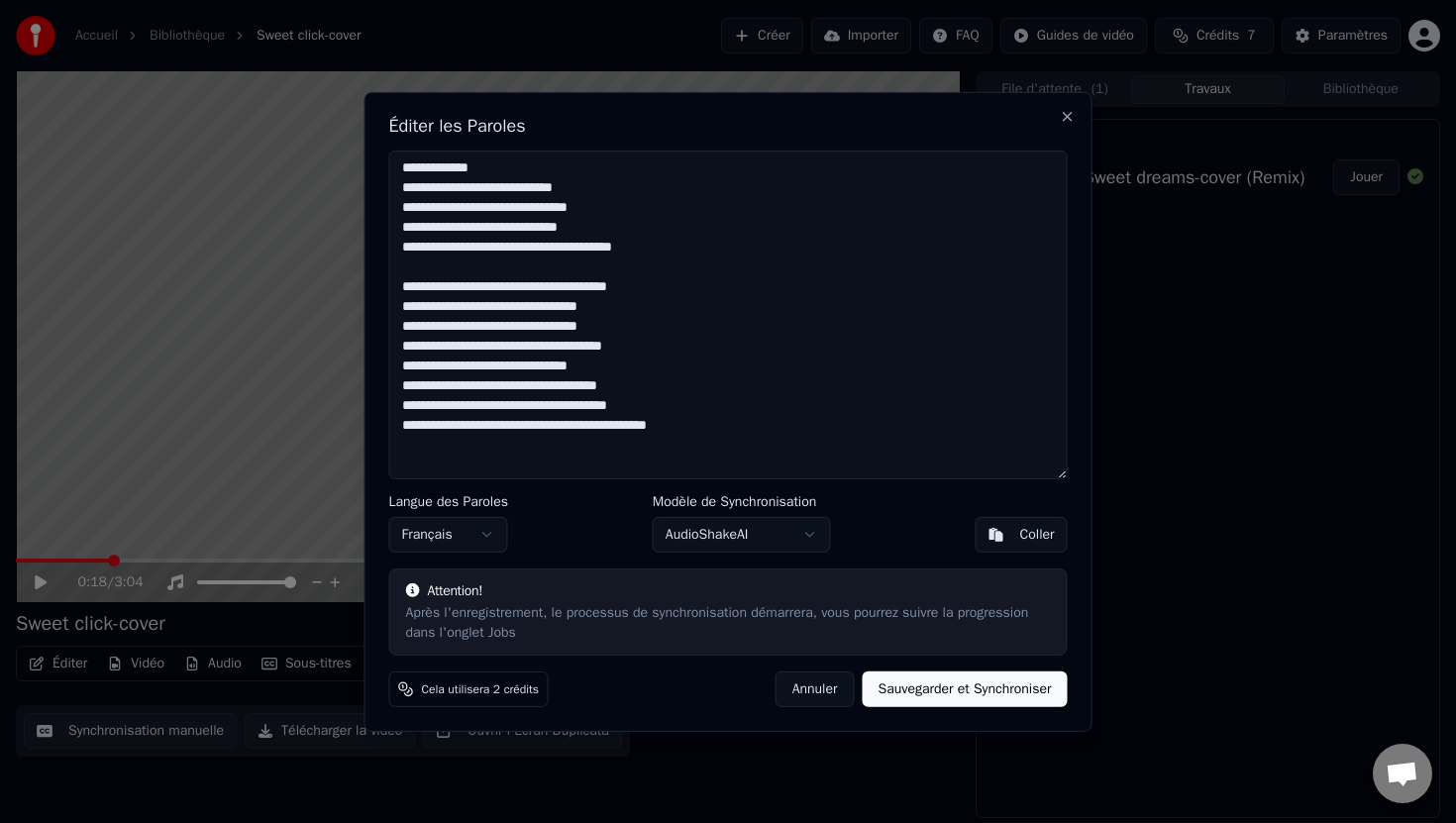 click at bounding box center [728, 314] 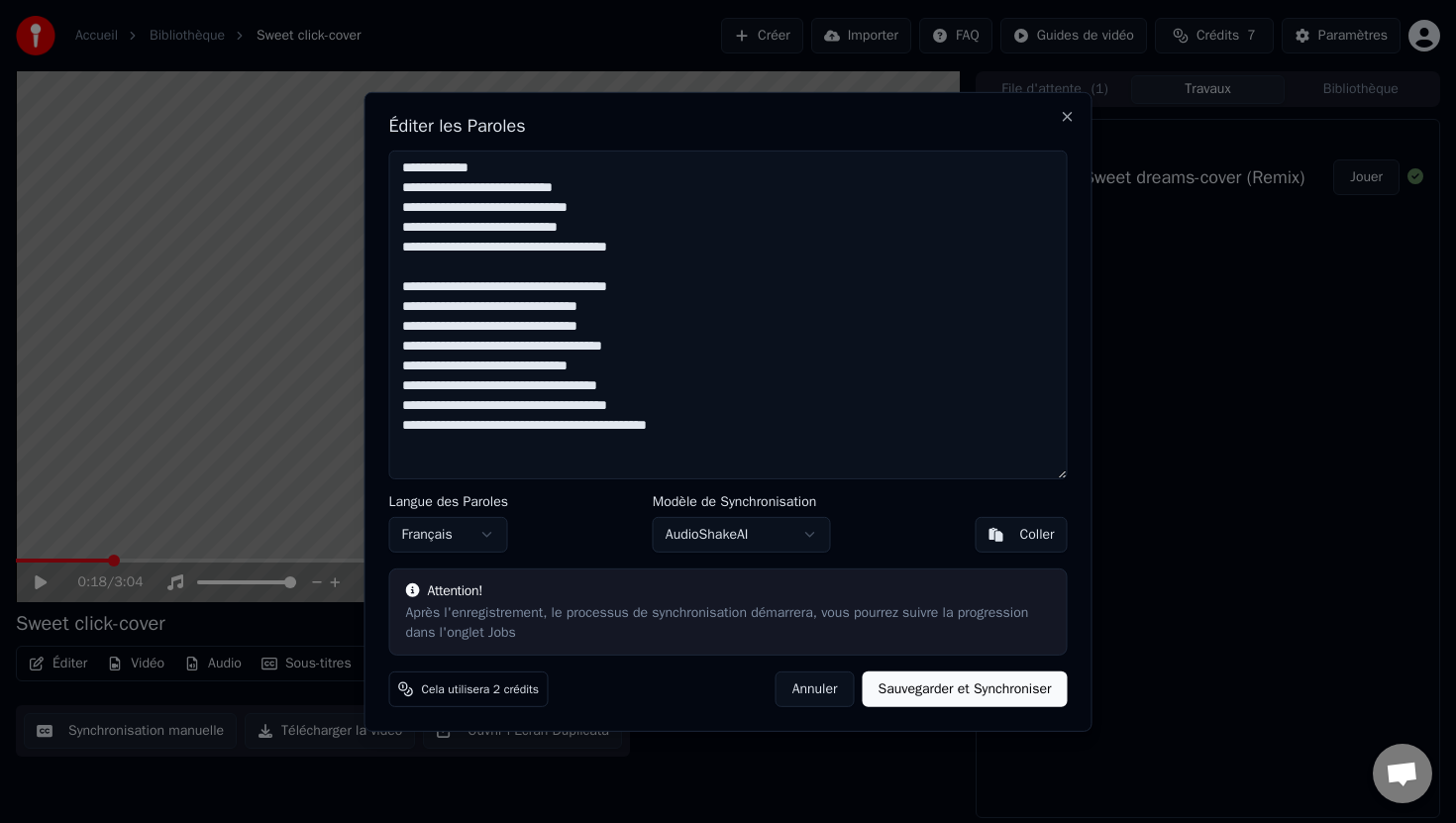 click at bounding box center (728, 314) 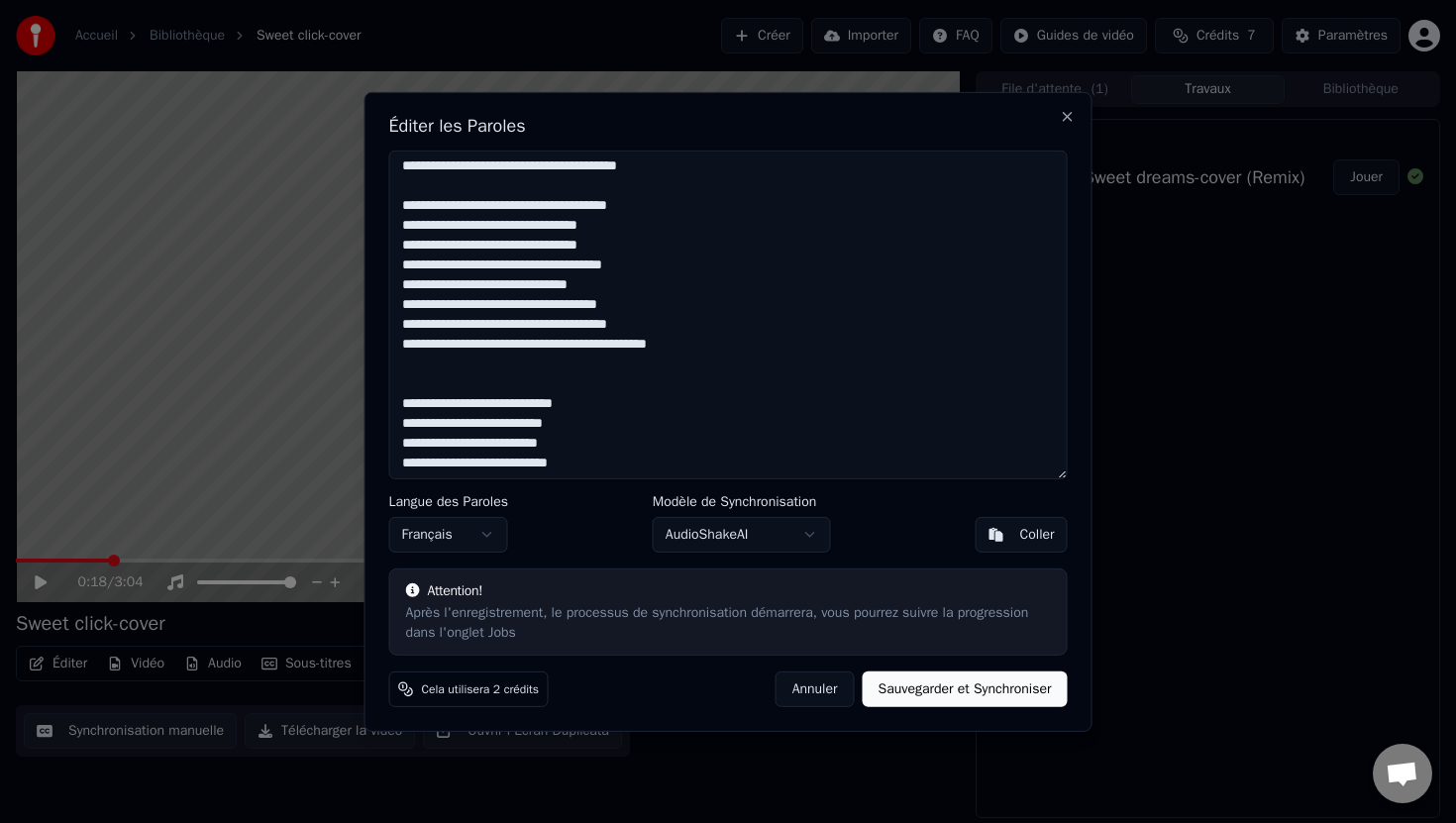 scroll, scrollTop: 639, scrollLeft: 0, axis: vertical 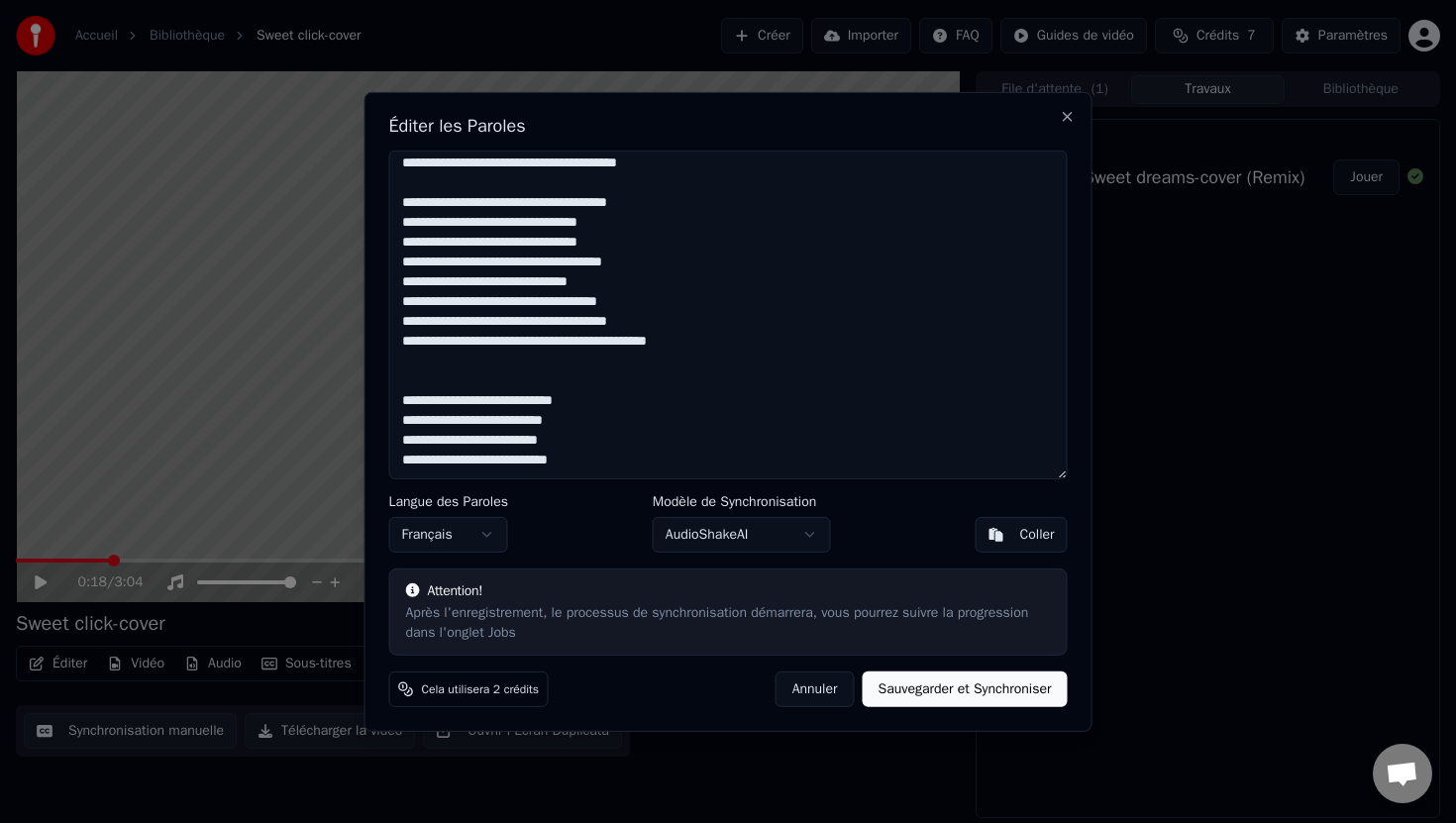 click at bounding box center (728, 314) 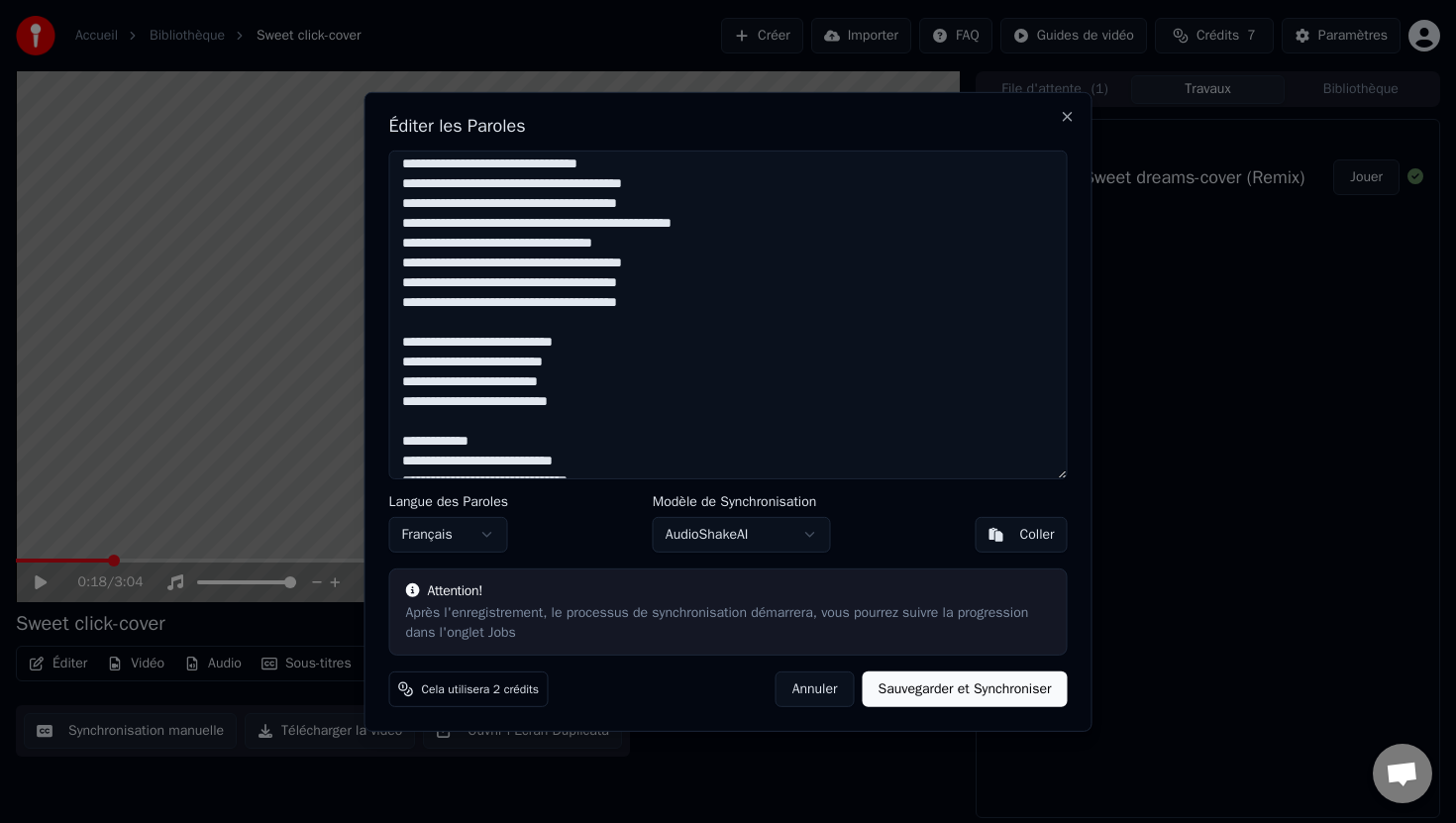 scroll, scrollTop: 0, scrollLeft: 0, axis: both 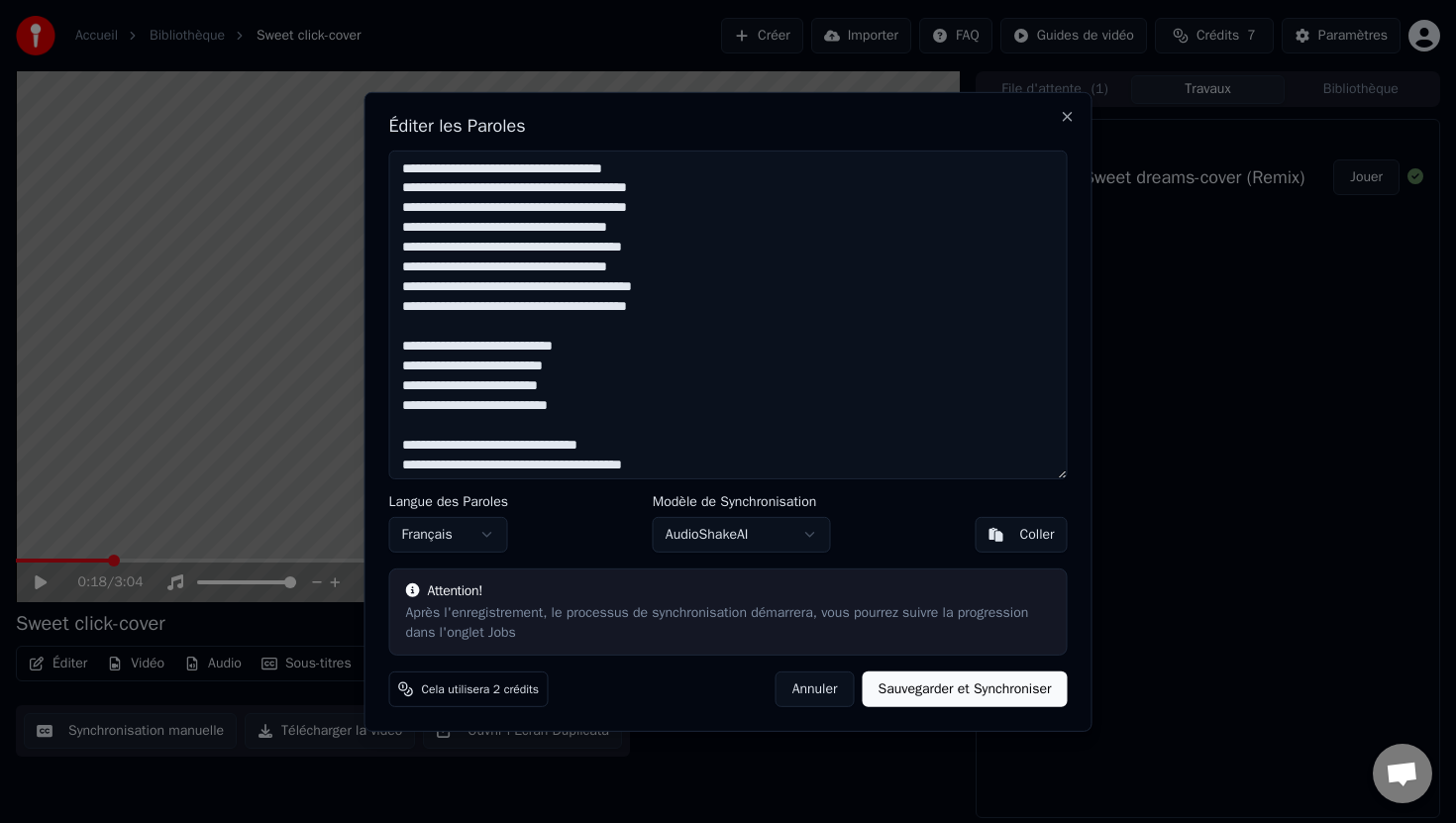 type on "**********" 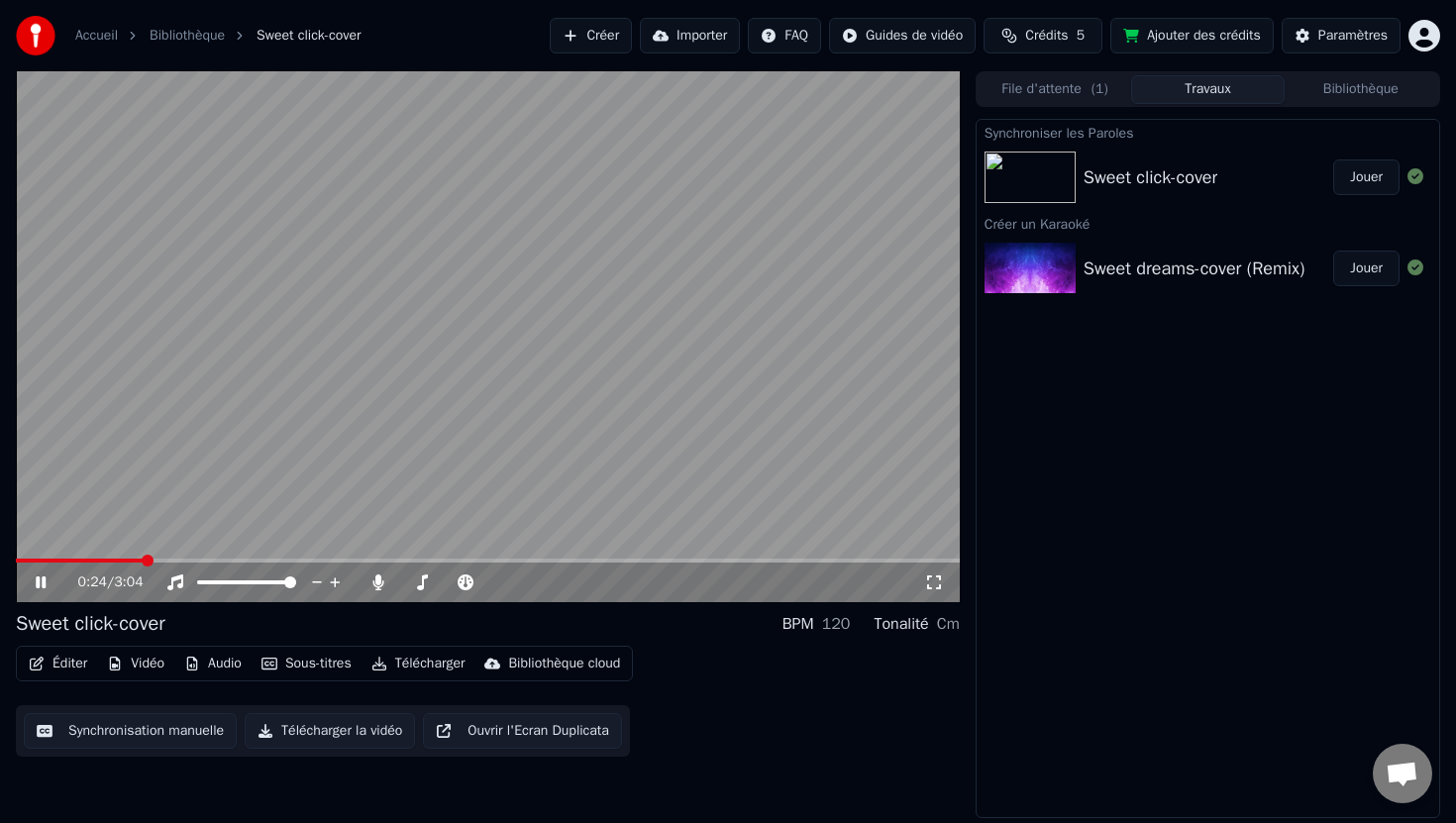 click at bounding box center [487, 337] 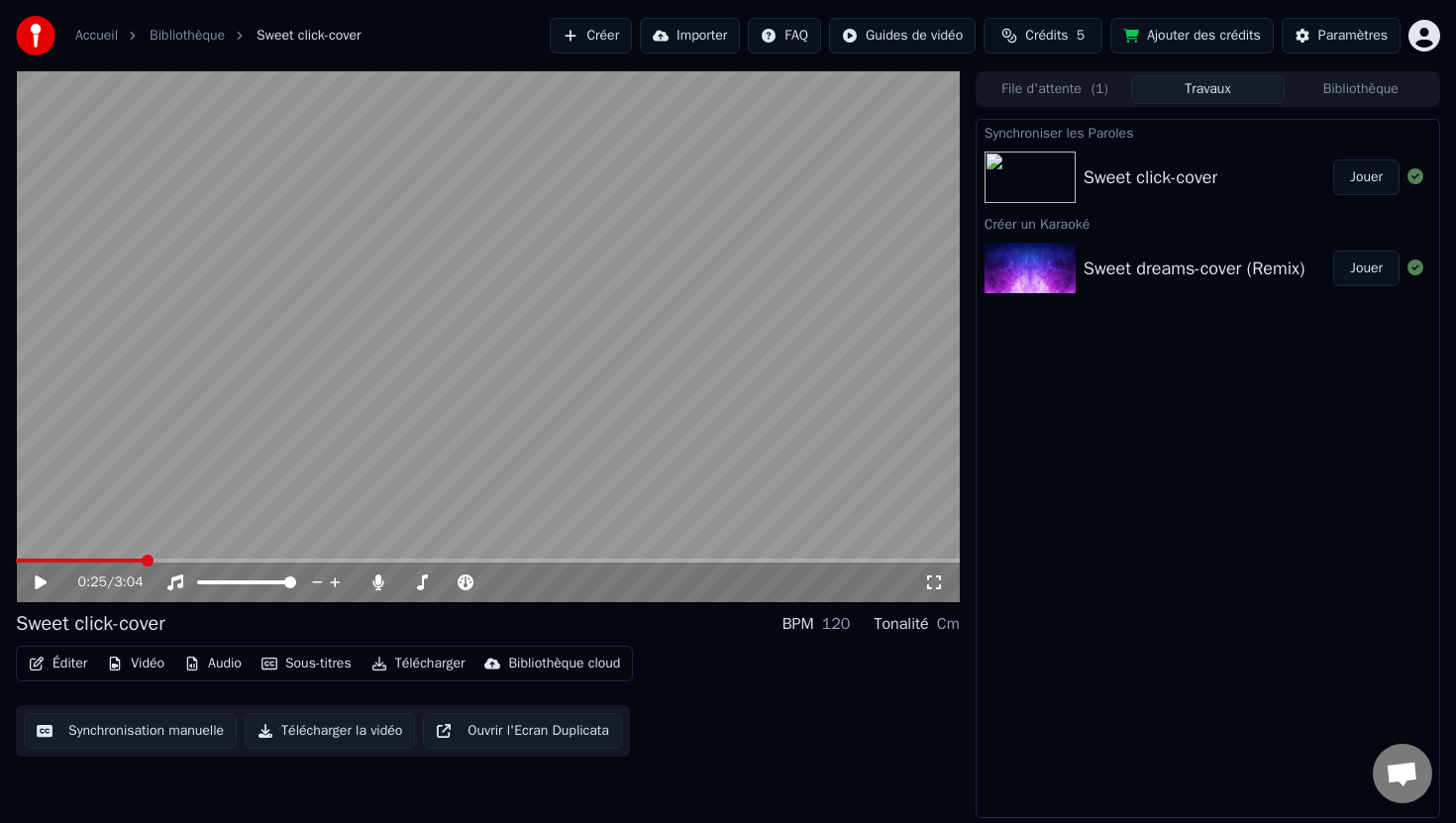 click on "Télécharger" at bounding box center [418, 664] 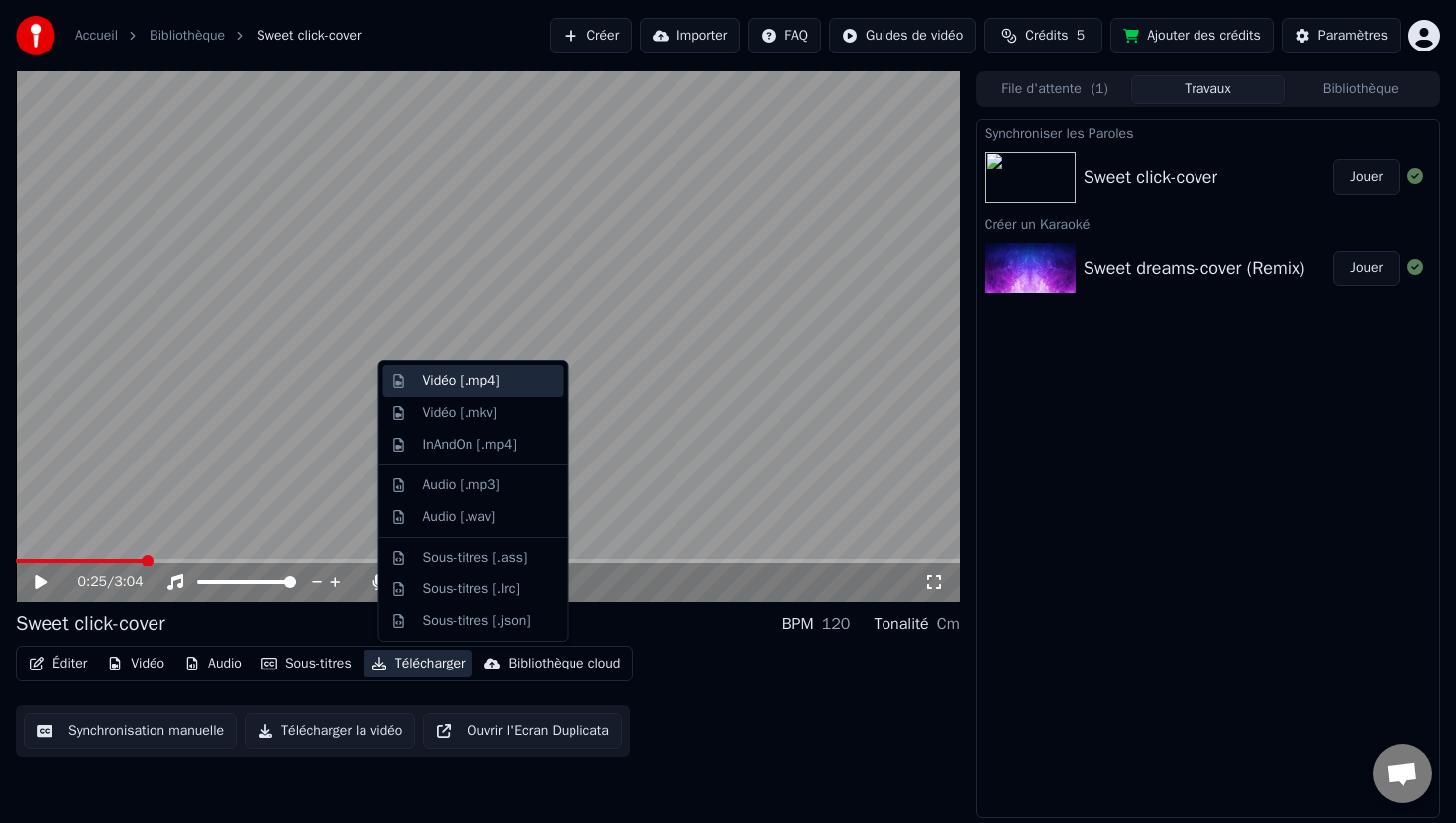 click on "Vidéo [.mp4]" at bounding box center (462, 381) 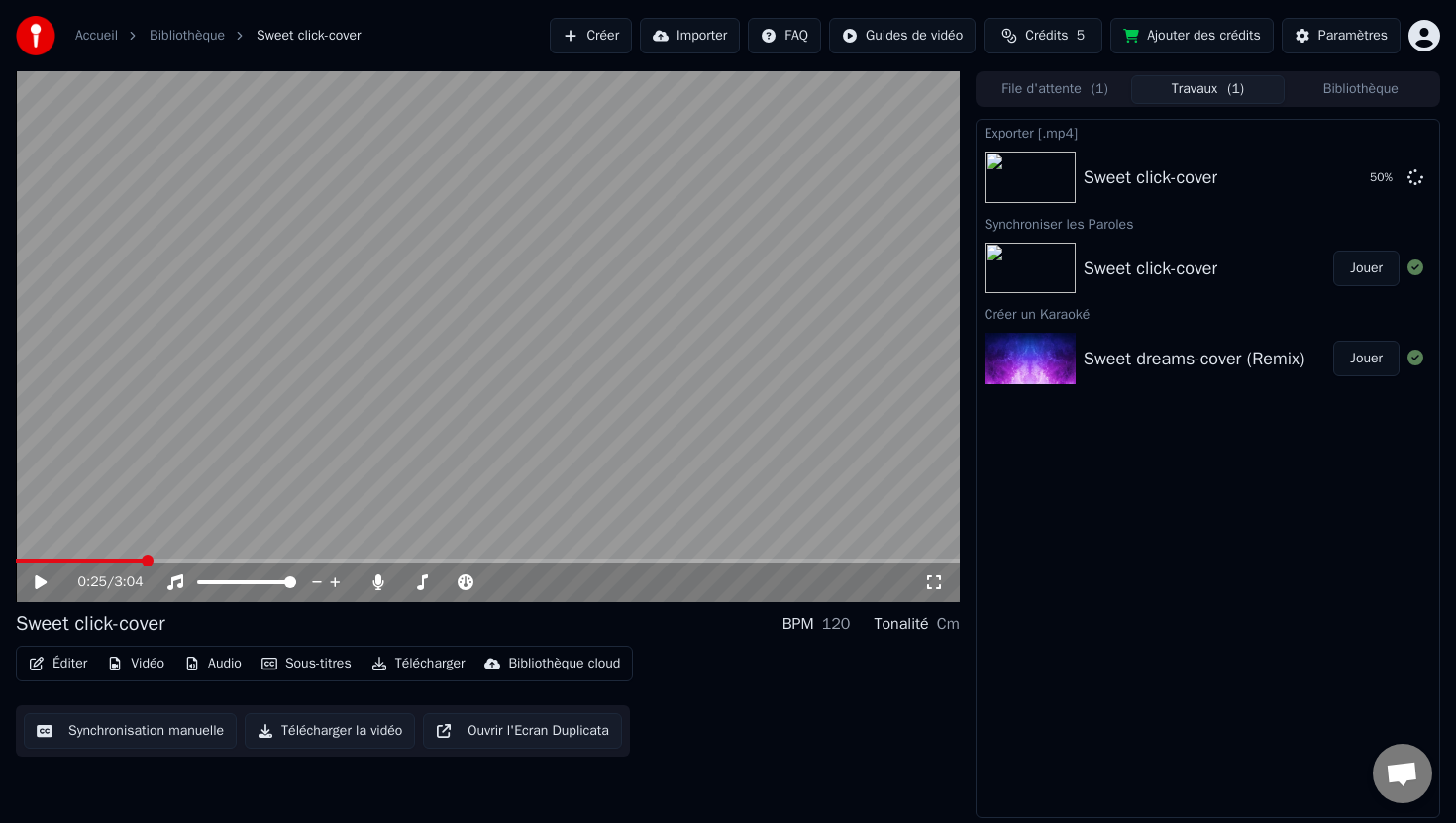 click at bounding box center (487, 337) 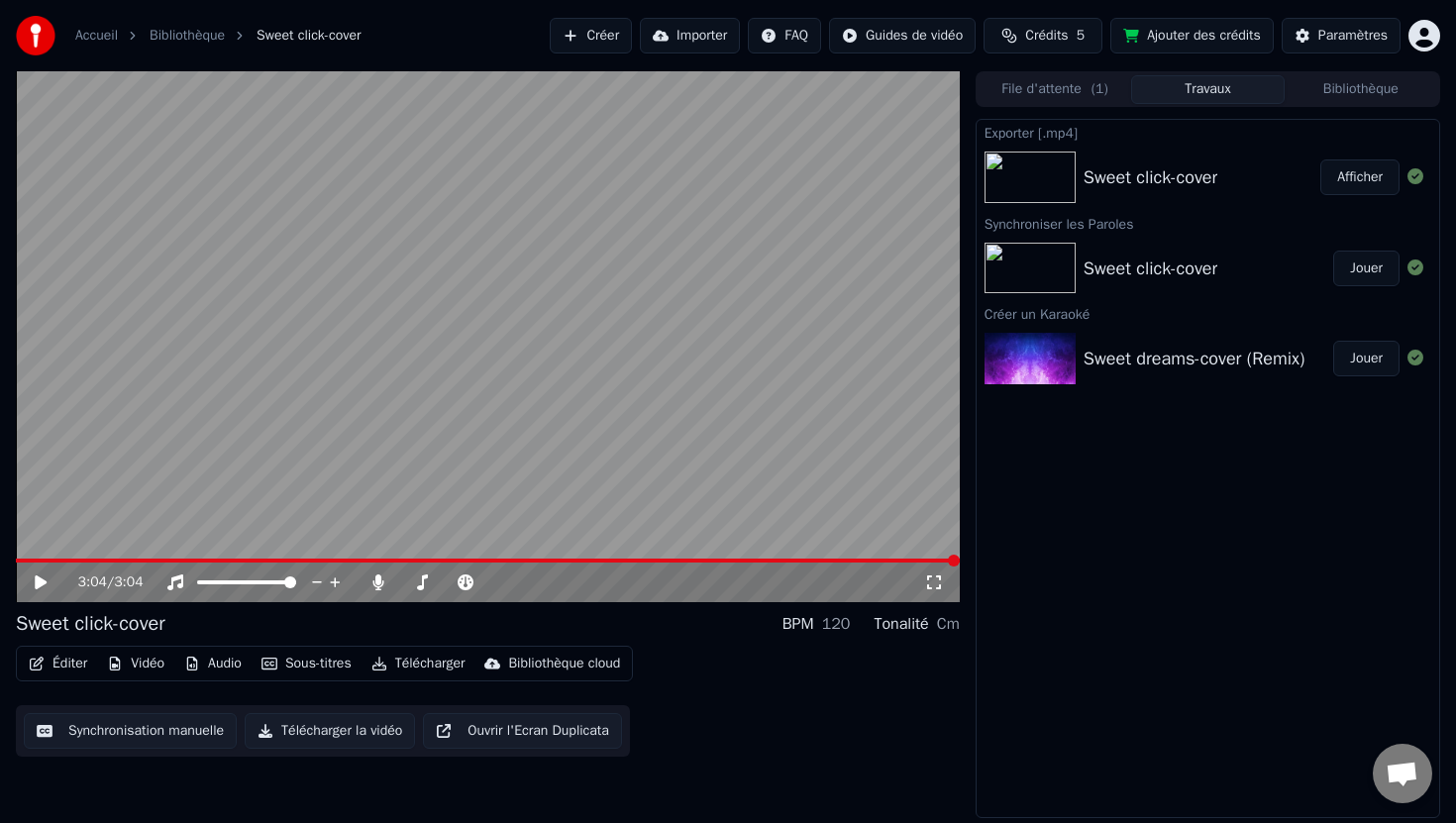 click on "Afficher" at bounding box center [1360, 177] 